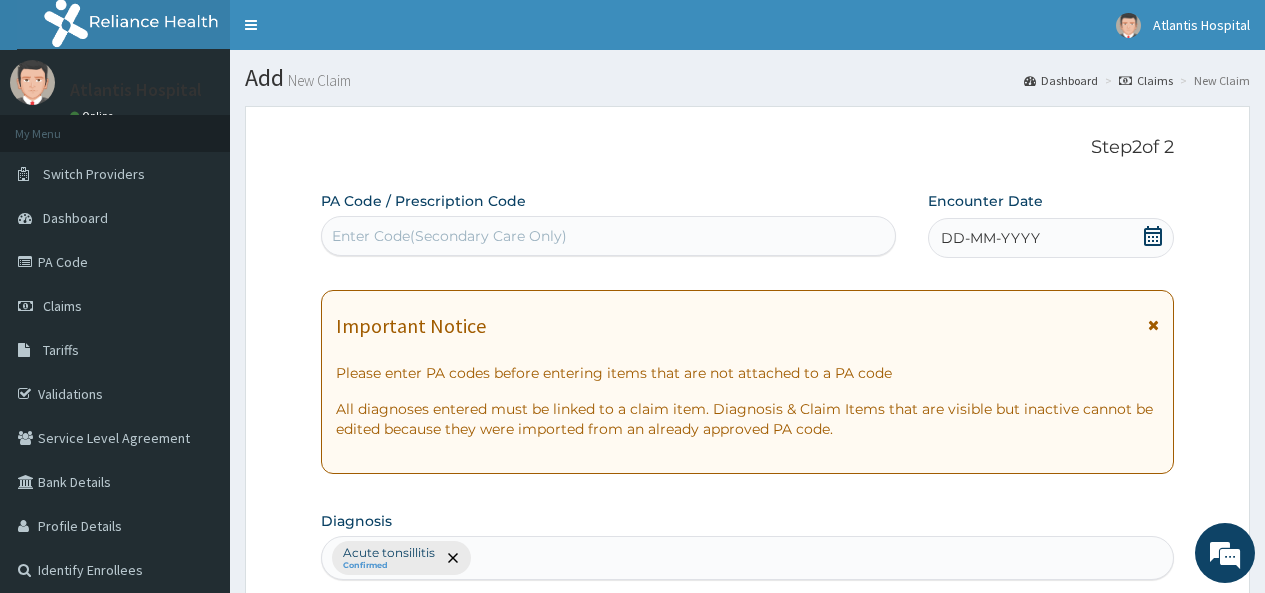 scroll, scrollTop: 366, scrollLeft: 0, axis: vertical 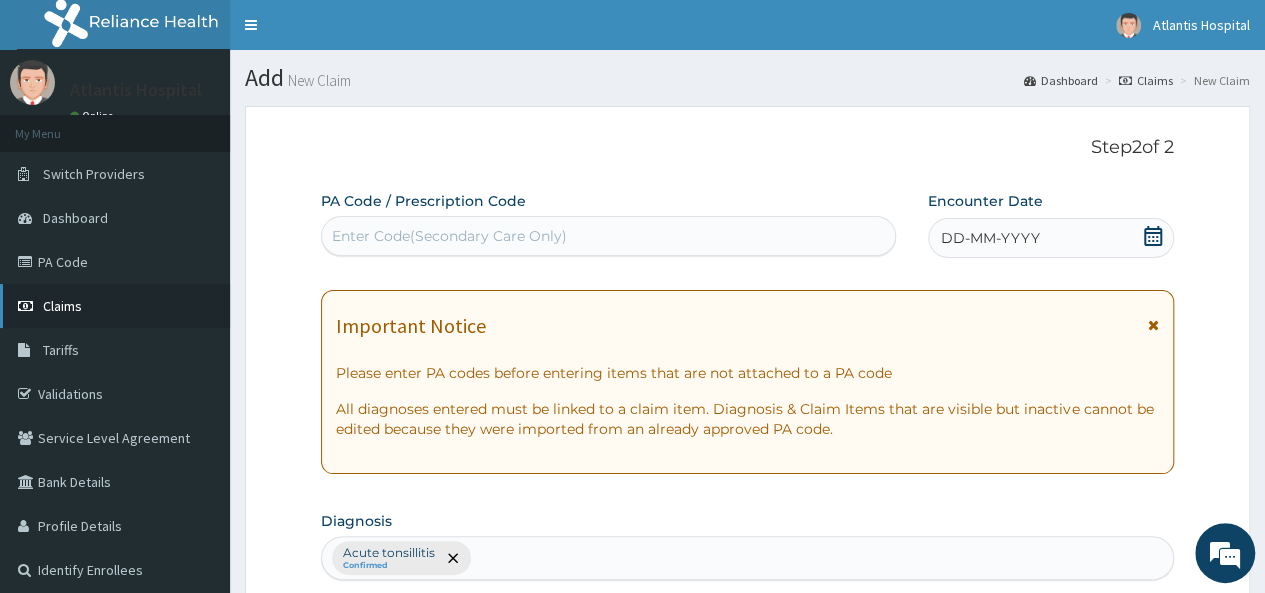 click on "Claims" at bounding box center [115, 306] 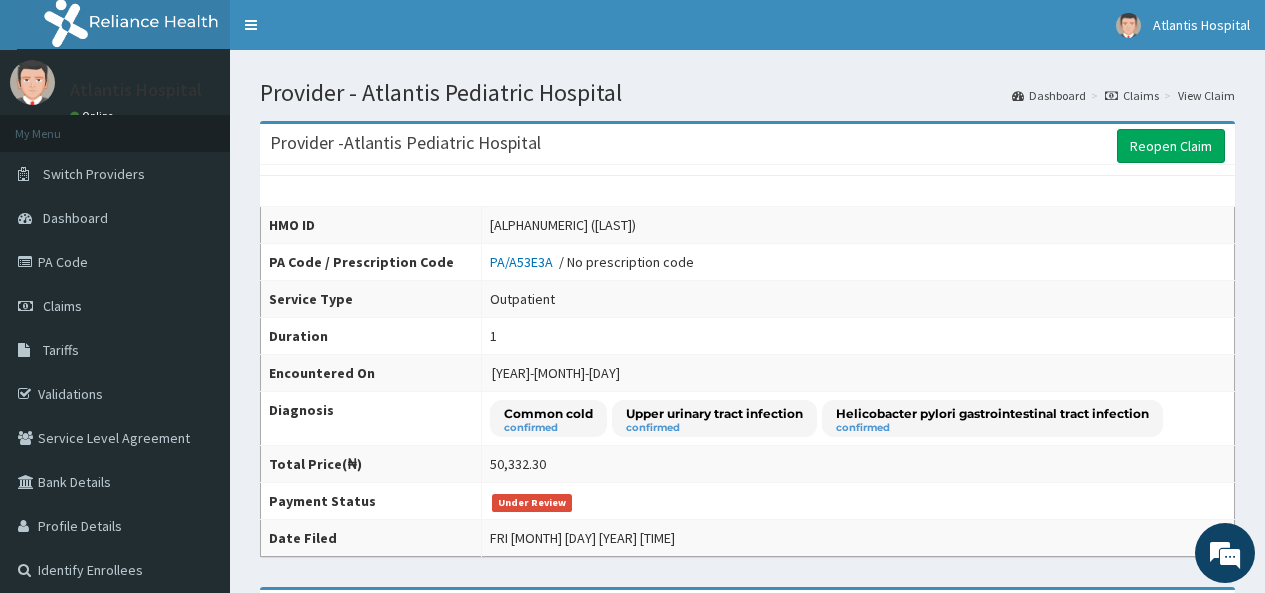 scroll, scrollTop: 0, scrollLeft: 0, axis: both 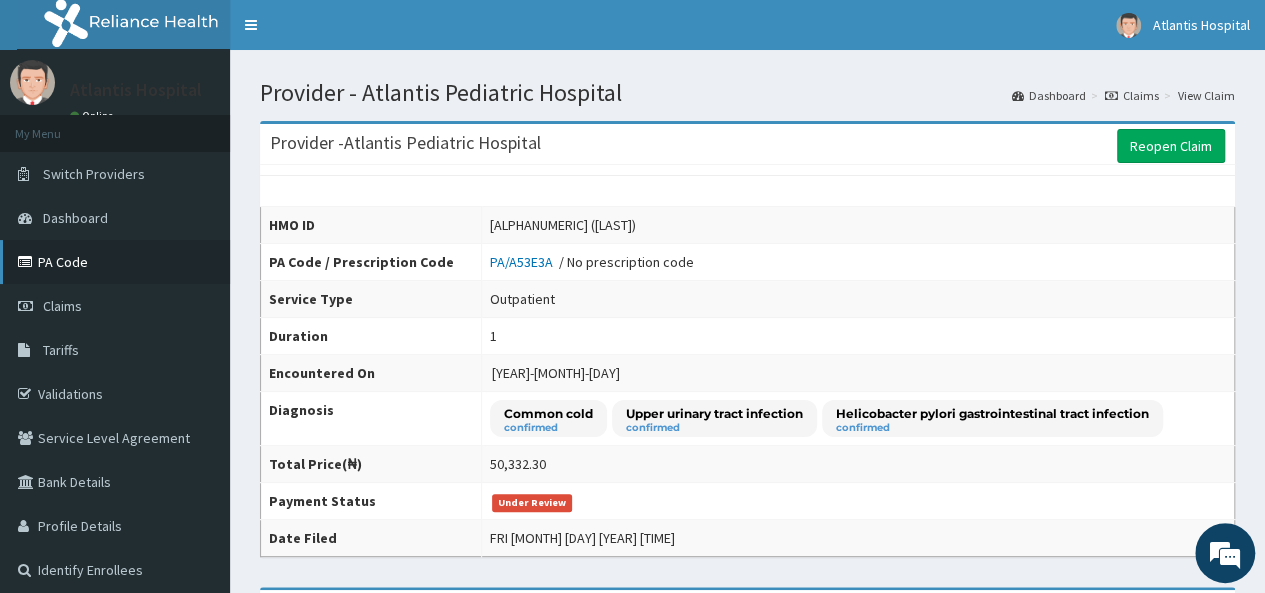 click on "PA Code" at bounding box center [115, 262] 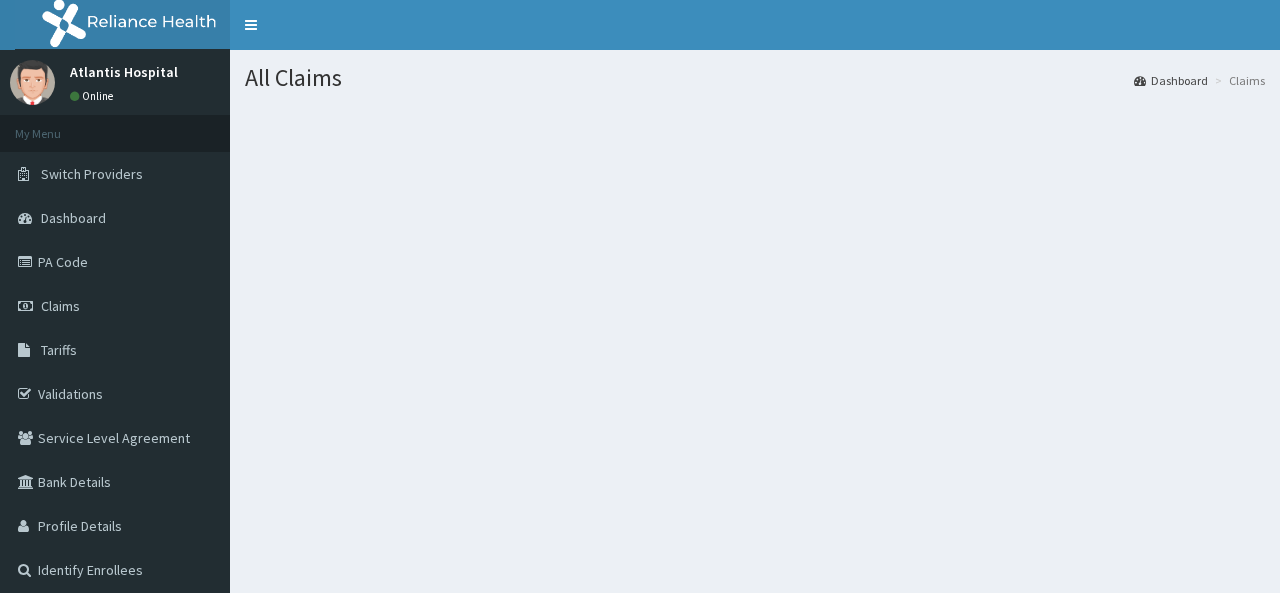 scroll, scrollTop: 0, scrollLeft: 0, axis: both 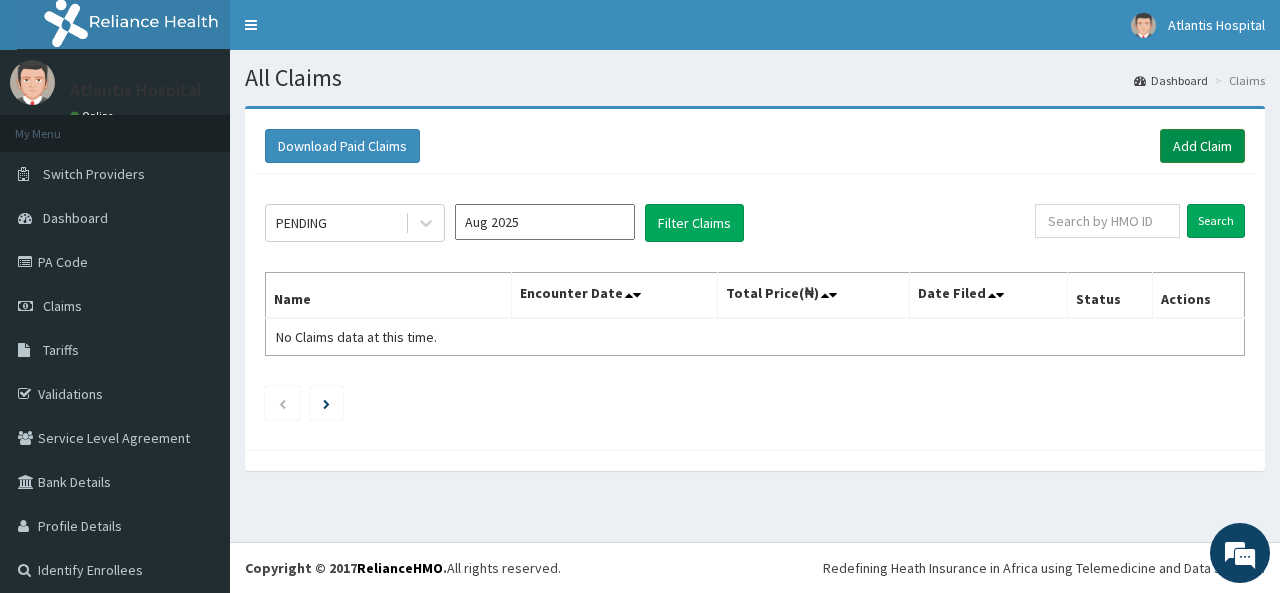 click on "Add Claim" at bounding box center (1202, 146) 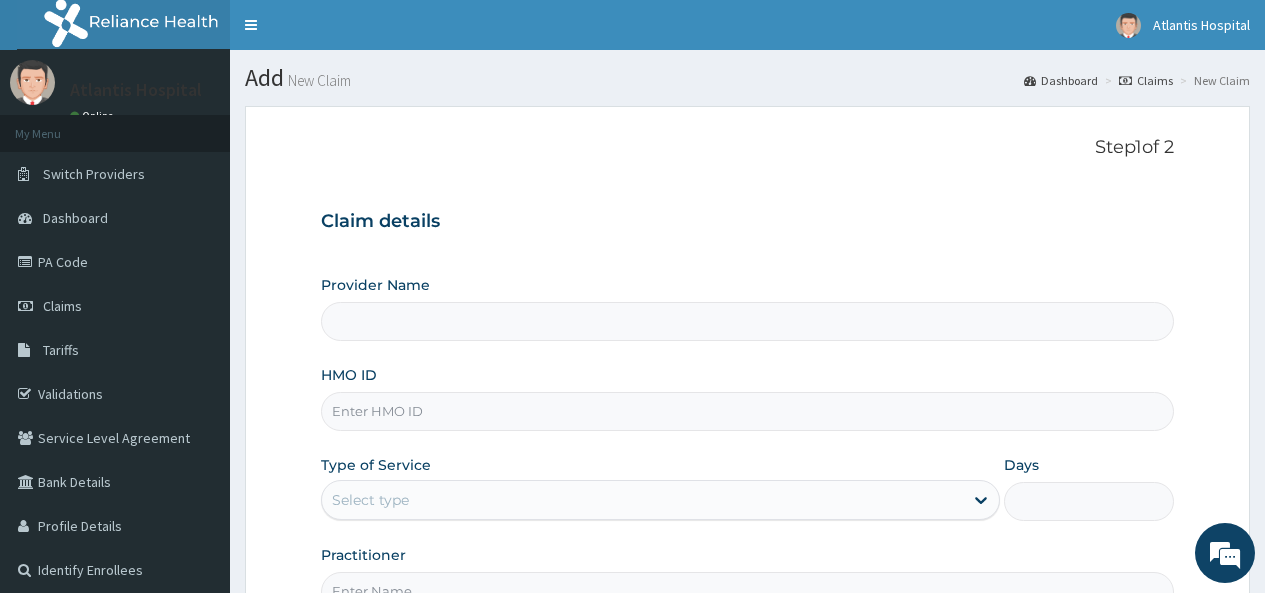 scroll, scrollTop: 0, scrollLeft: 0, axis: both 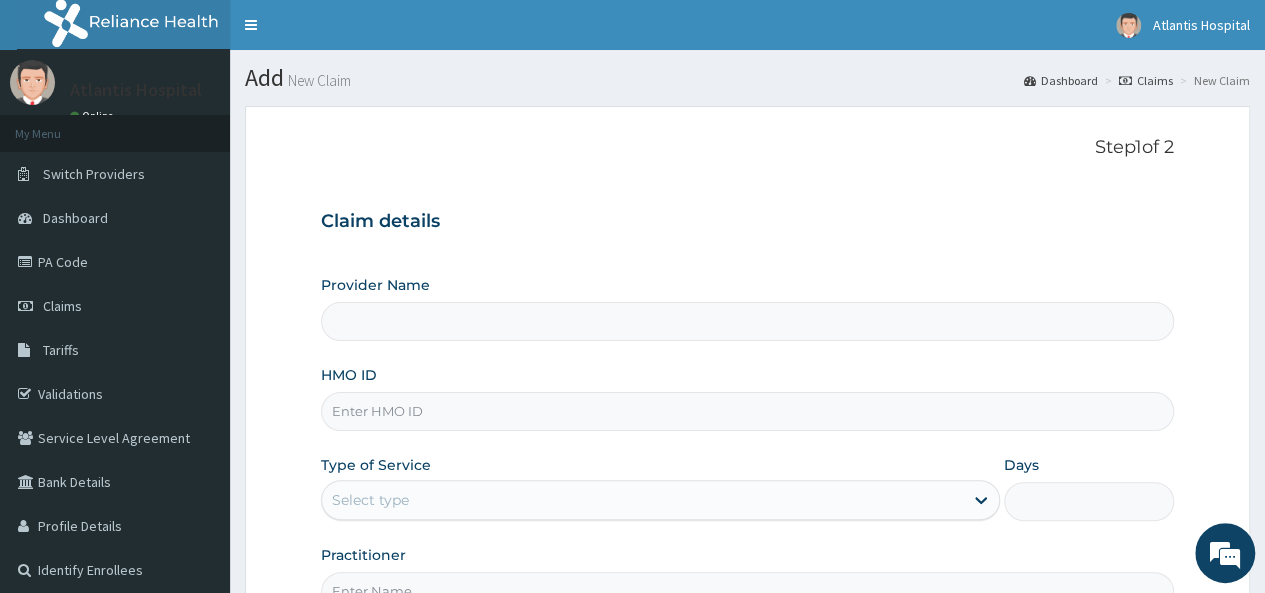 type on "Atlantis Pediatric Hospital" 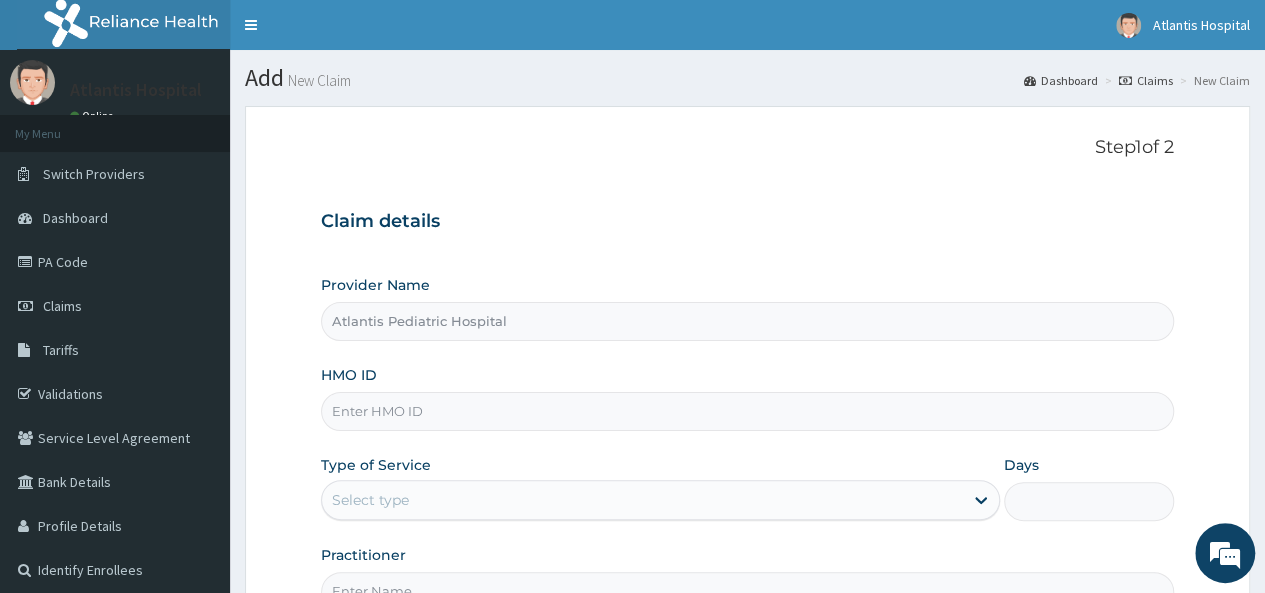 paste on "CGO/[NUMBER]/[NUMBER]" 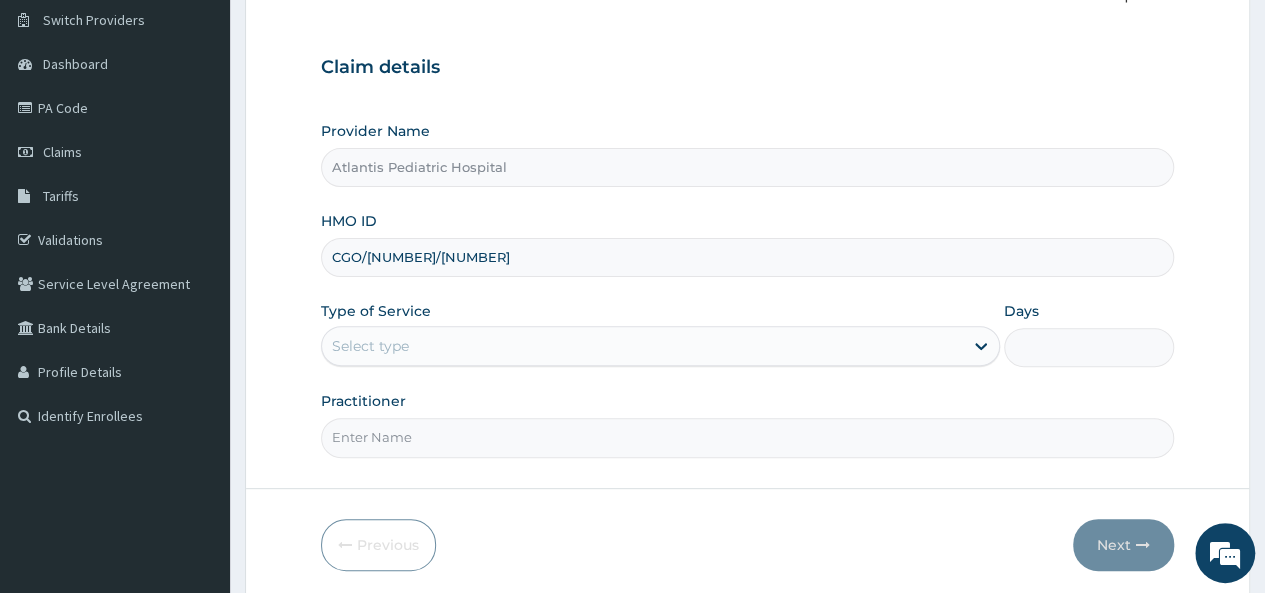 scroll, scrollTop: 224, scrollLeft: 0, axis: vertical 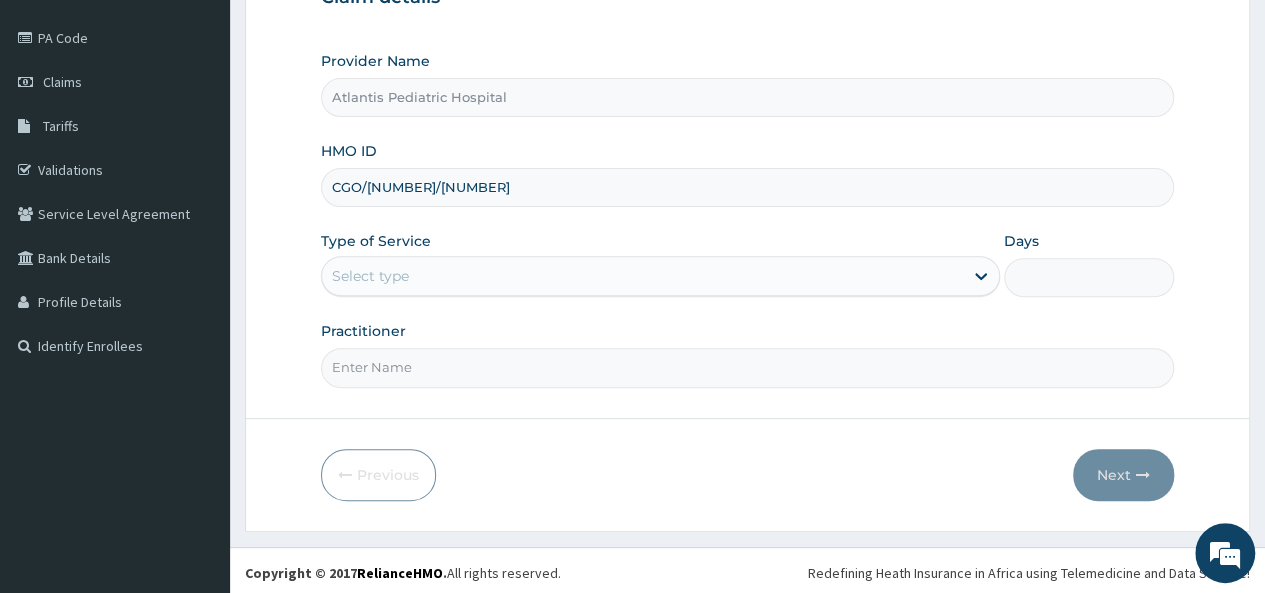 type on "CGO/[NUMBER]/[NUMBER]" 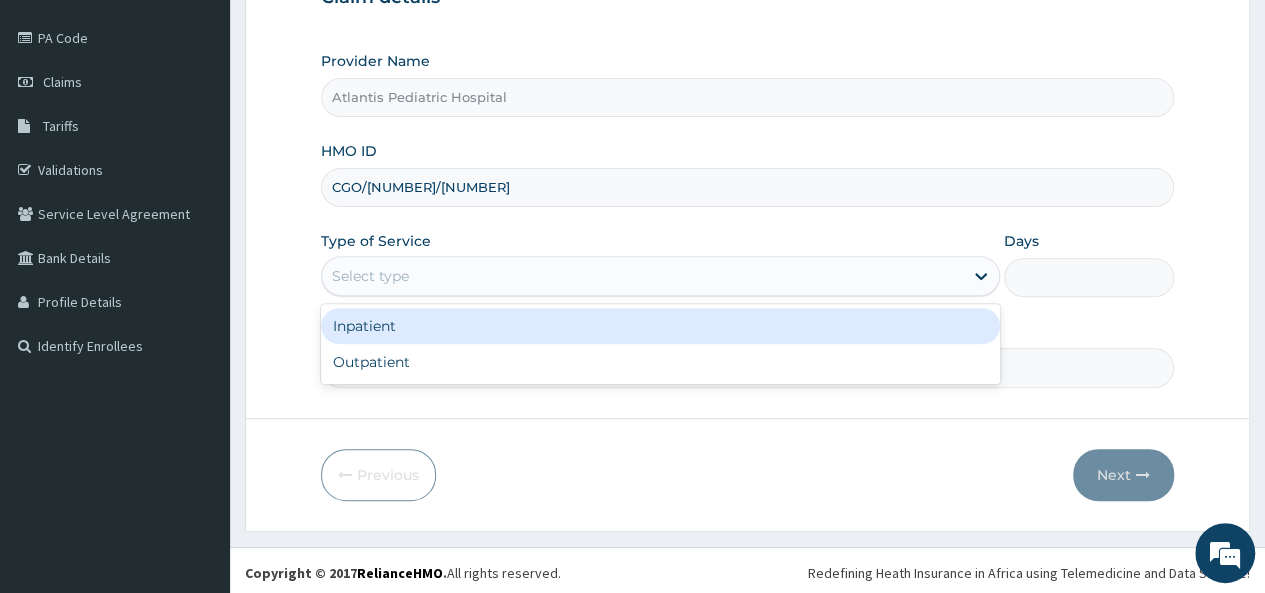 click on "Select type" at bounding box center (642, 276) 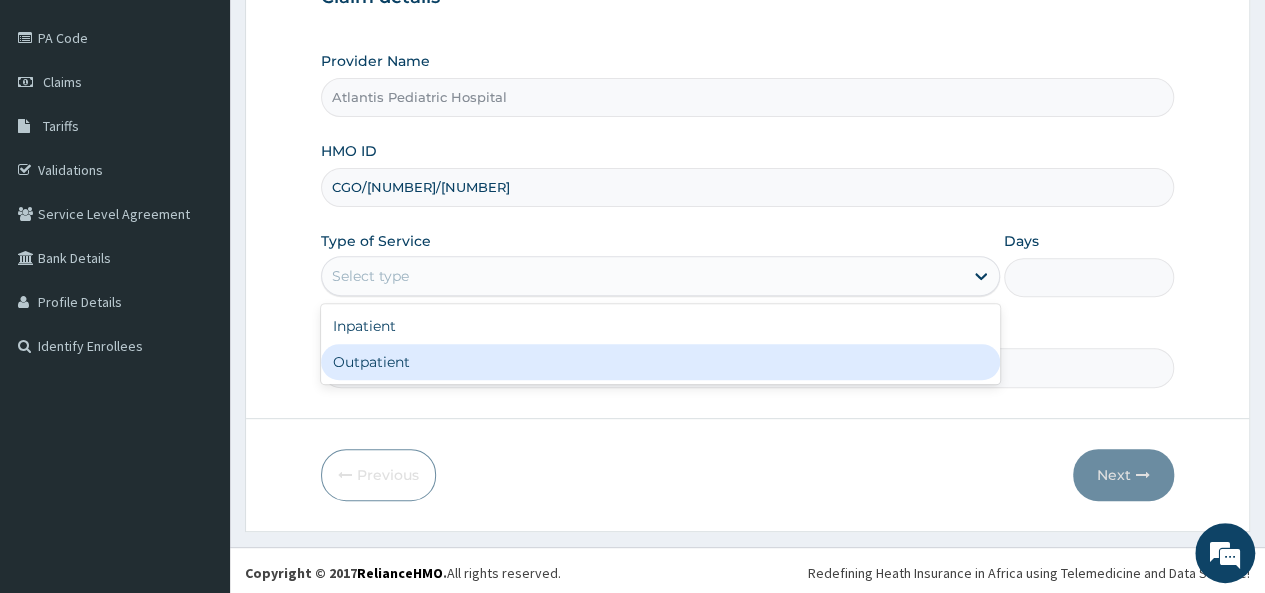 click on "Outpatient" at bounding box center (660, 362) 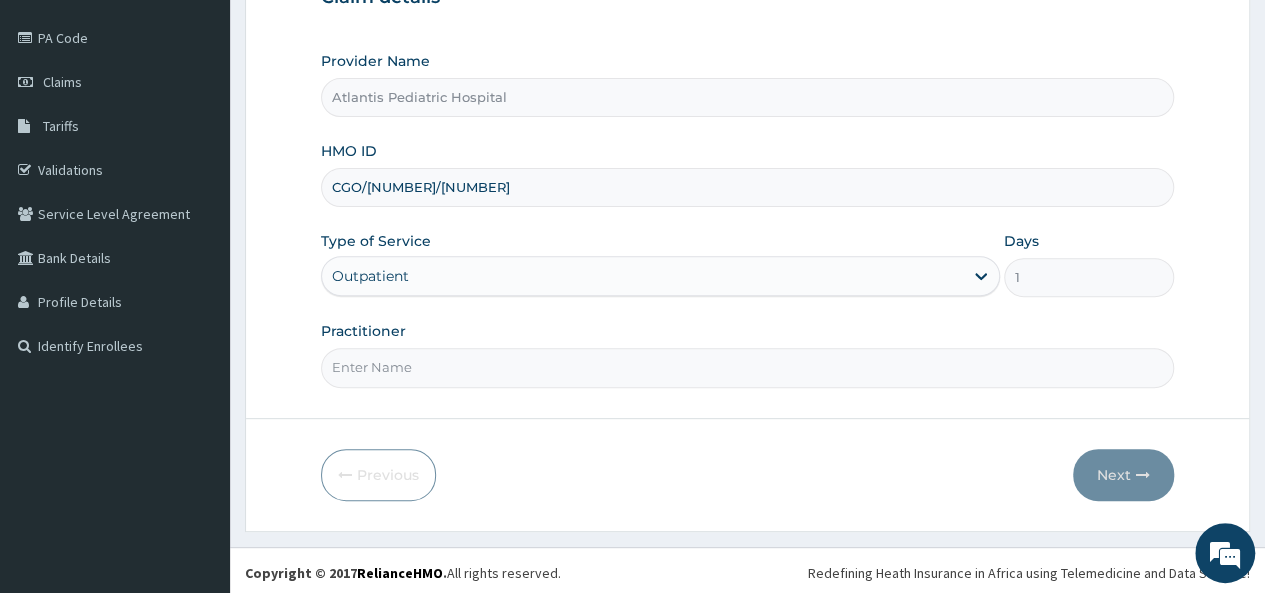 click on "Practitioner" at bounding box center [747, 367] 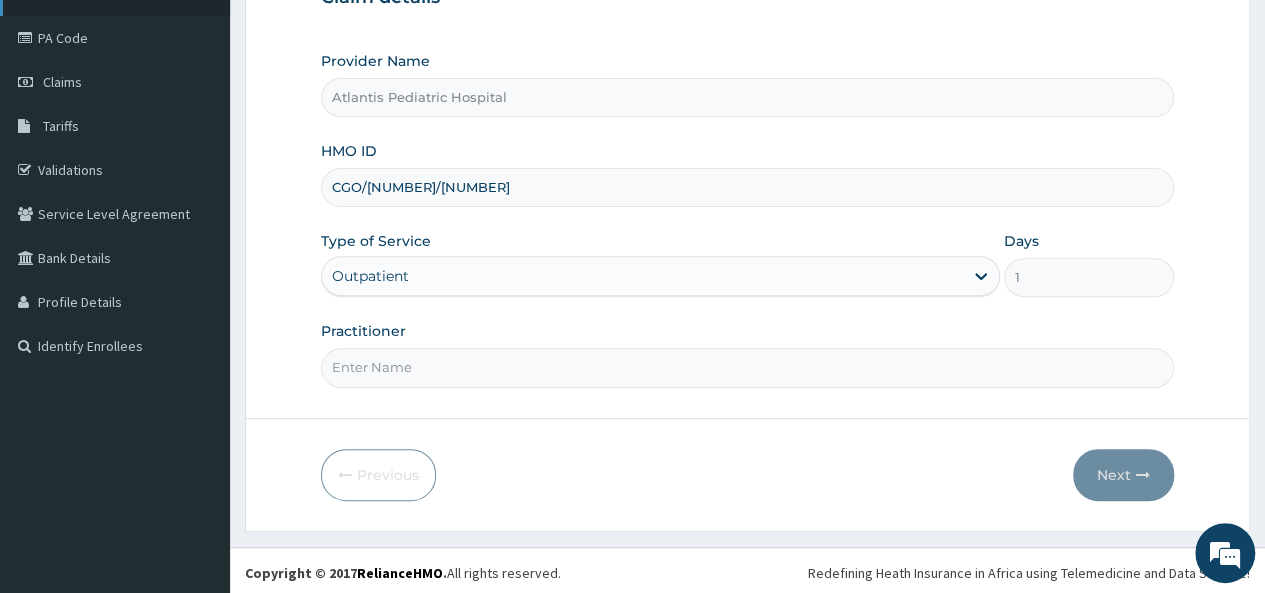 scroll, scrollTop: 0, scrollLeft: 0, axis: both 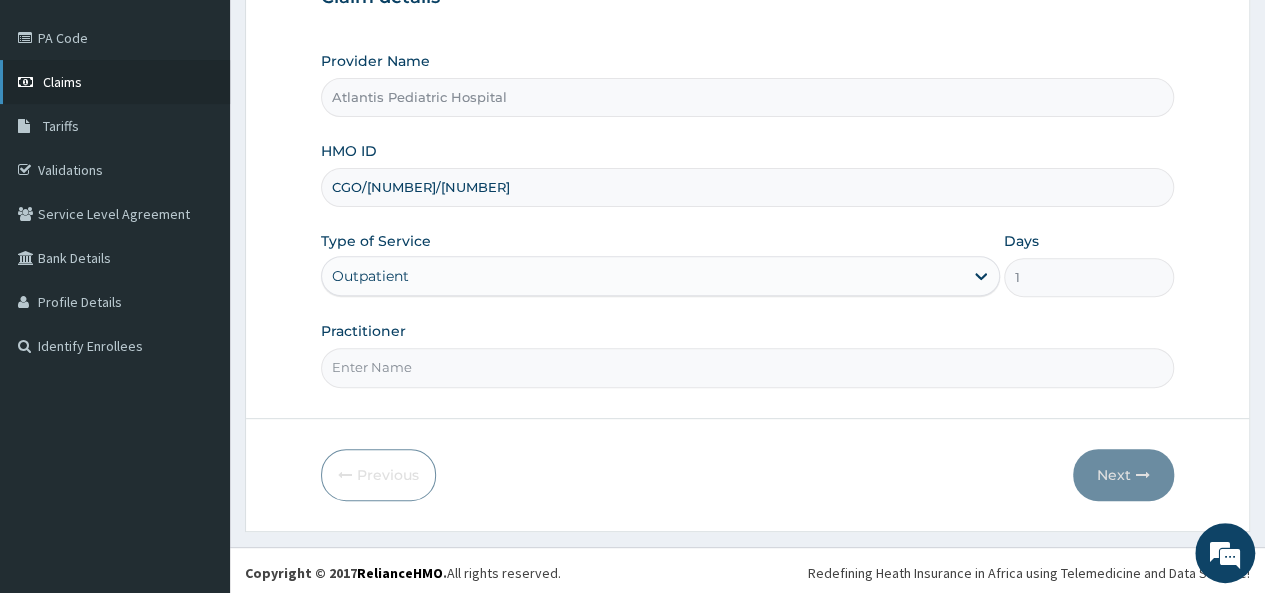 click on "Claims" at bounding box center [115, 82] 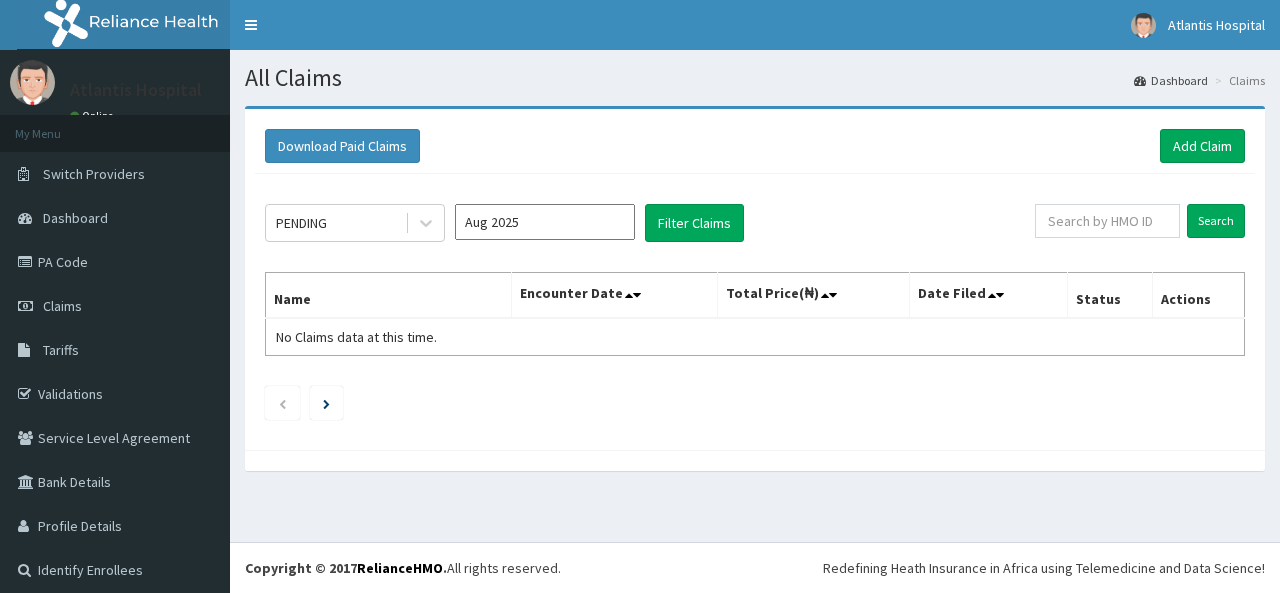 scroll, scrollTop: 0, scrollLeft: 0, axis: both 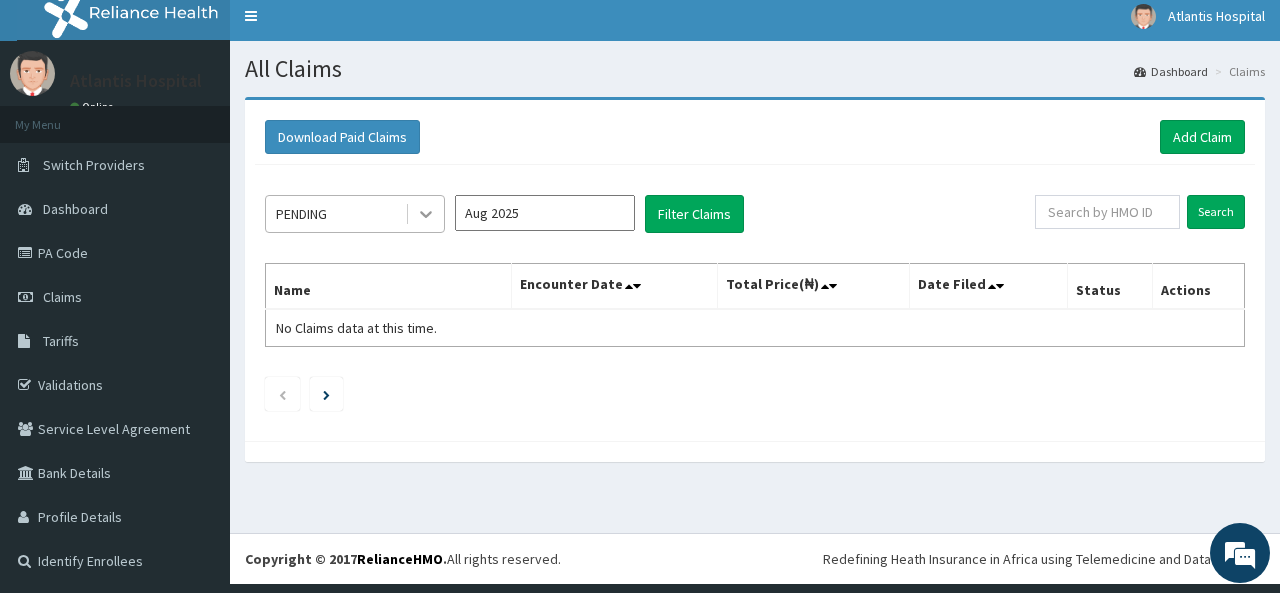 click 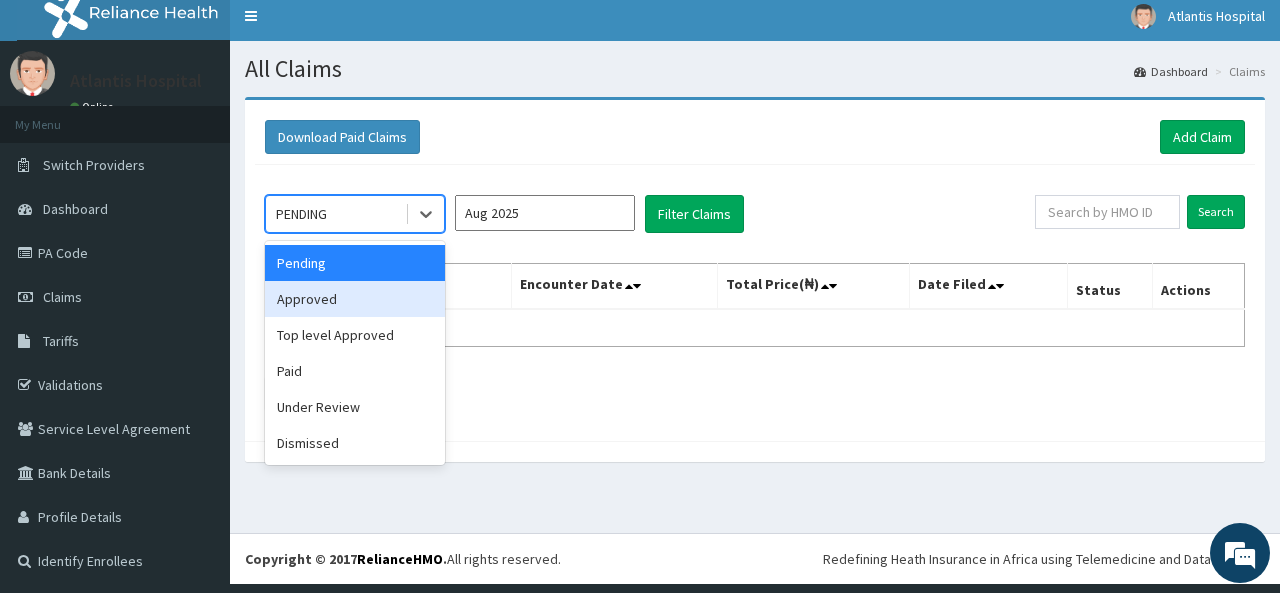 click on "Approved" at bounding box center [355, 299] 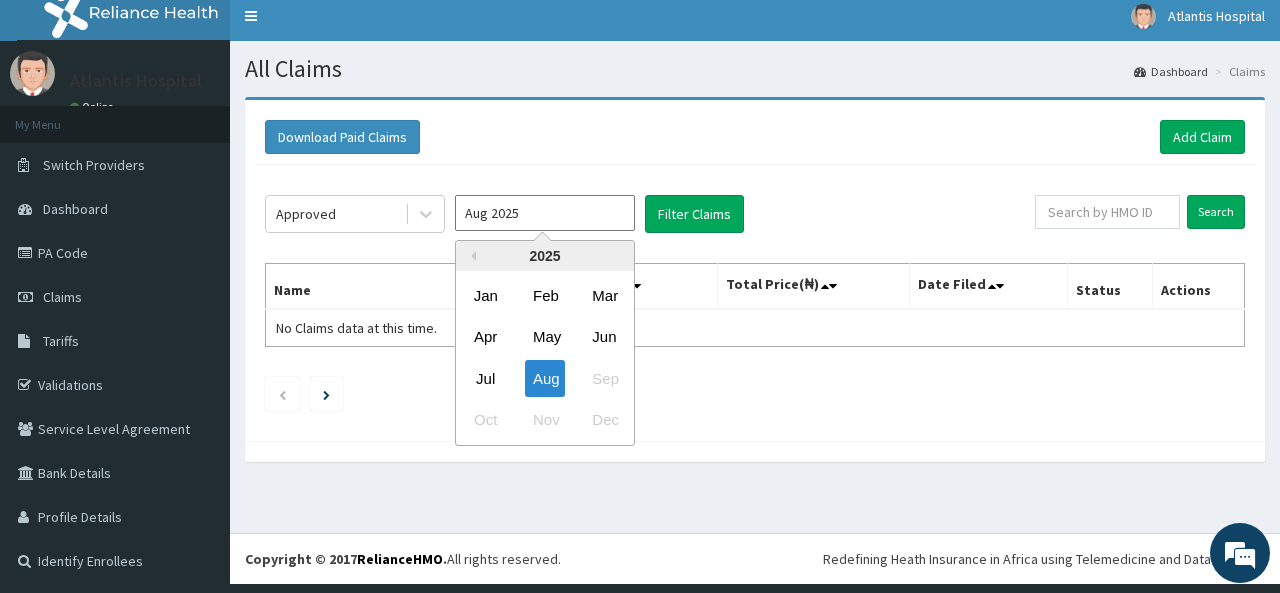 click on "Aug 2025" at bounding box center (545, 213) 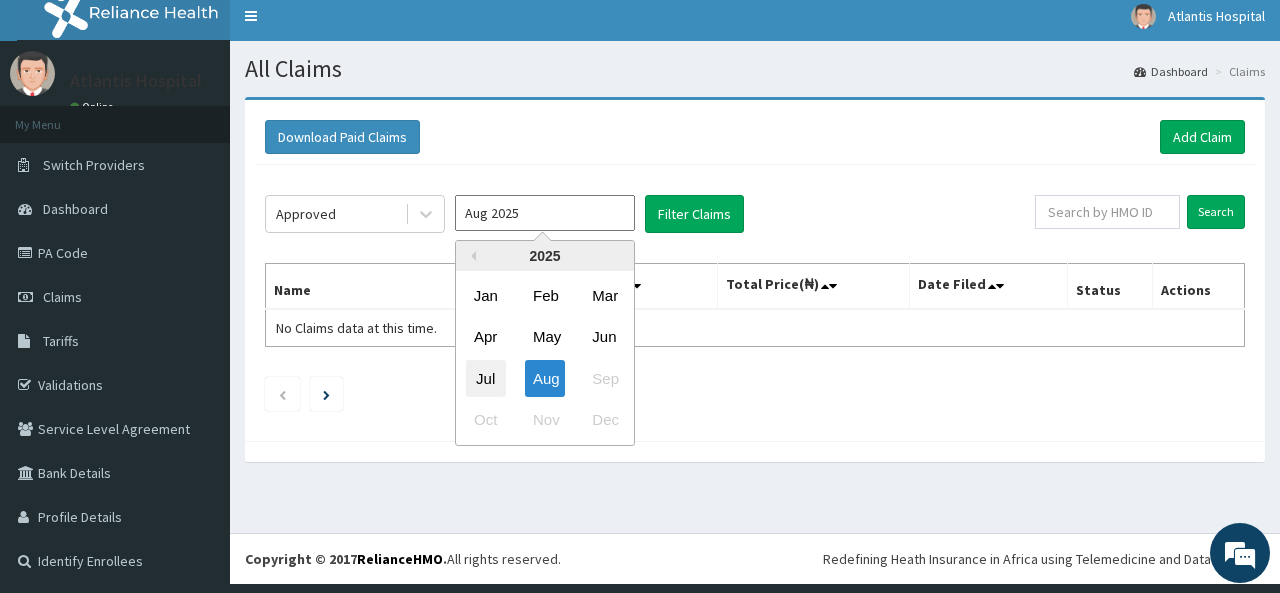 click on "Jul" at bounding box center (486, 378) 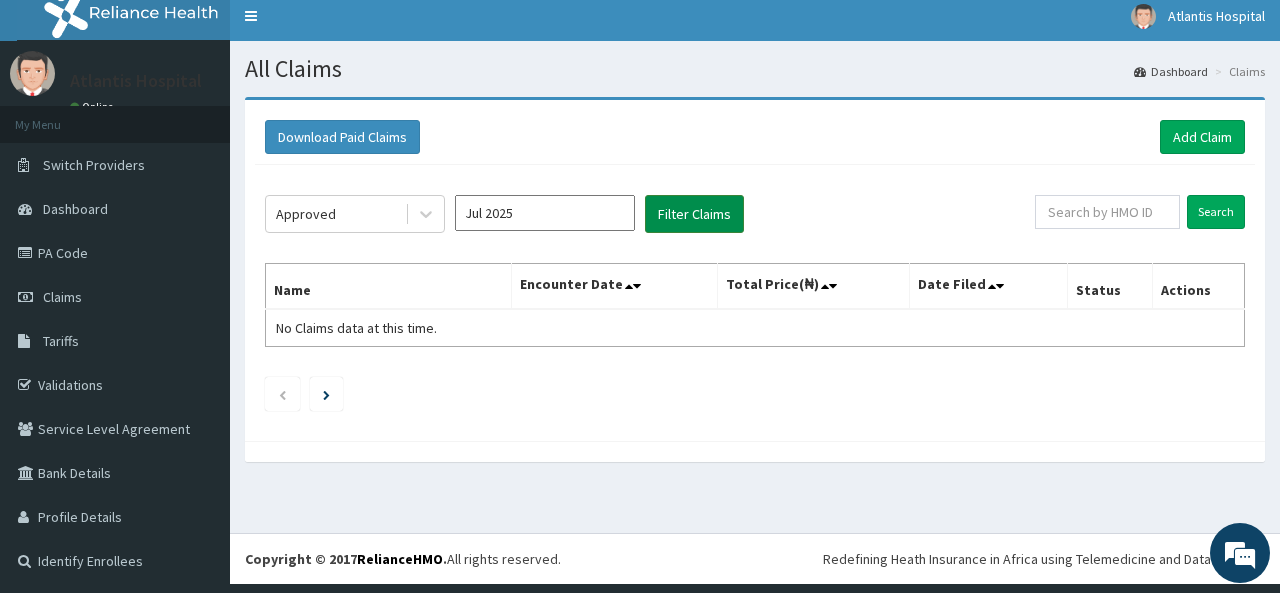 click on "Filter Claims" at bounding box center [694, 214] 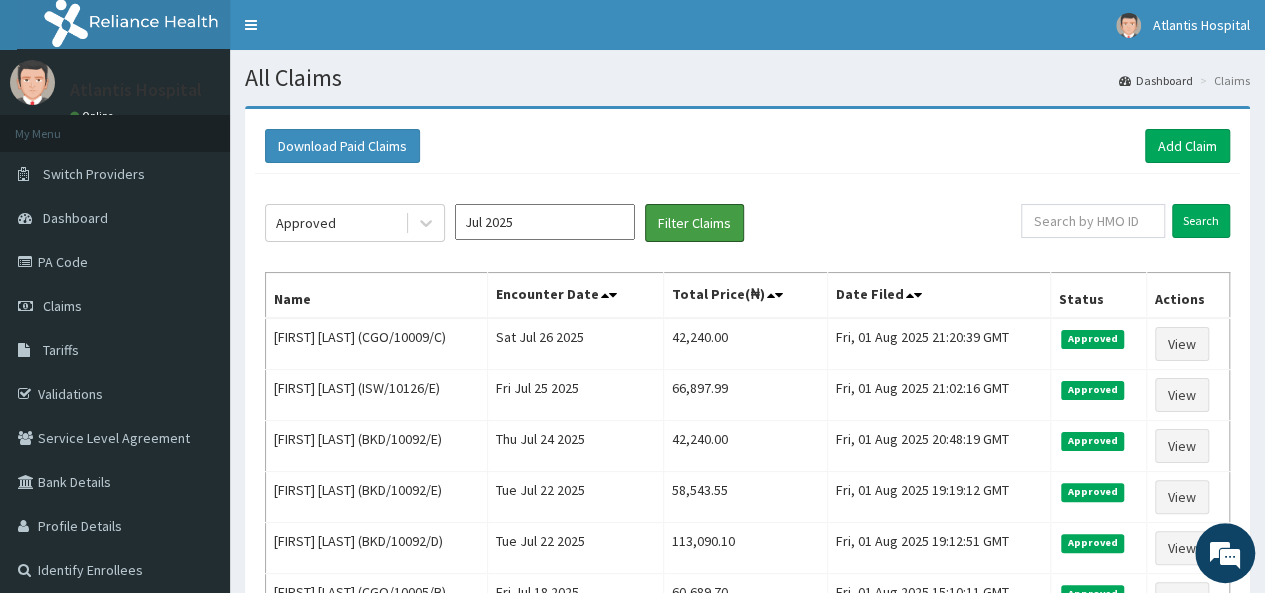scroll, scrollTop: 0, scrollLeft: 0, axis: both 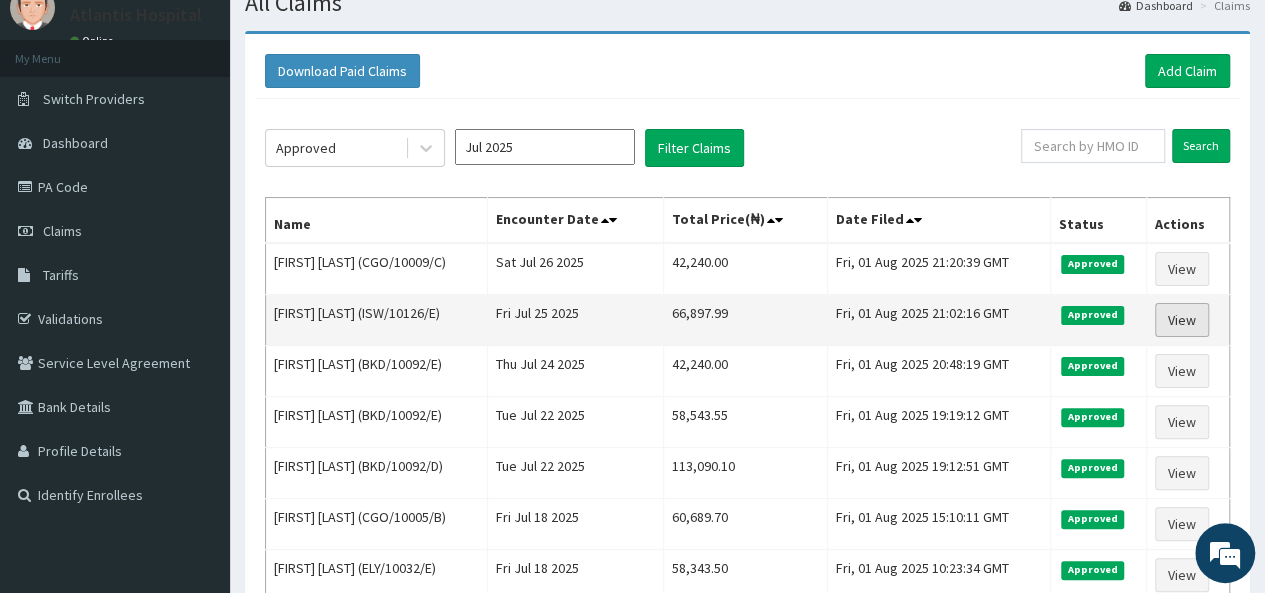 click on "View" at bounding box center [1182, 320] 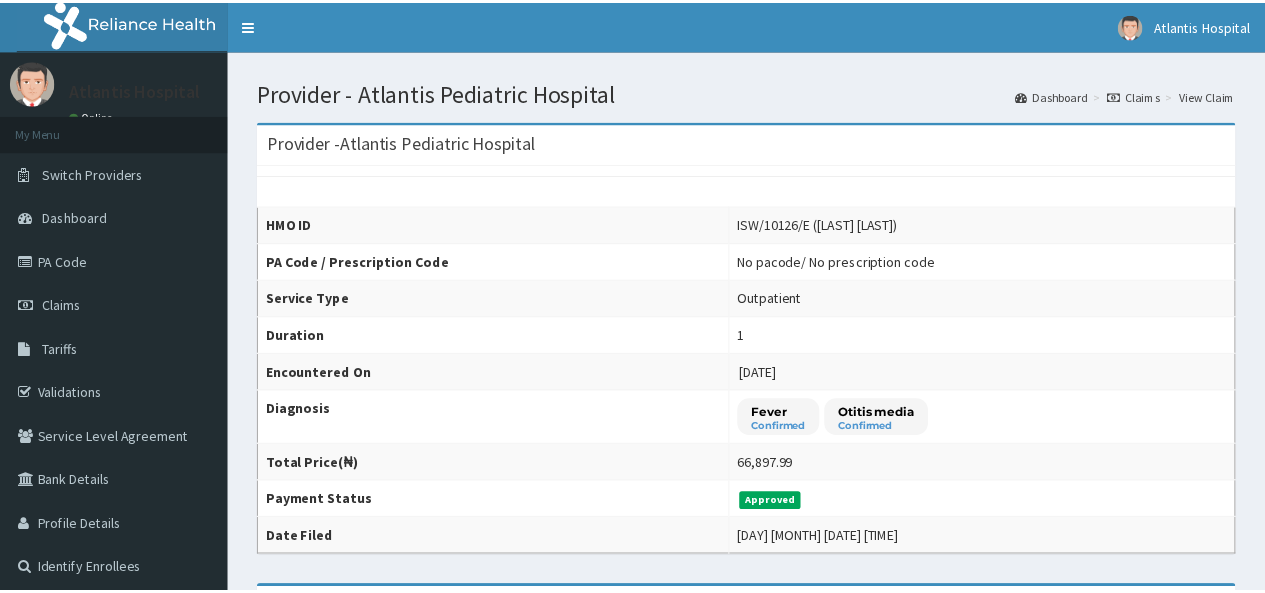 scroll, scrollTop: 0, scrollLeft: 0, axis: both 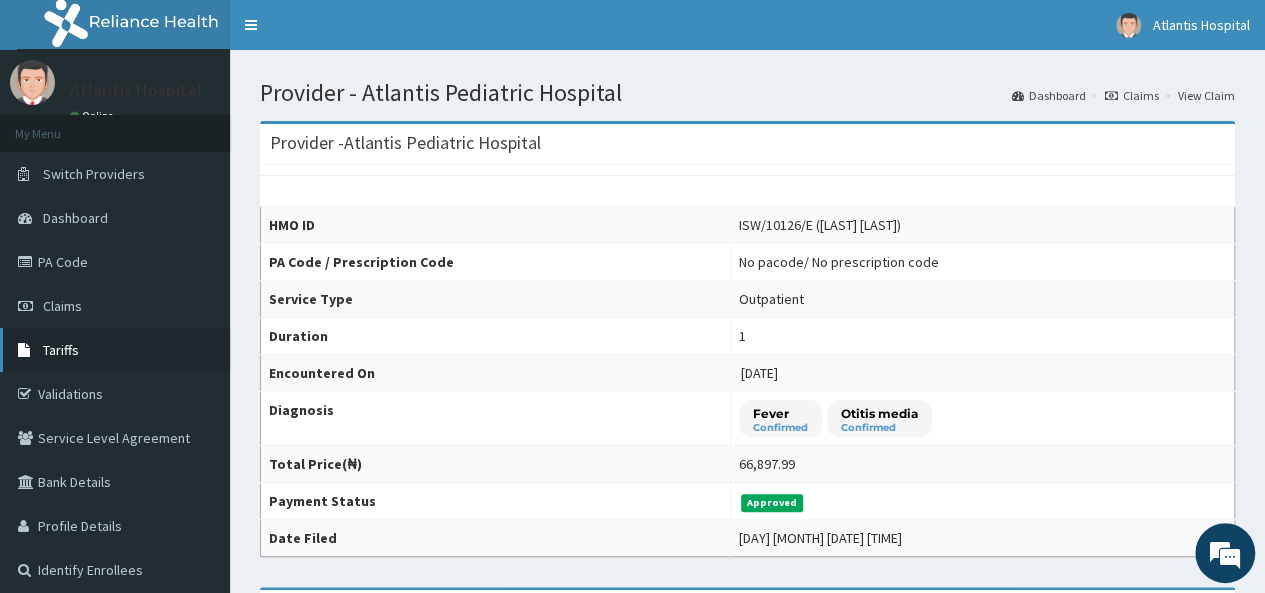 click on "Tariffs" at bounding box center (61, 350) 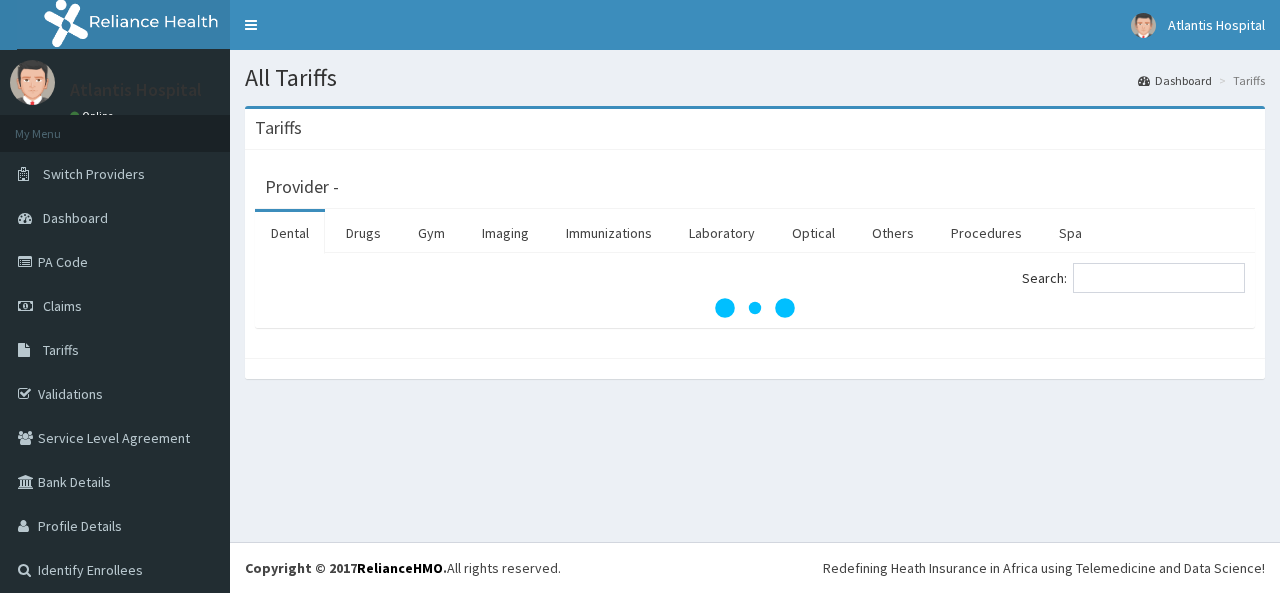 scroll, scrollTop: 0, scrollLeft: 0, axis: both 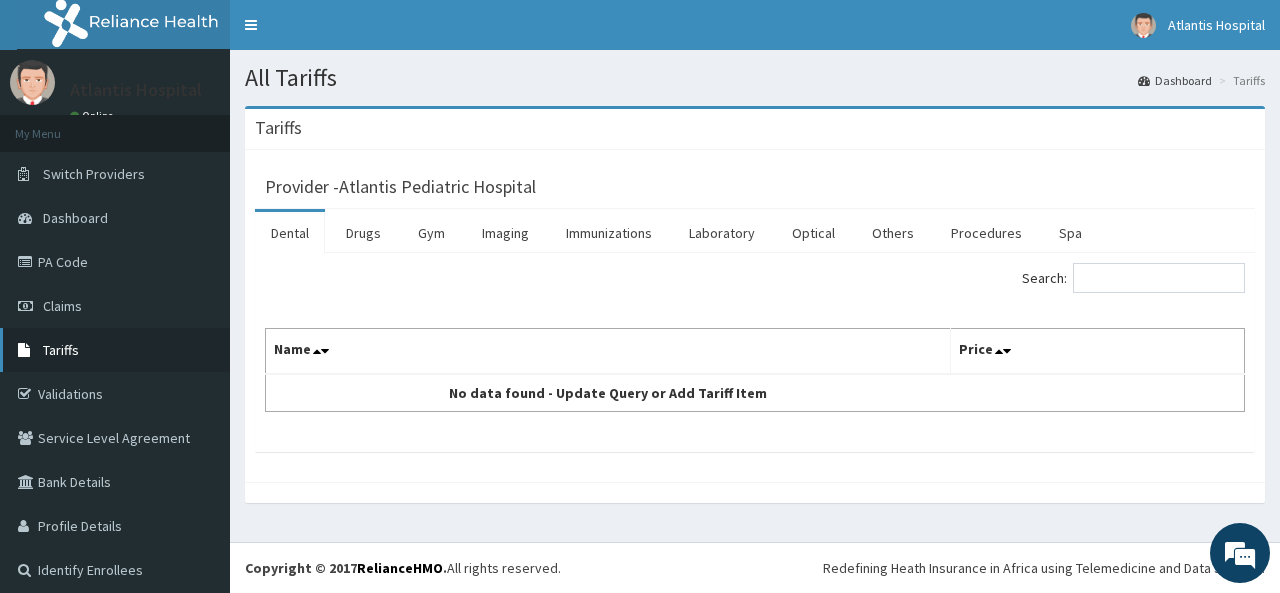 click on "Tariffs" at bounding box center (115, 350) 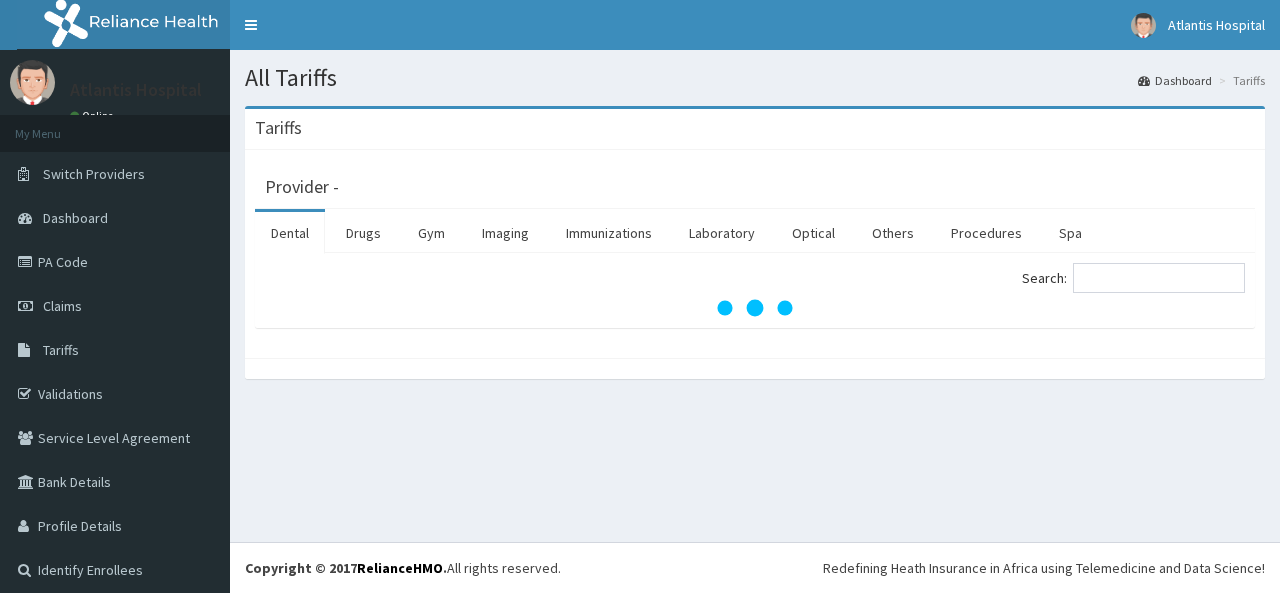 scroll, scrollTop: 0, scrollLeft: 0, axis: both 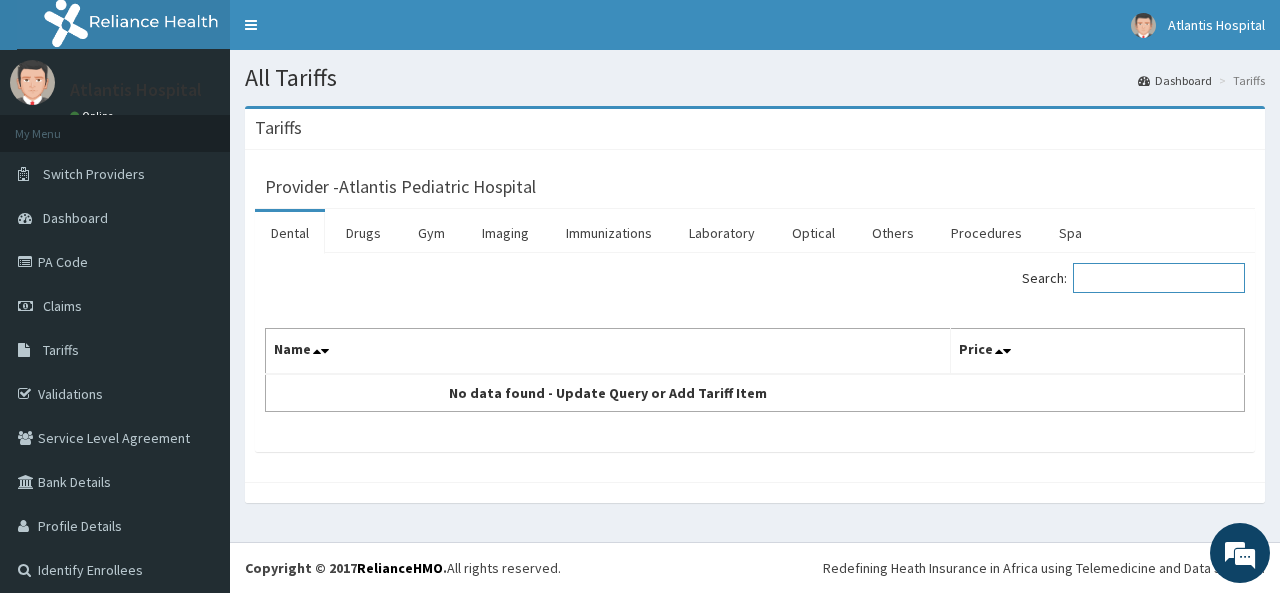 click on "Search:" at bounding box center [1159, 278] 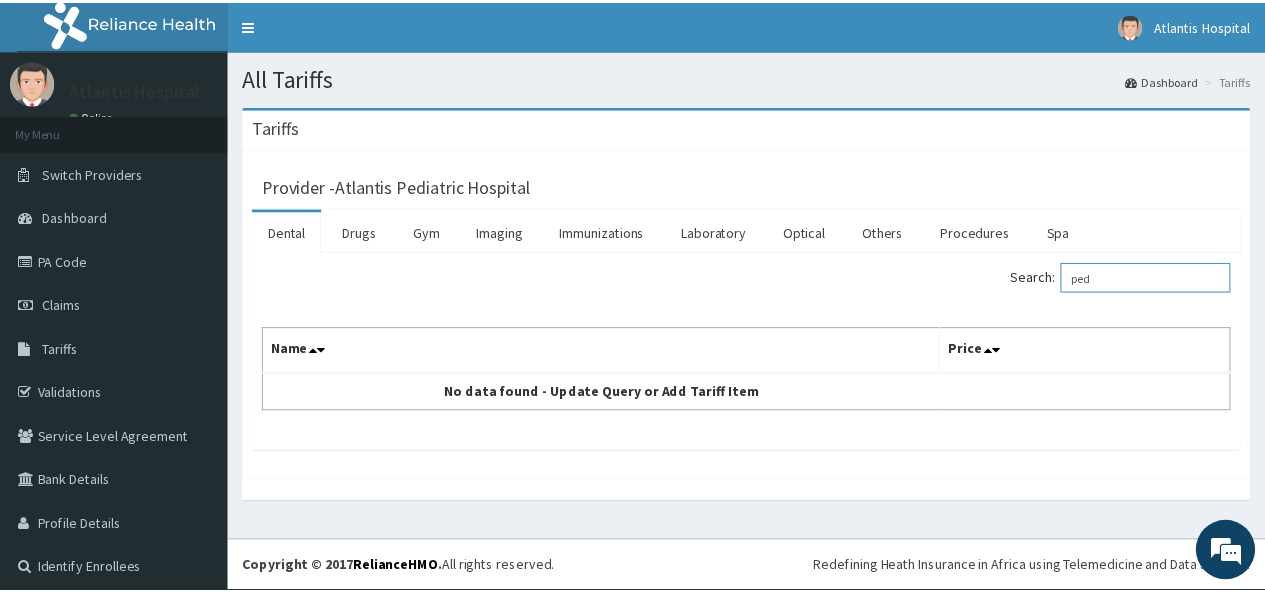 scroll, scrollTop: 0, scrollLeft: 0, axis: both 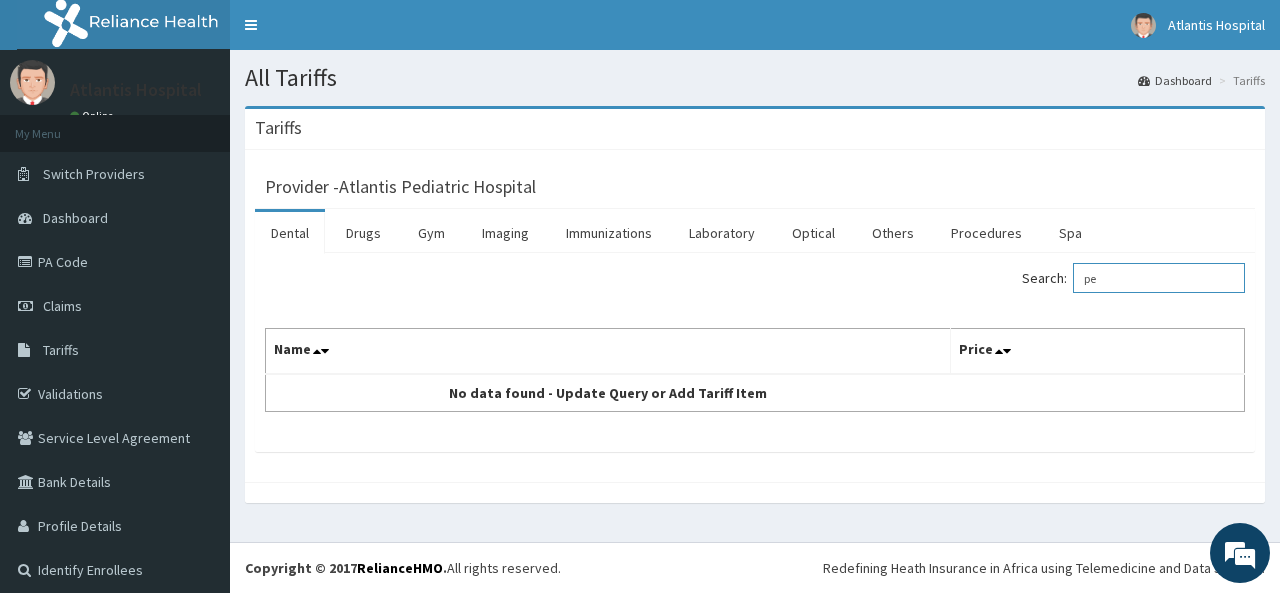 type on "p" 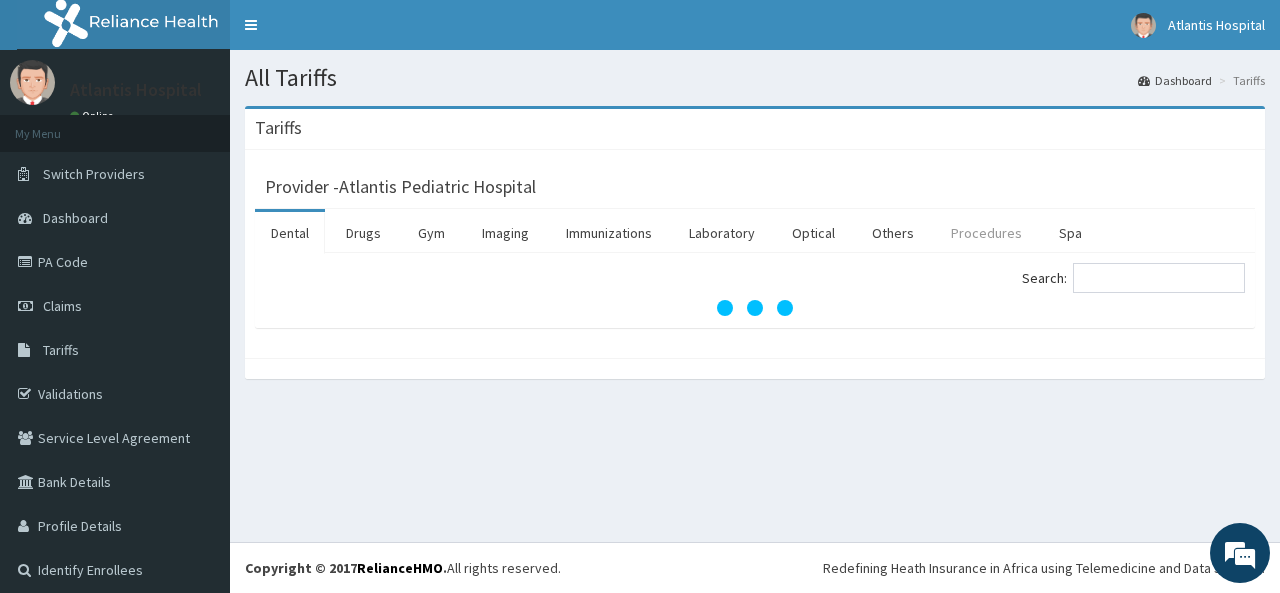 click on "Procedures" at bounding box center [986, 233] 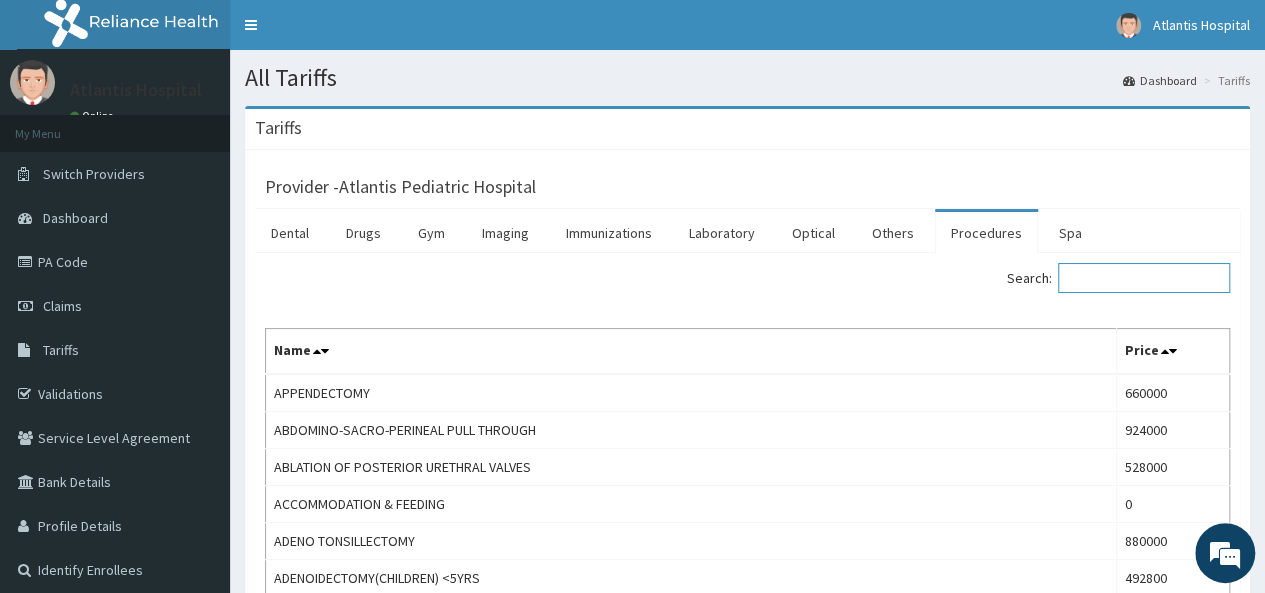 click on "Search:" at bounding box center [1144, 278] 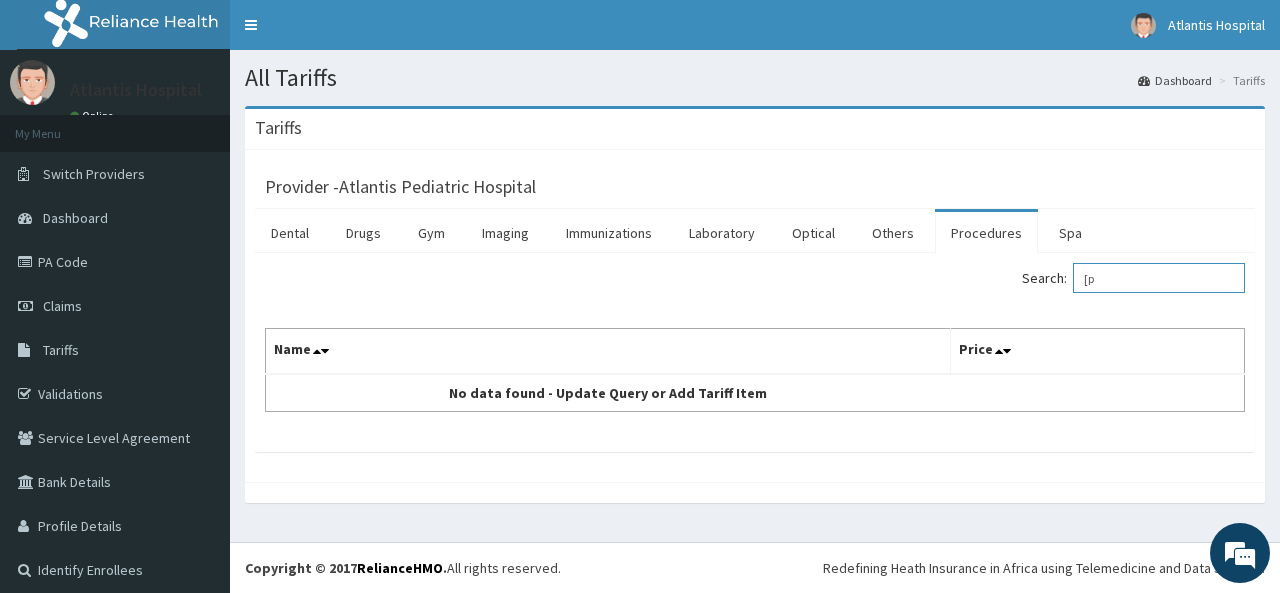 type on "[" 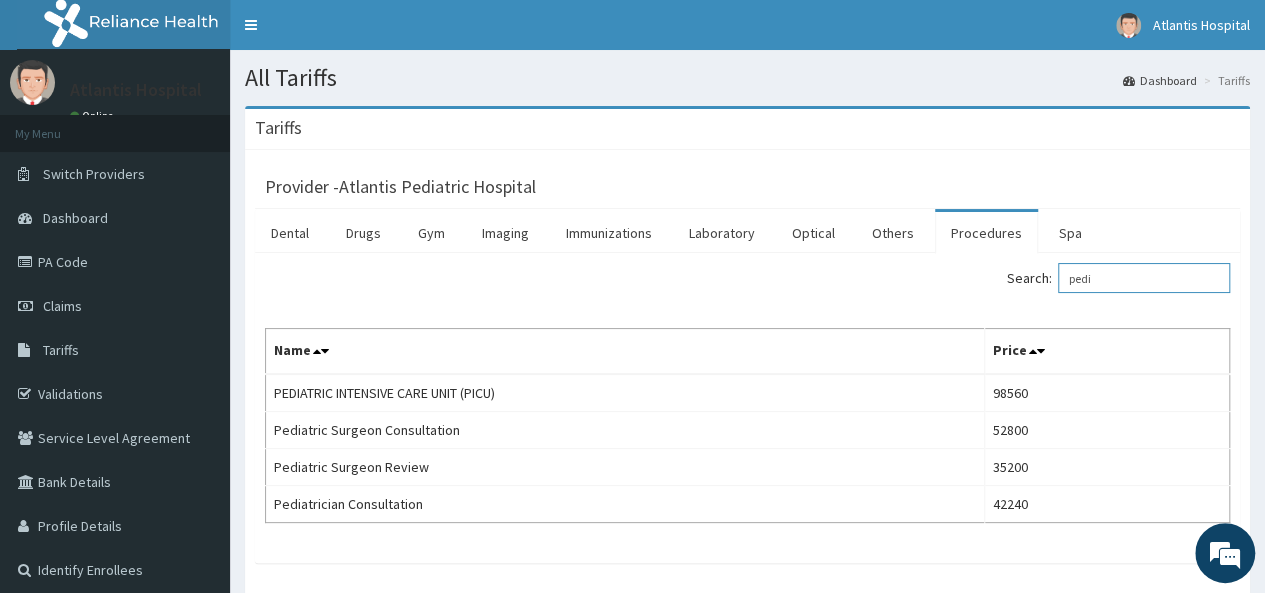 type on "pedi" 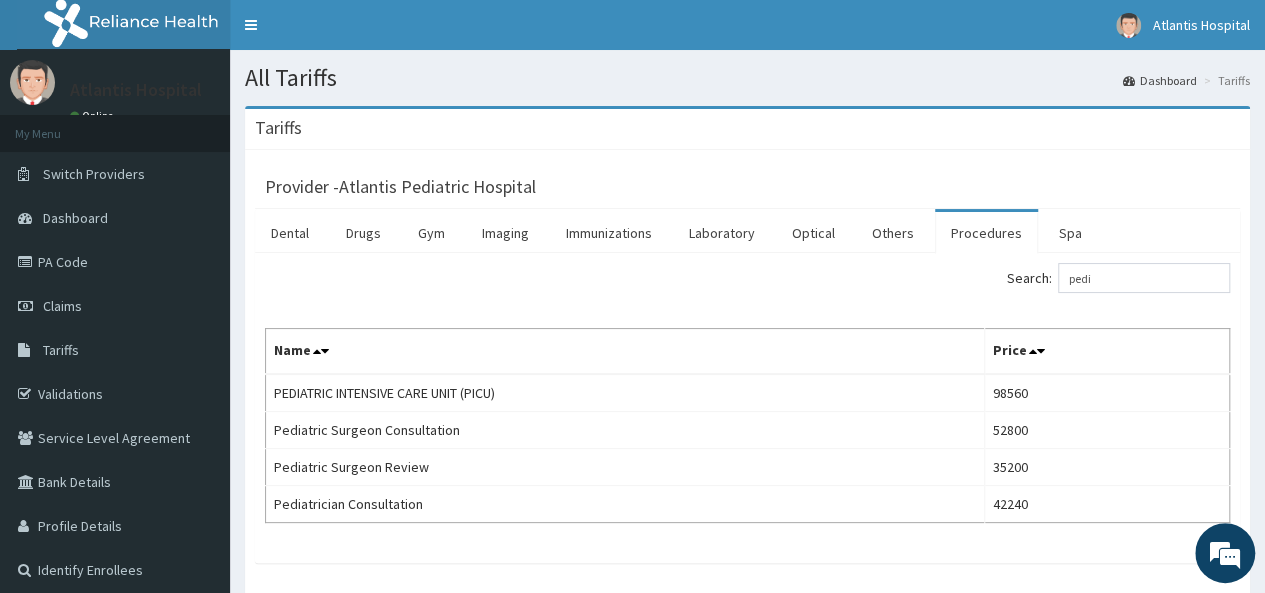 click on "Provider -  Atlantis Pediatric Hospital   Dental Drugs Gym Imaging Immunizations Laboratory Optical Others Procedures Spa Search: pedi Name Price PEDIATRIC INTENSIVE CARE UNIT (PICU) 98560 Pediatric Surgeon Consultation  52800 Pediatric Surgeon Review   35200 Pediatrician Consultation  42240" at bounding box center [747, 371] 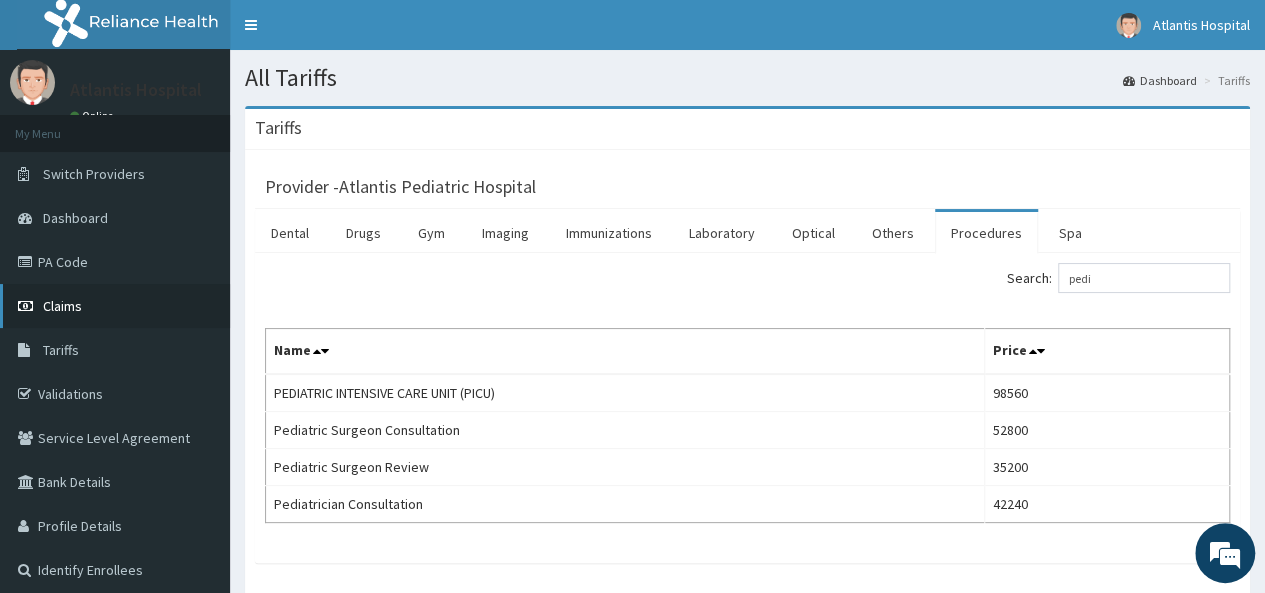 click on "Claims" at bounding box center [115, 306] 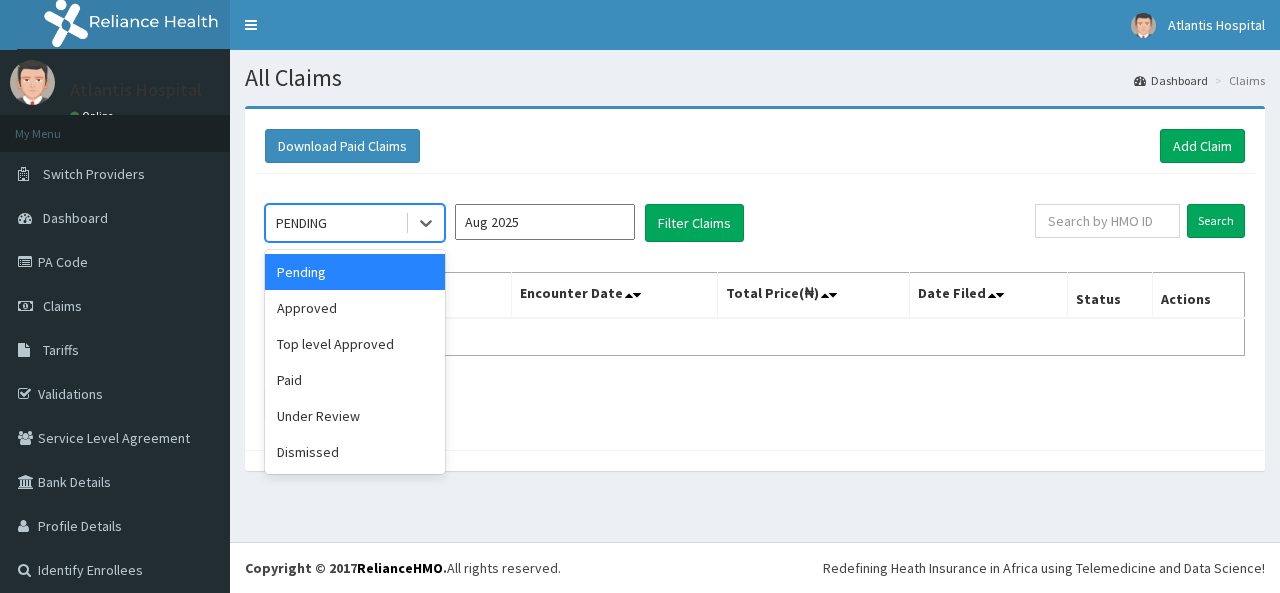 scroll, scrollTop: 0, scrollLeft: 0, axis: both 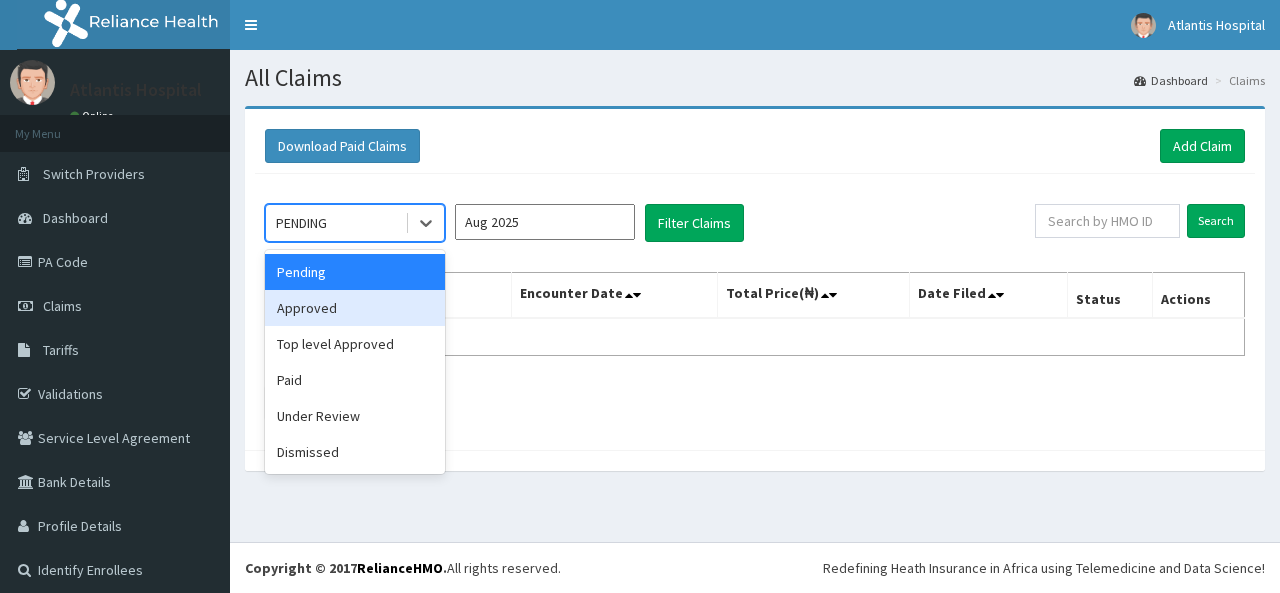 click on "Approved" at bounding box center (355, 308) 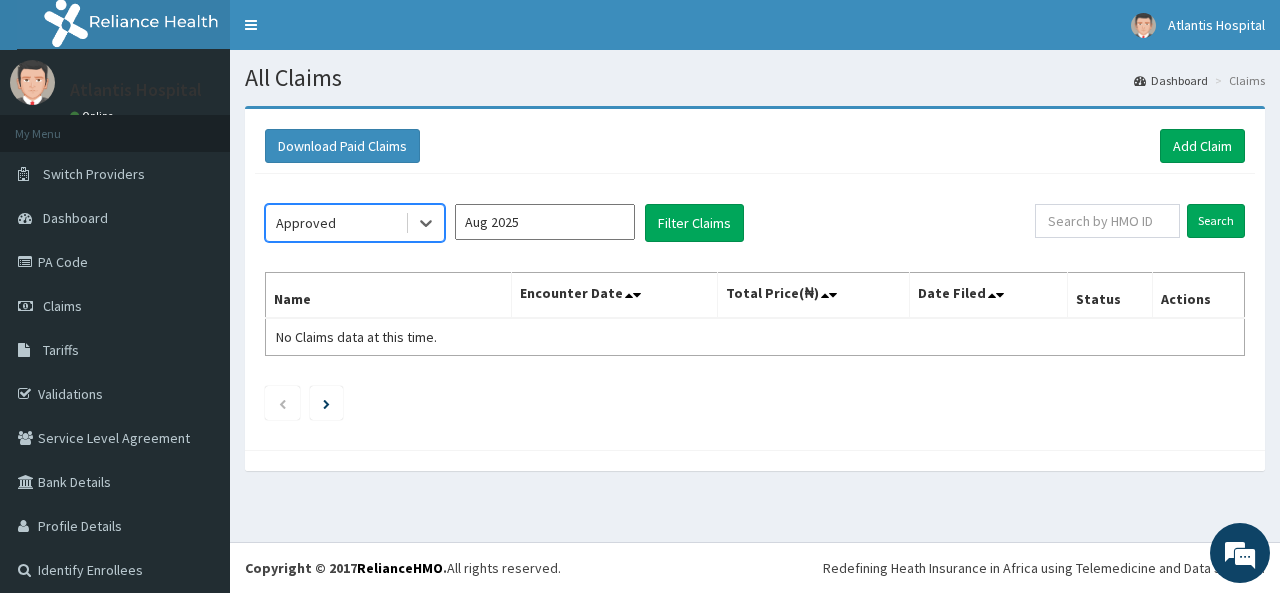 click on "option Approved, selected.   Select is focused ,type to refine list, press Down to open the menu,  Approved Aug 2025 Filter Claims" at bounding box center (650, 223) 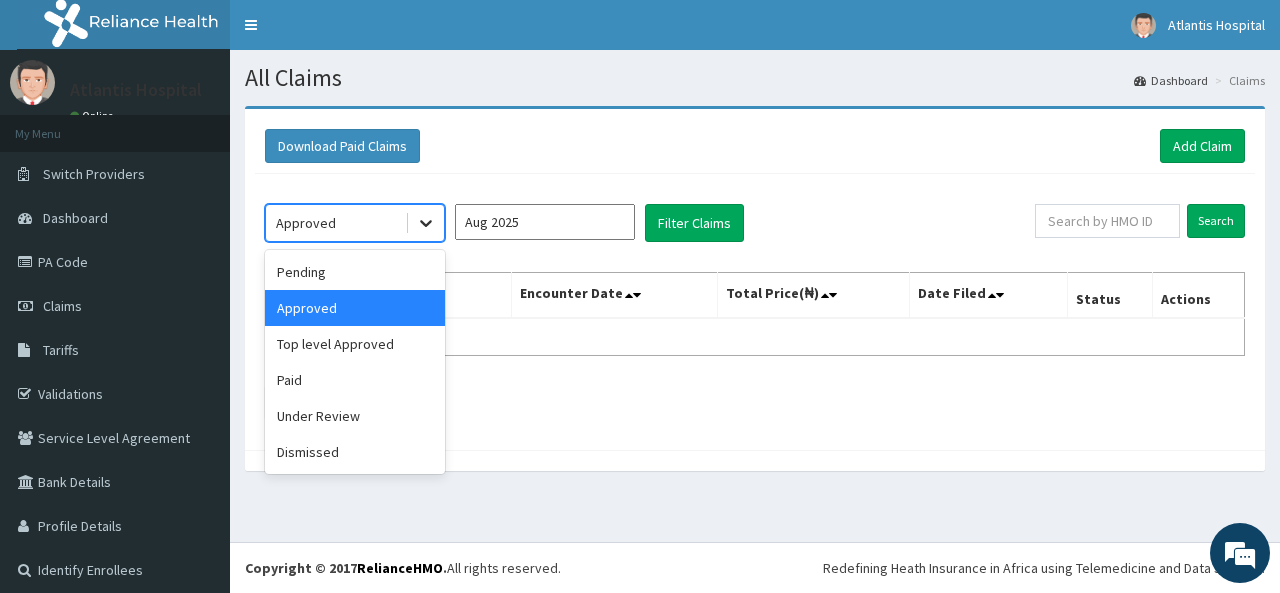click at bounding box center [426, 223] 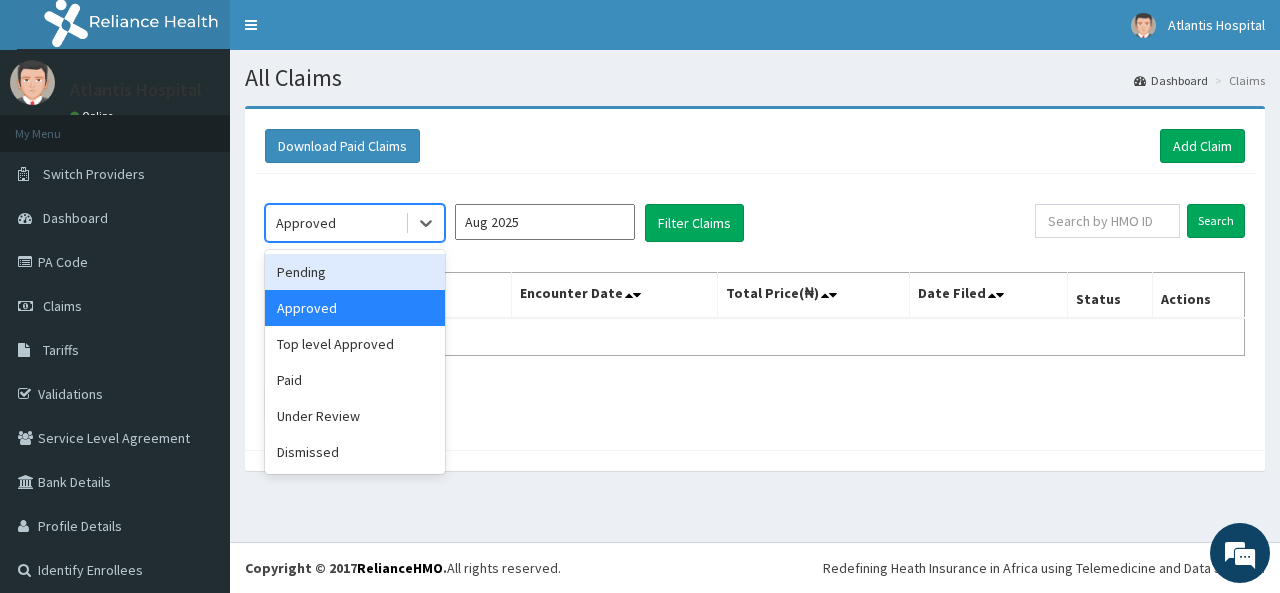 click on "Pending" at bounding box center [355, 272] 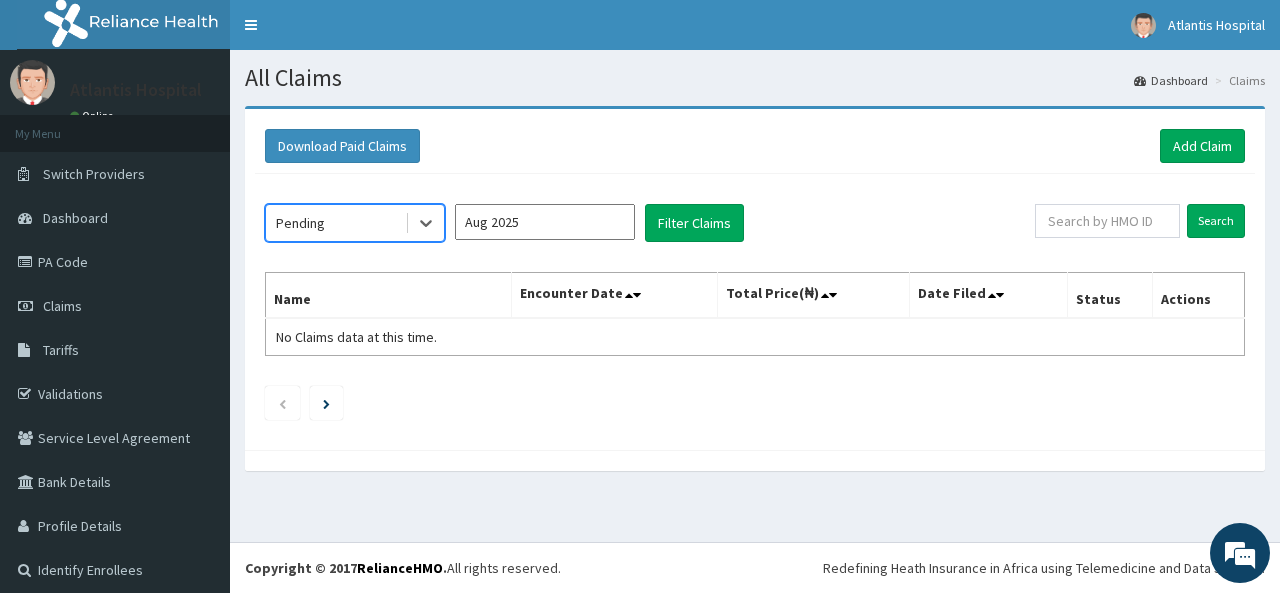 click on "Aug 2025" at bounding box center [545, 222] 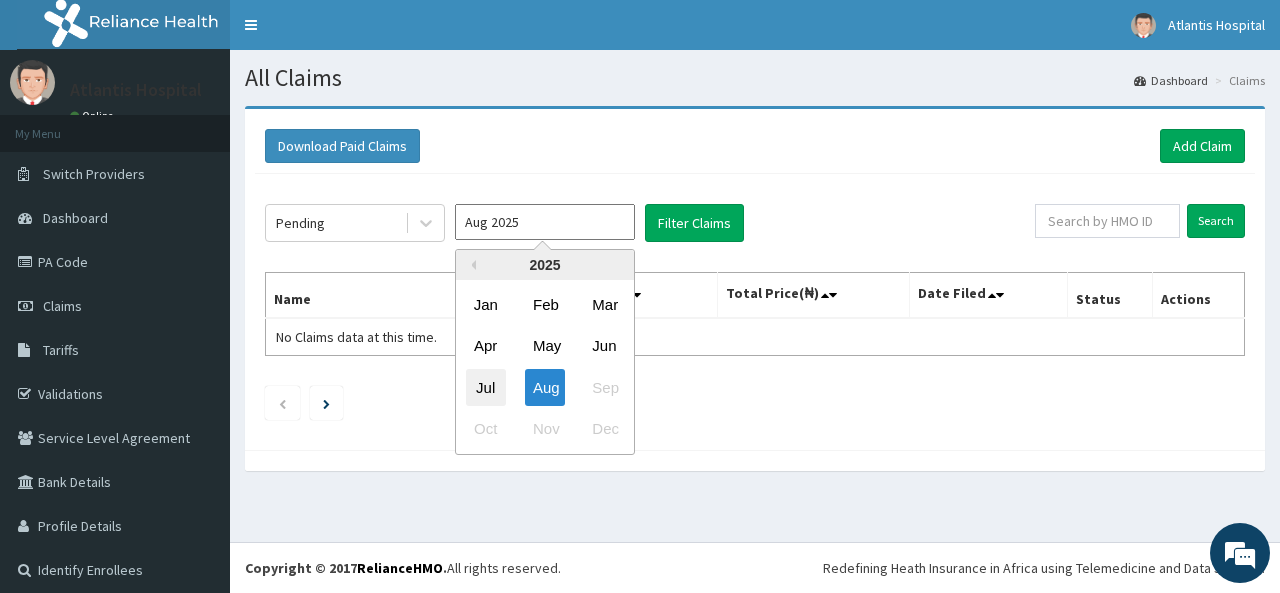 click on "Jul" at bounding box center (486, 387) 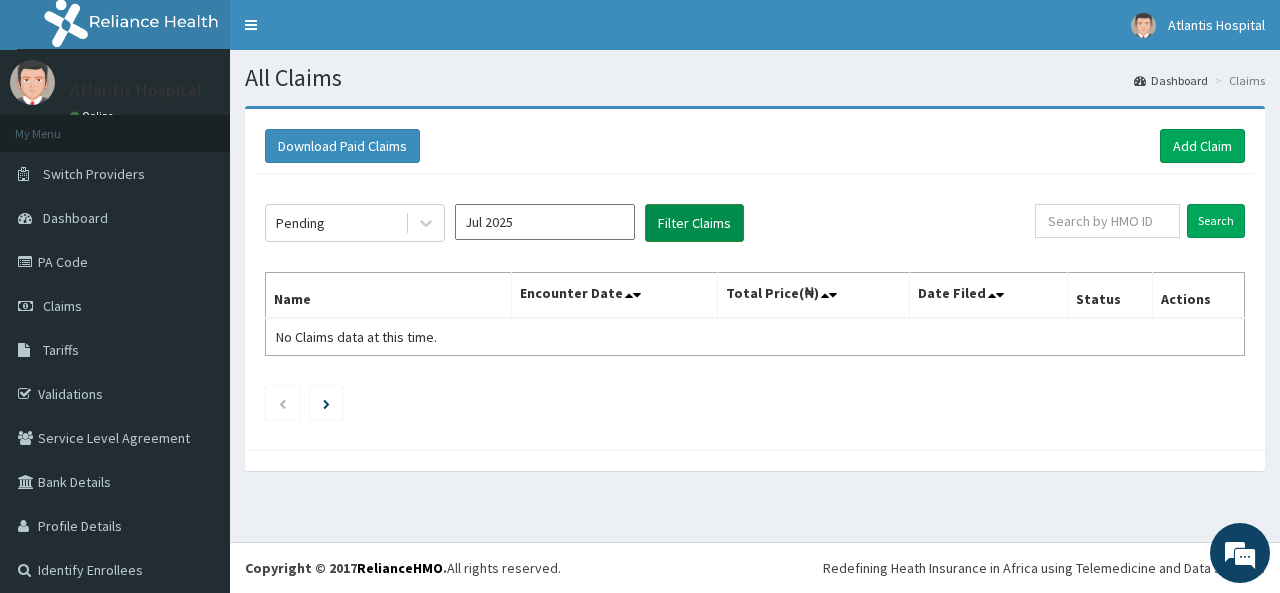 click on "Filter Claims" at bounding box center (694, 223) 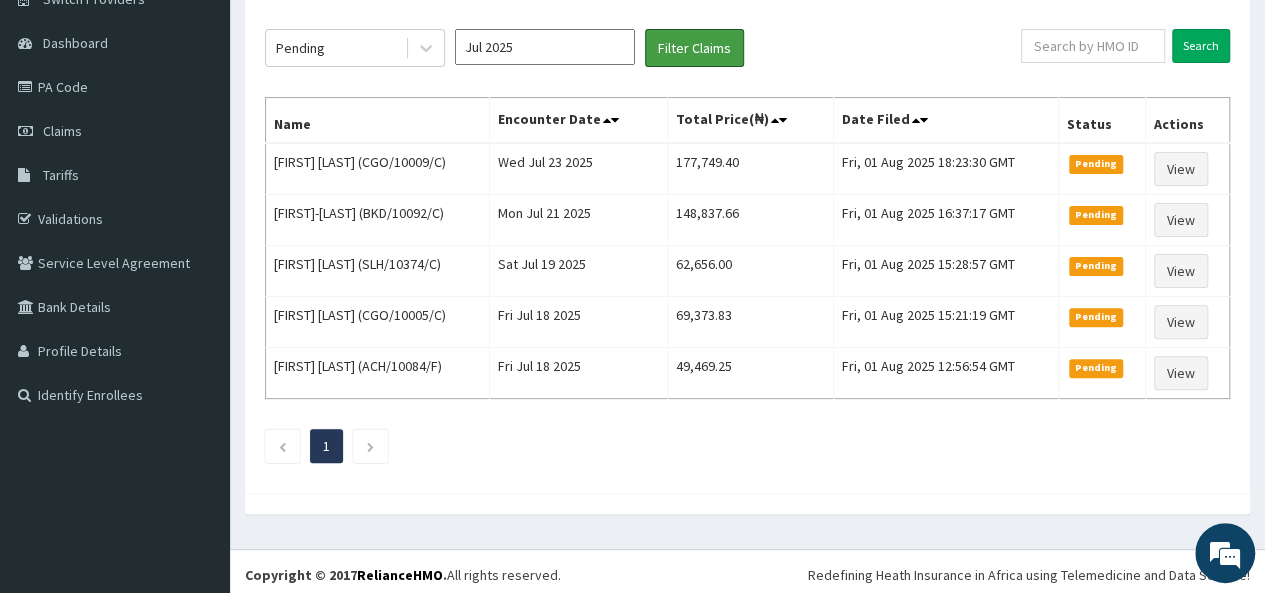 scroll, scrollTop: 75, scrollLeft: 0, axis: vertical 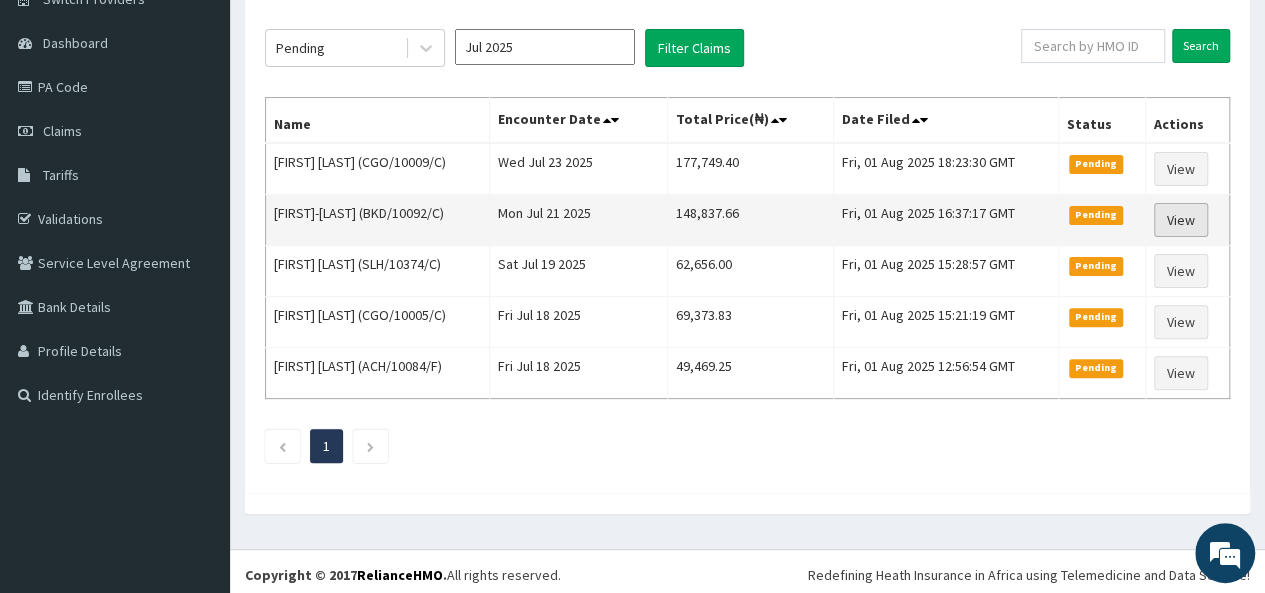click on "View" at bounding box center [1181, 220] 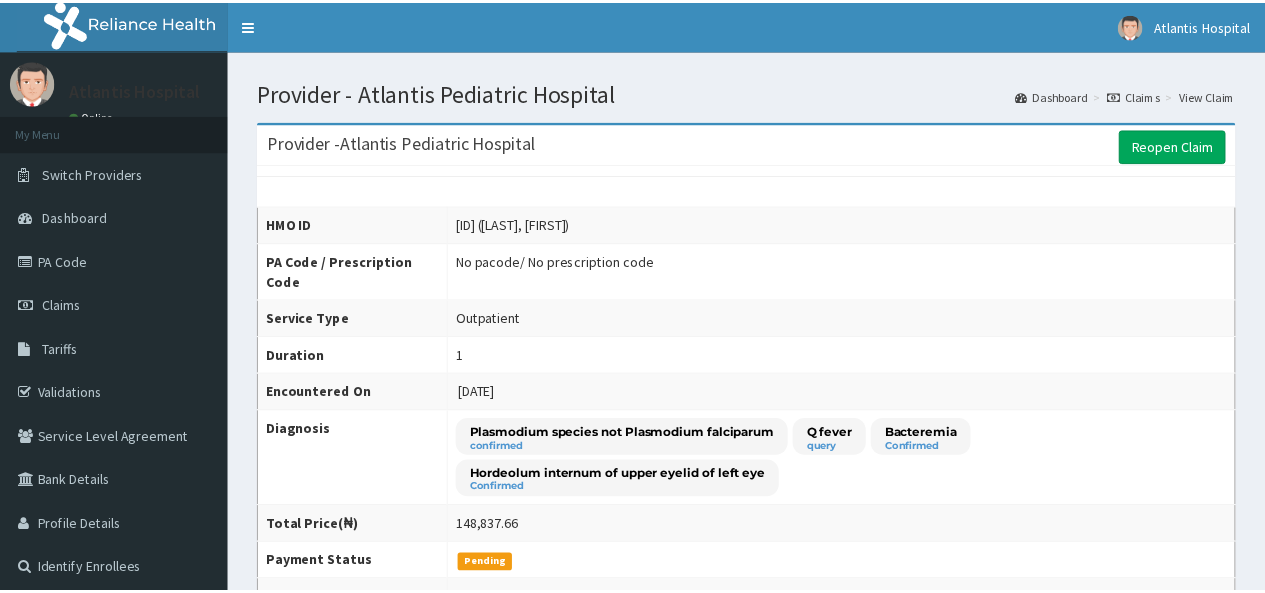 scroll, scrollTop: 0, scrollLeft: 0, axis: both 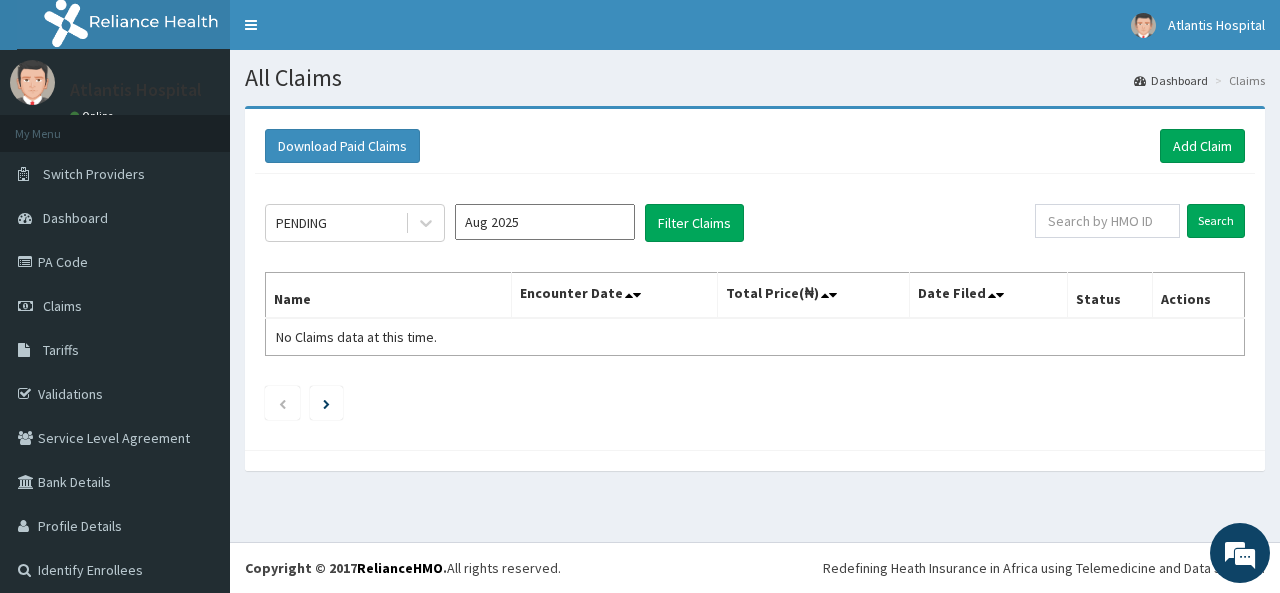 click on "Aug 2025" at bounding box center [545, 222] 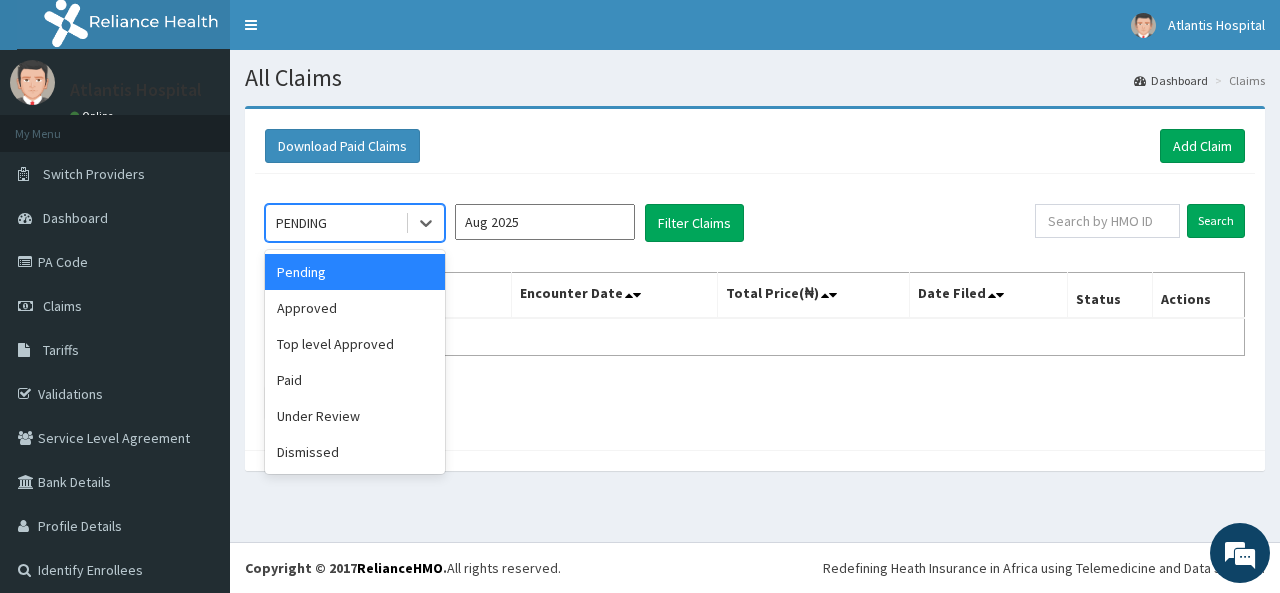 click on "PENDING" at bounding box center [335, 223] 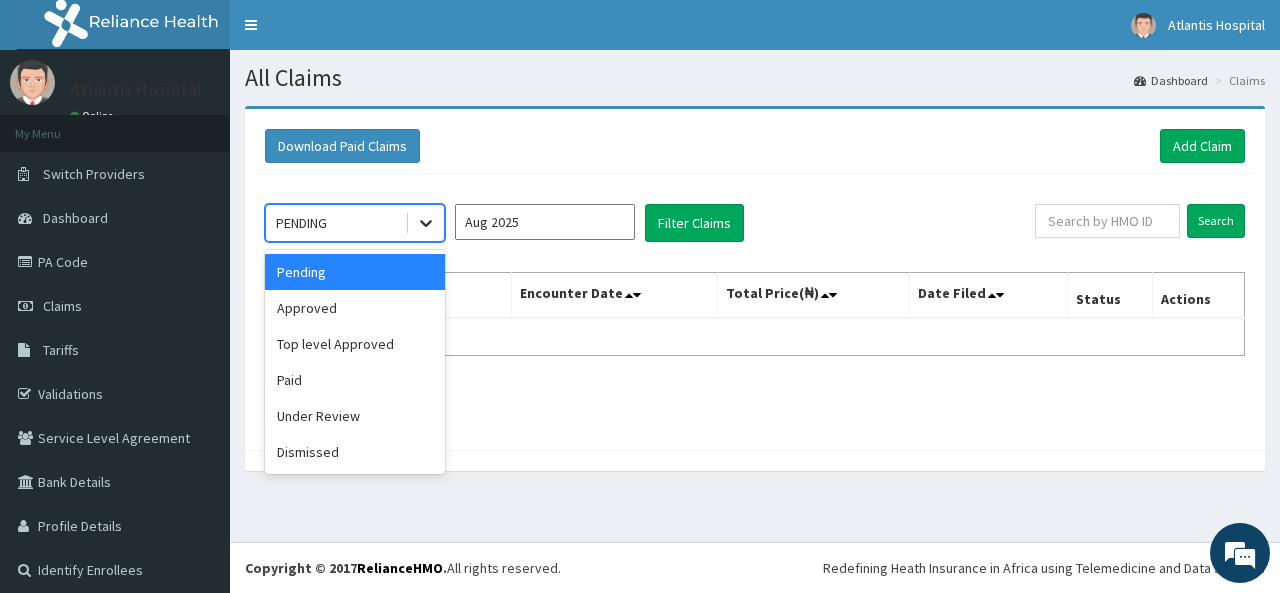 click 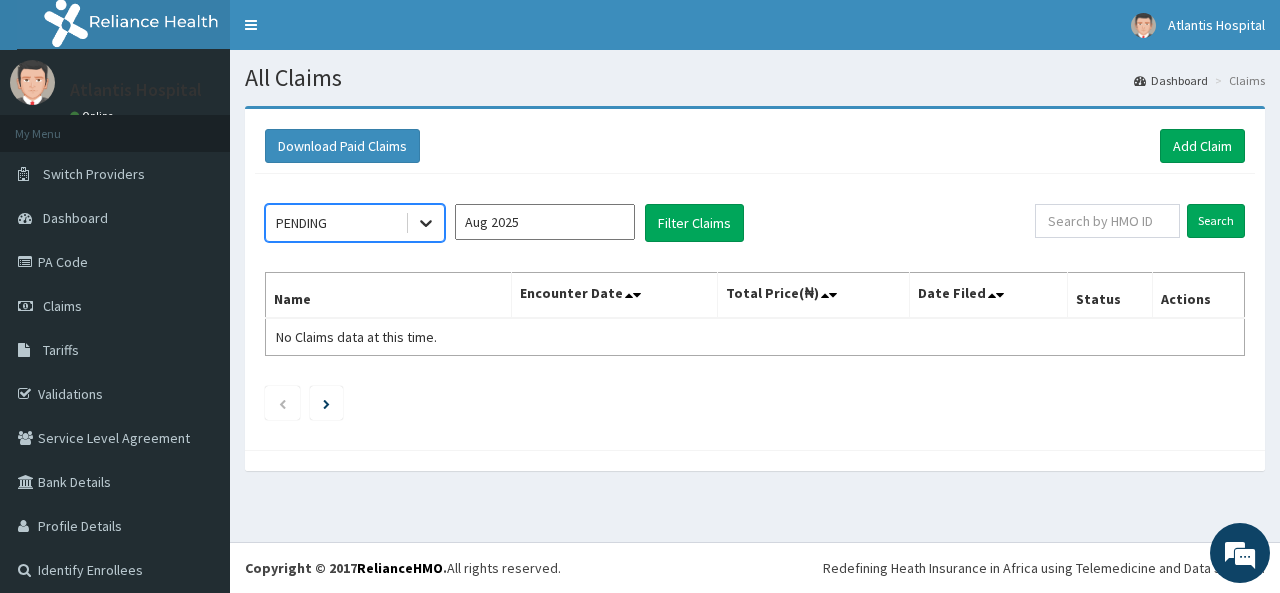click 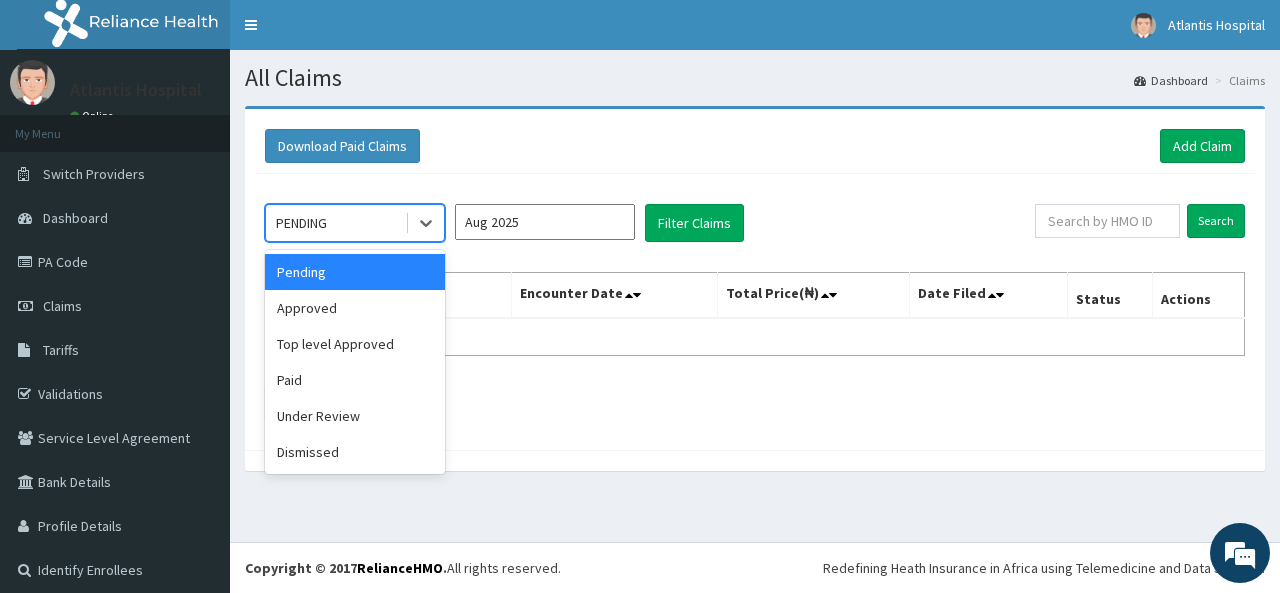 click on "Aug 2025" at bounding box center (545, 222) 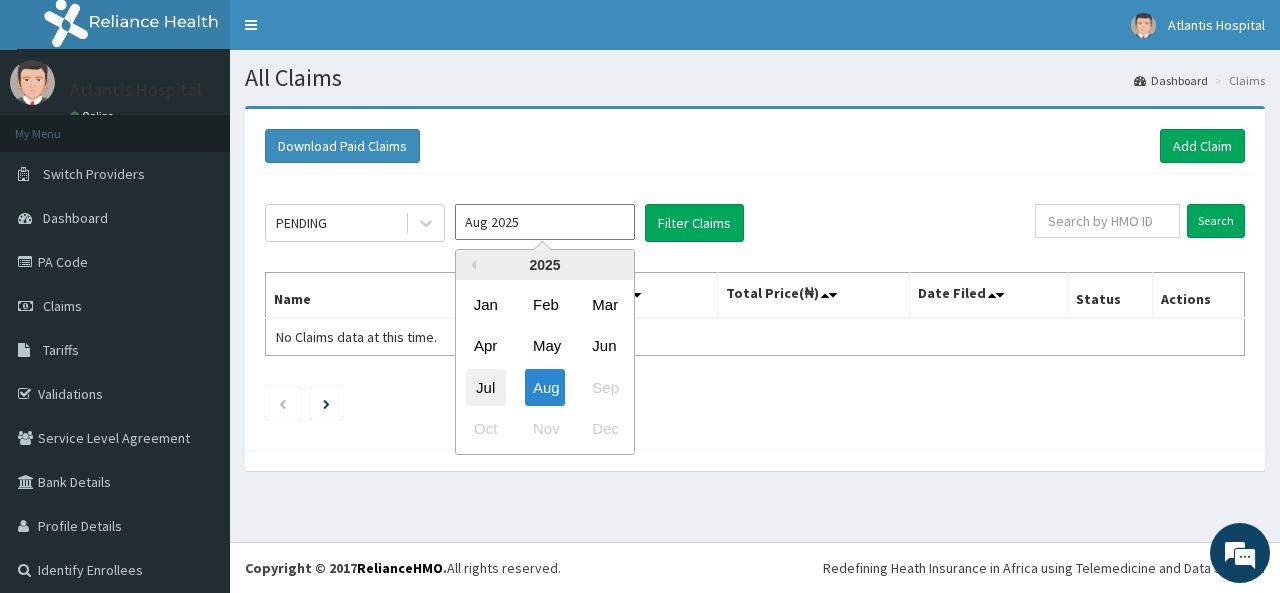 click on "Jul" at bounding box center [486, 387] 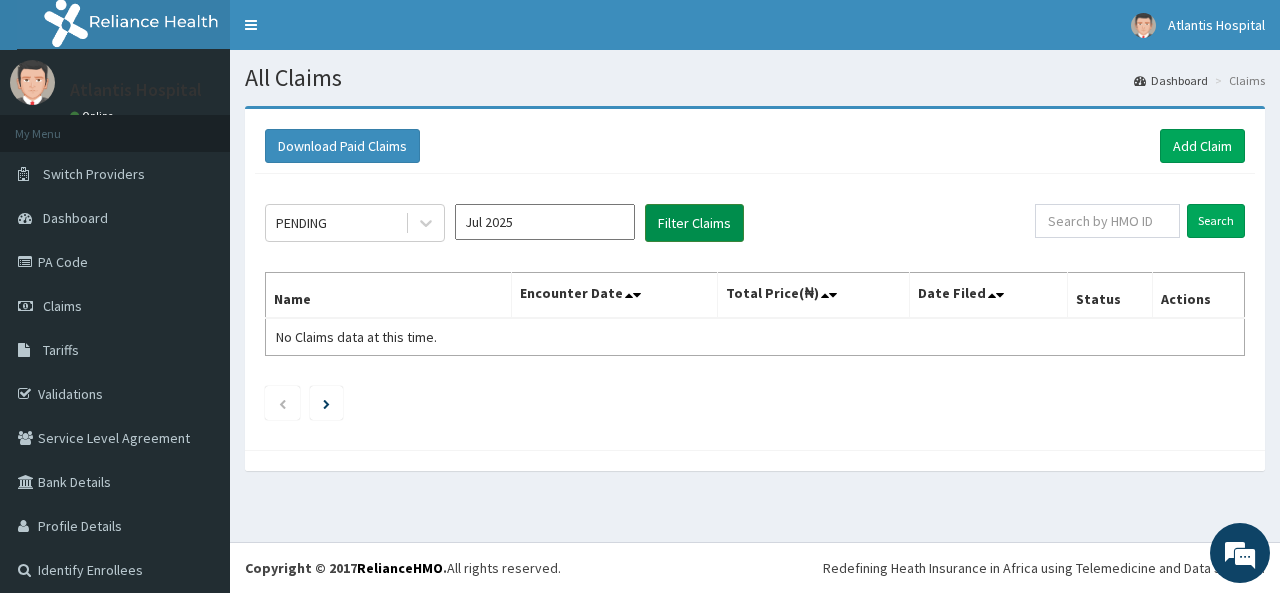 click on "Filter Claims" at bounding box center (694, 223) 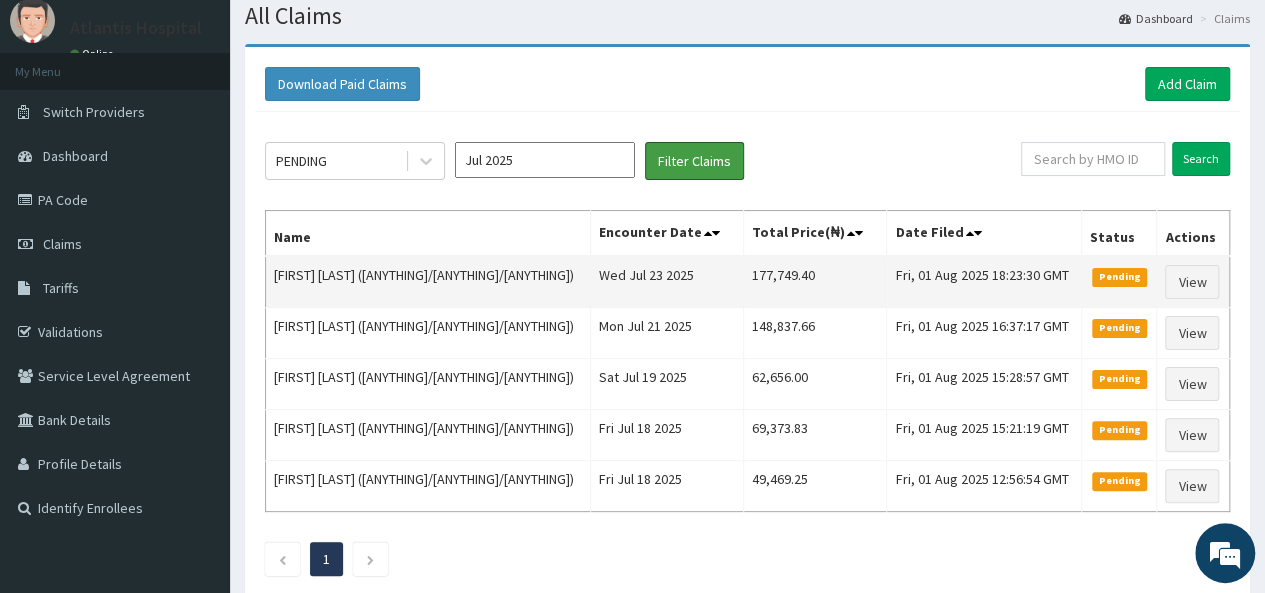 scroll, scrollTop: 0, scrollLeft: 0, axis: both 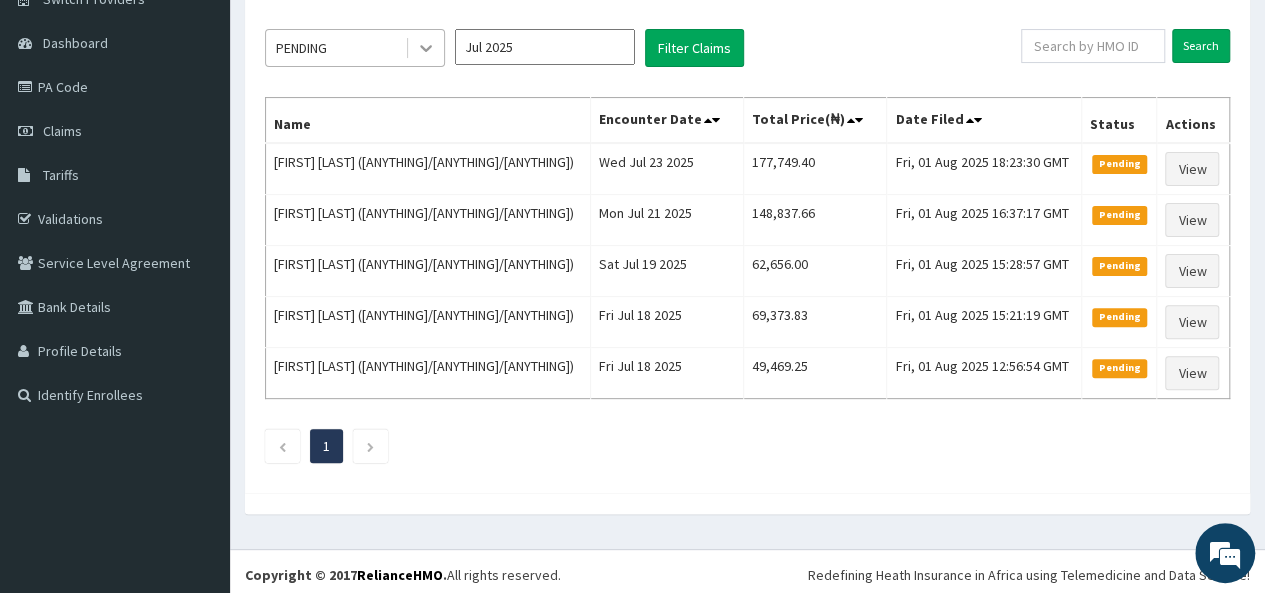 click 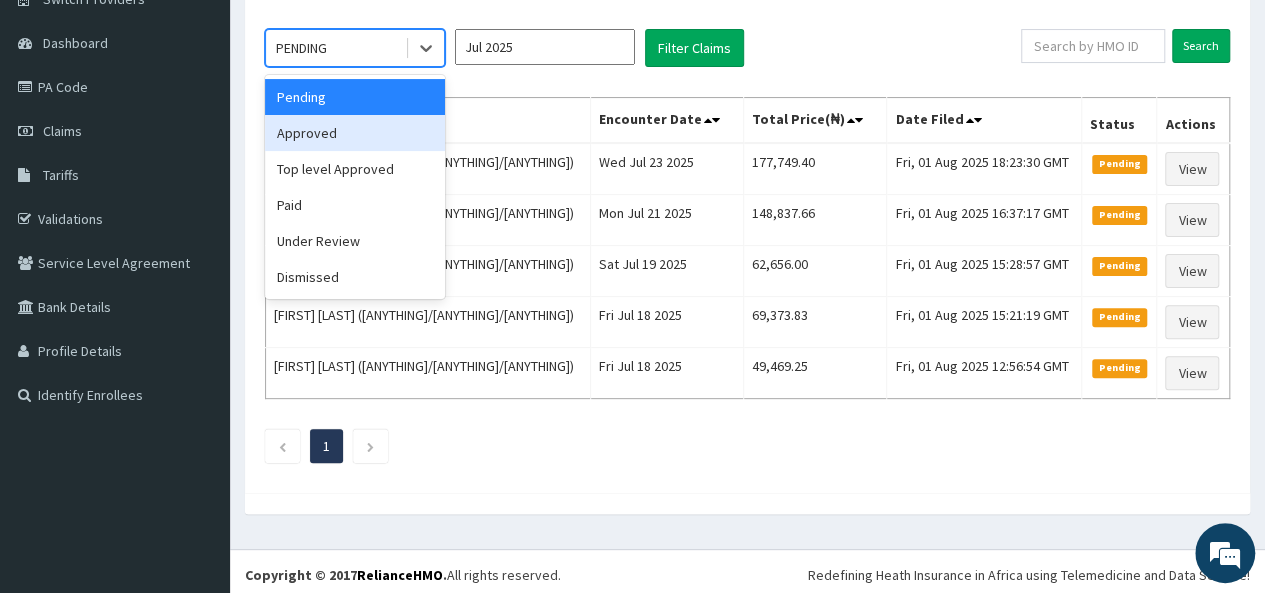 click on "Approved" at bounding box center (355, 133) 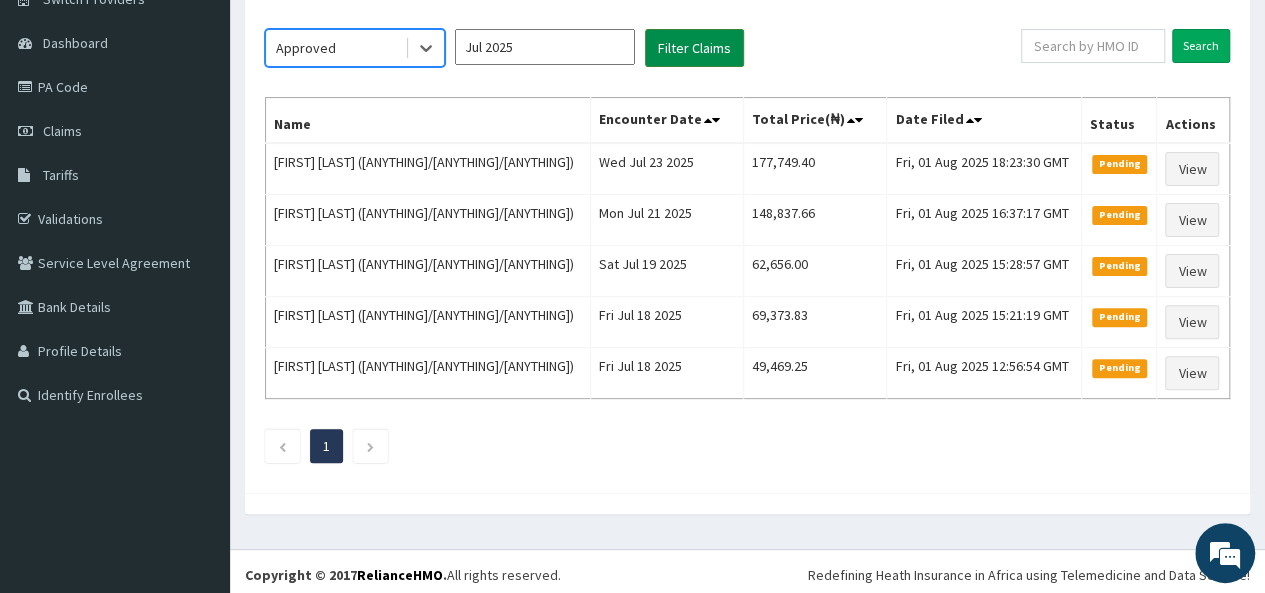 click on "Filter Claims" at bounding box center [694, 48] 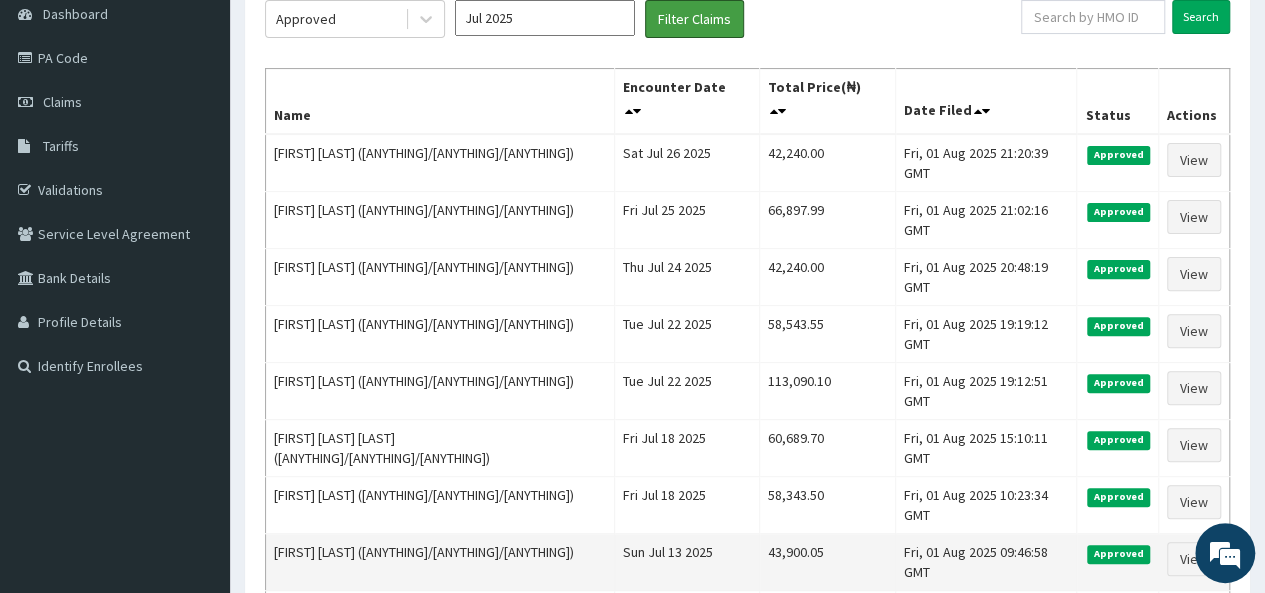 scroll, scrollTop: 175, scrollLeft: 0, axis: vertical 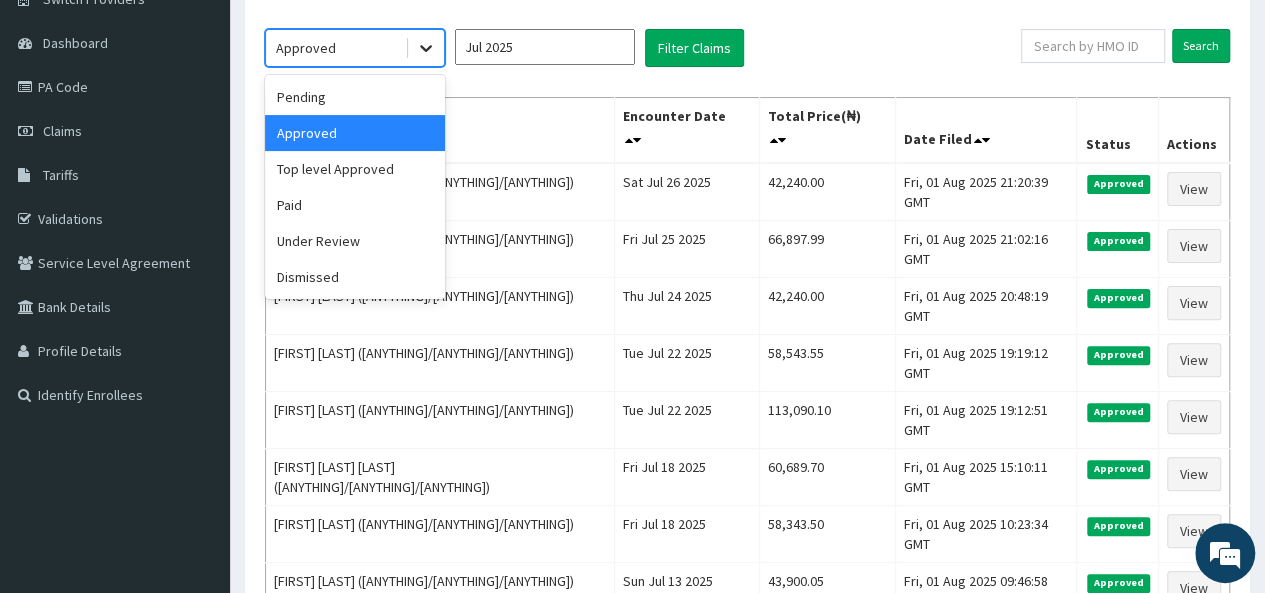 click at bounding box center (426, 48) 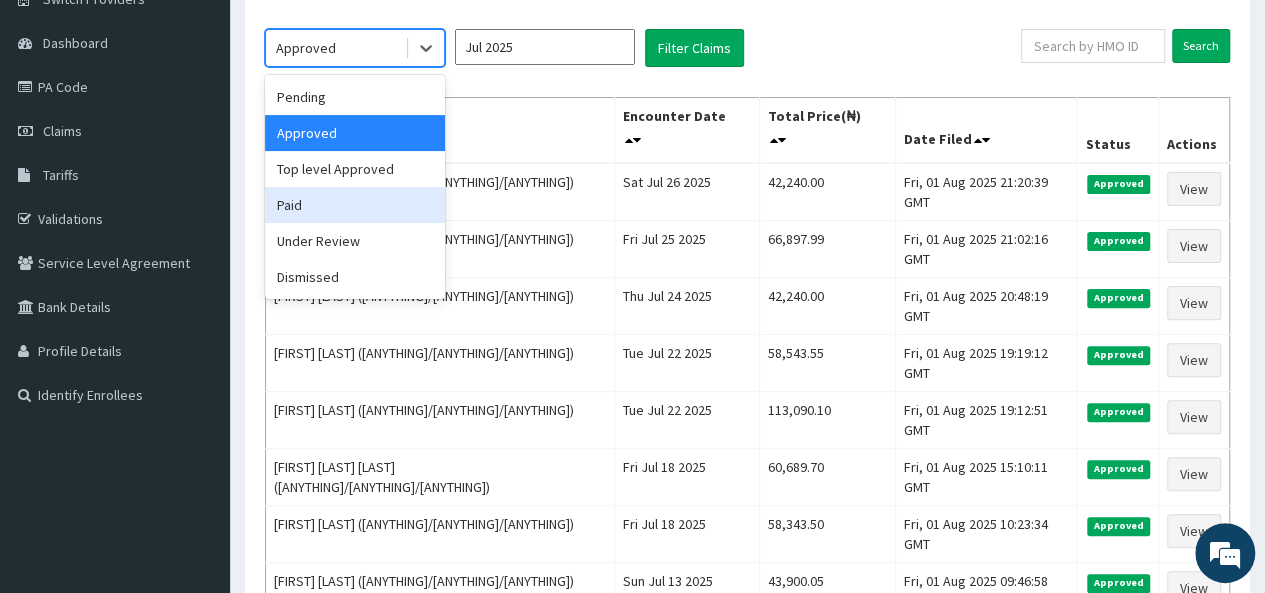 click on "Paid" at bounding box center (355, 205) 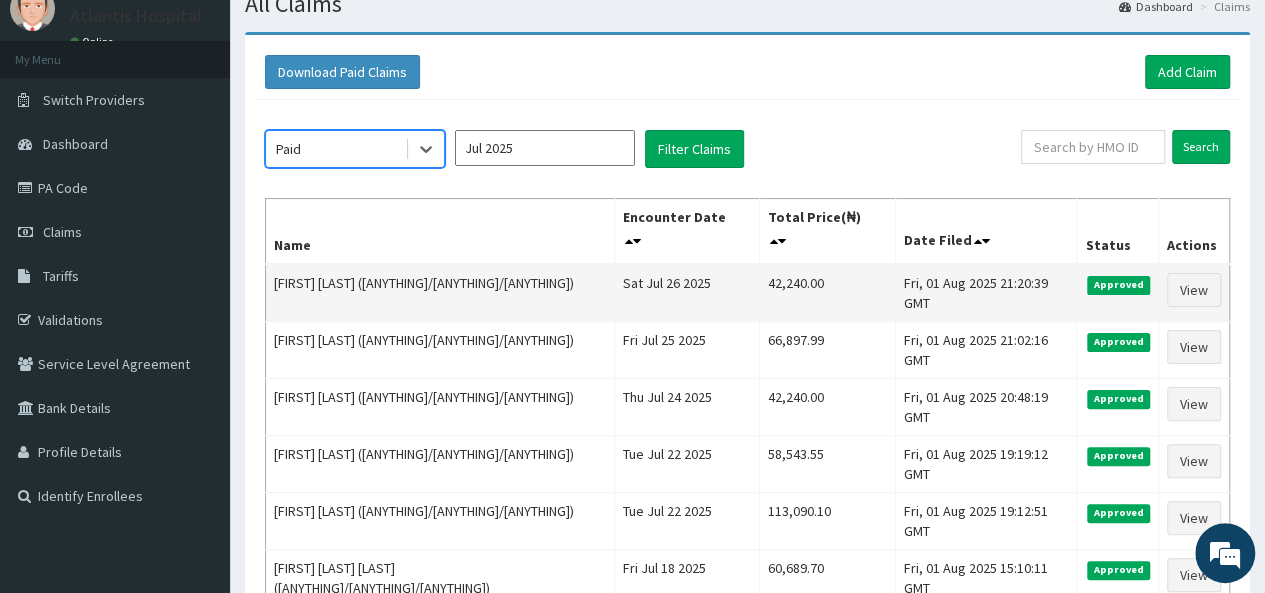scroll, scrollTop: 0, scrollLeft: 0, axis: both 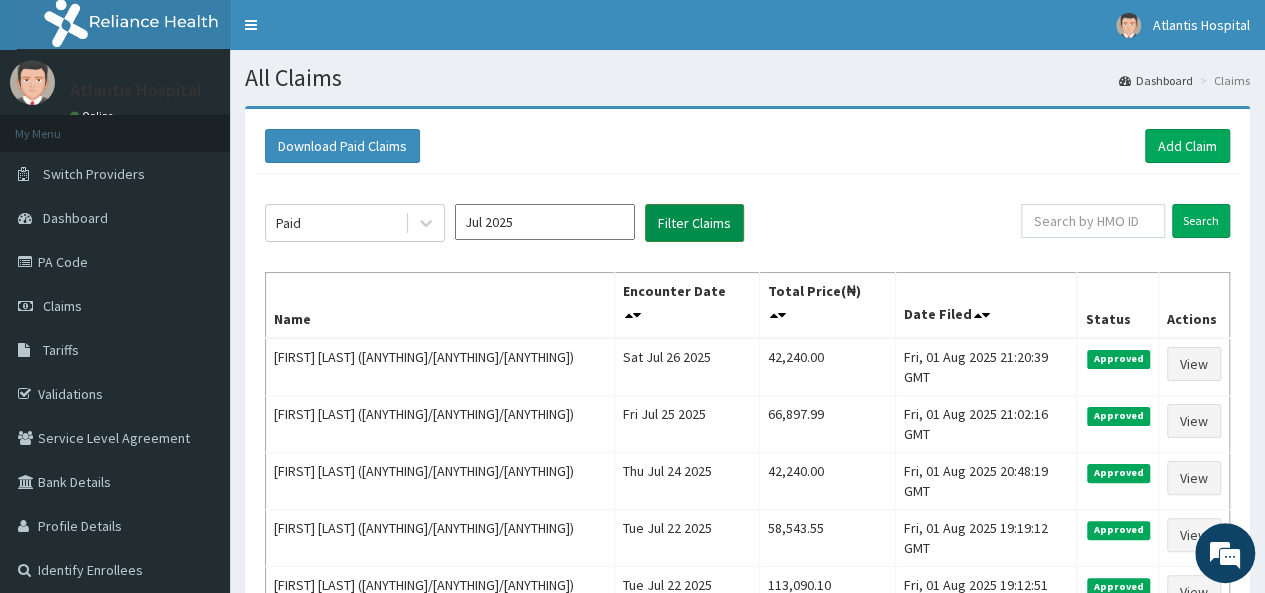 click on "Filter Claims" at bounding box center [694, 223] 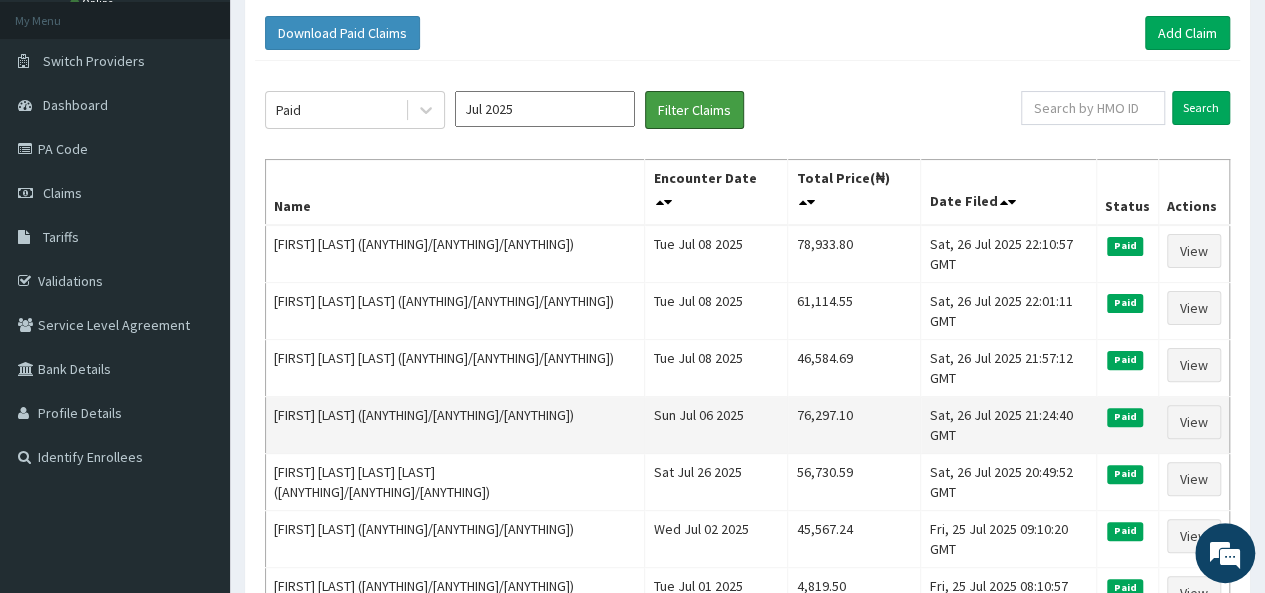 scroll, scrollTop: 0, scrollLeft: 0, axis: both 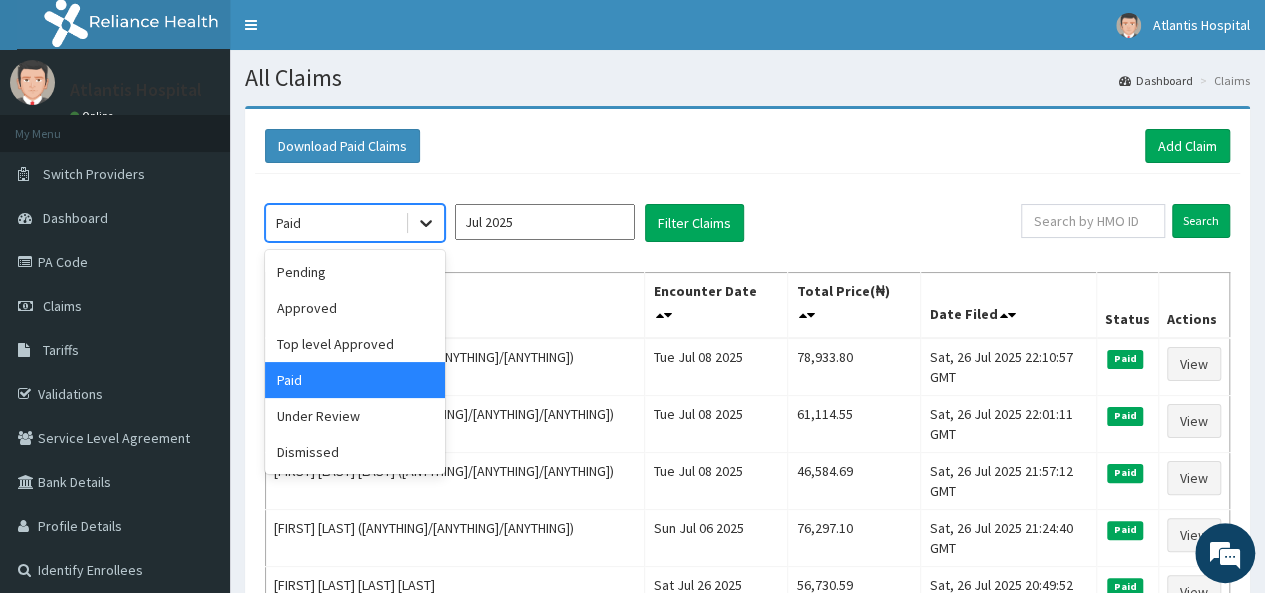 click 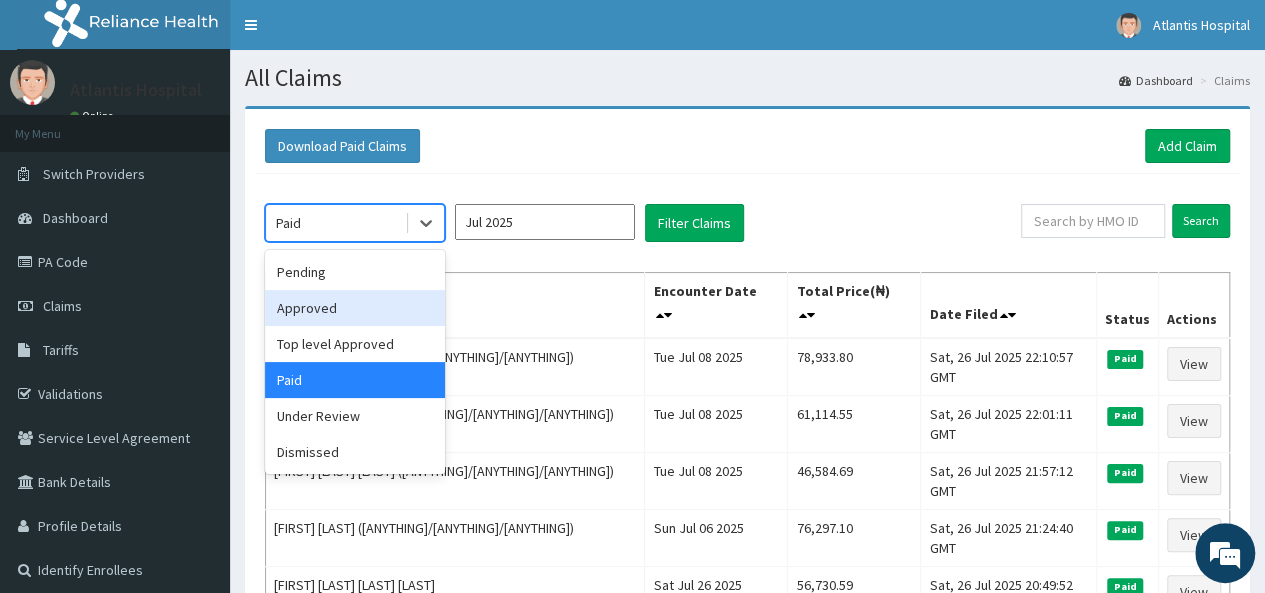 click on "Approved" at bounding box center [355, 308] 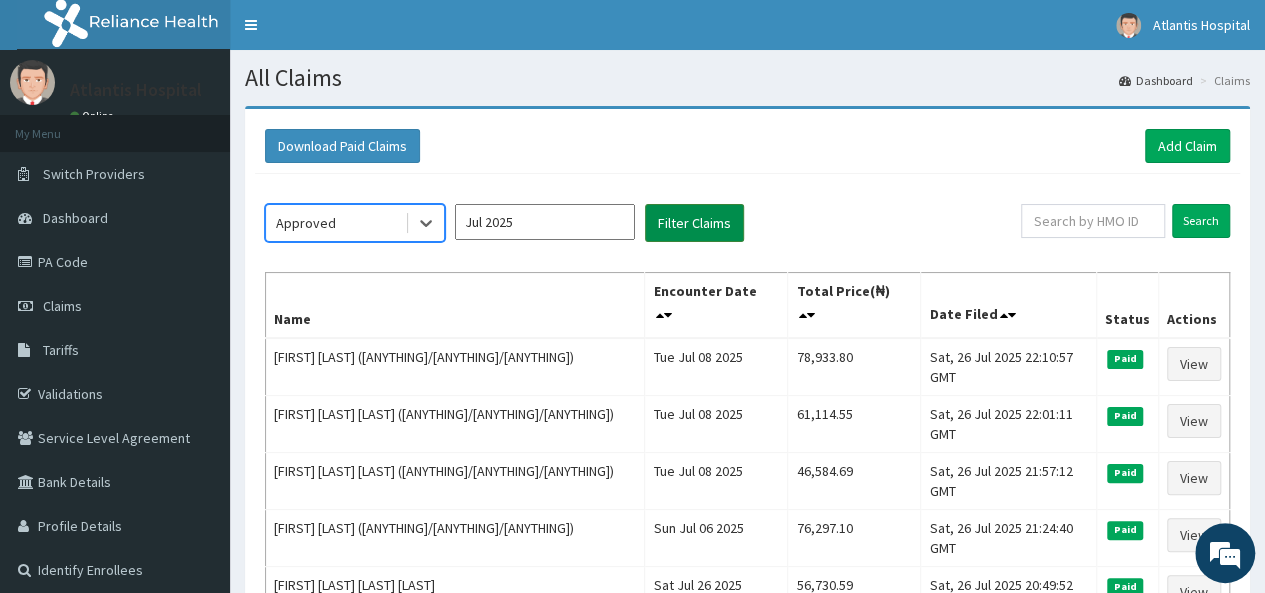 click on "Filter Claims" at bounding box center [694, 223] 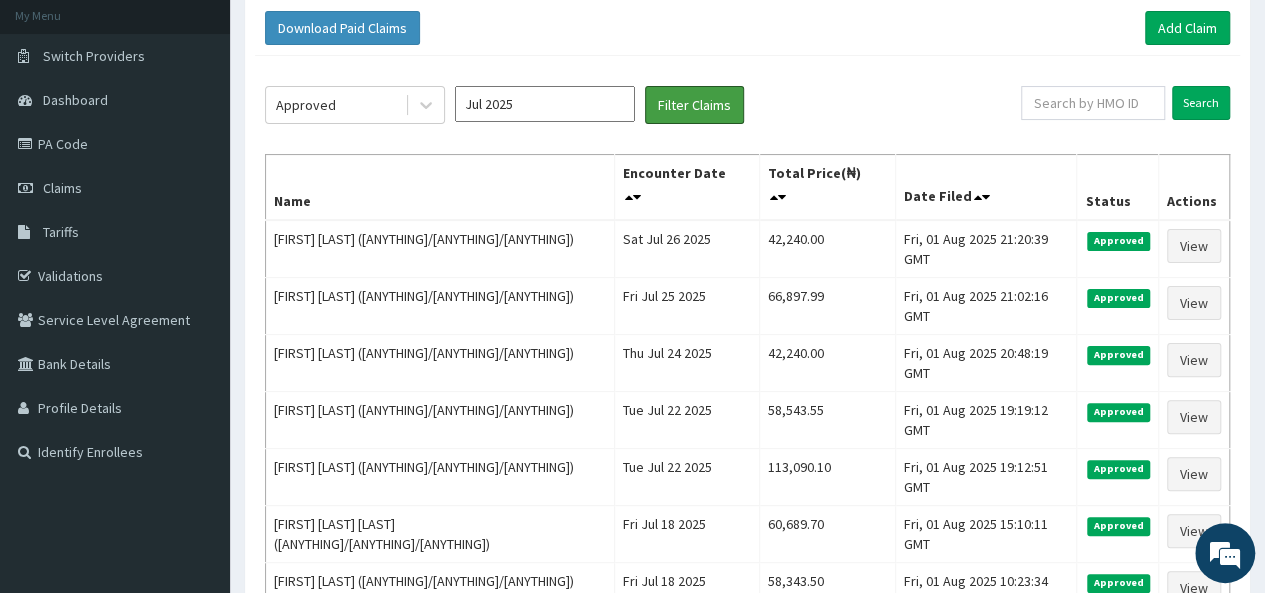 scroll, scrollTop: 100, scrollLeft: 0, axis: vertical 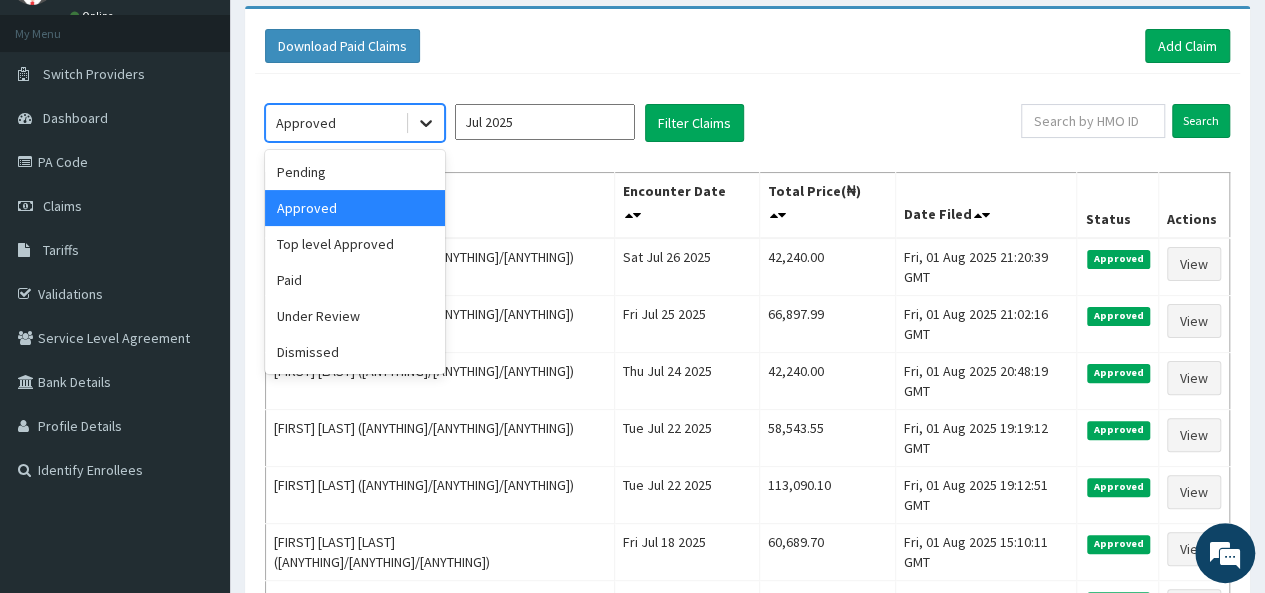 click 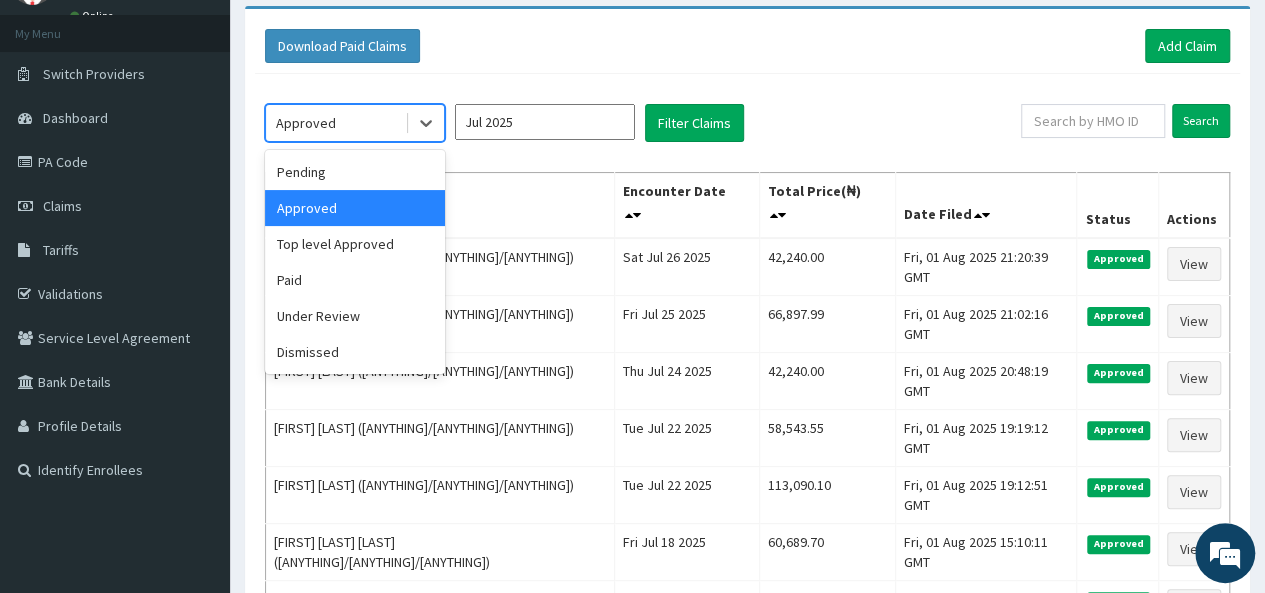 click on "Pending" at bounding box center (355, 172) 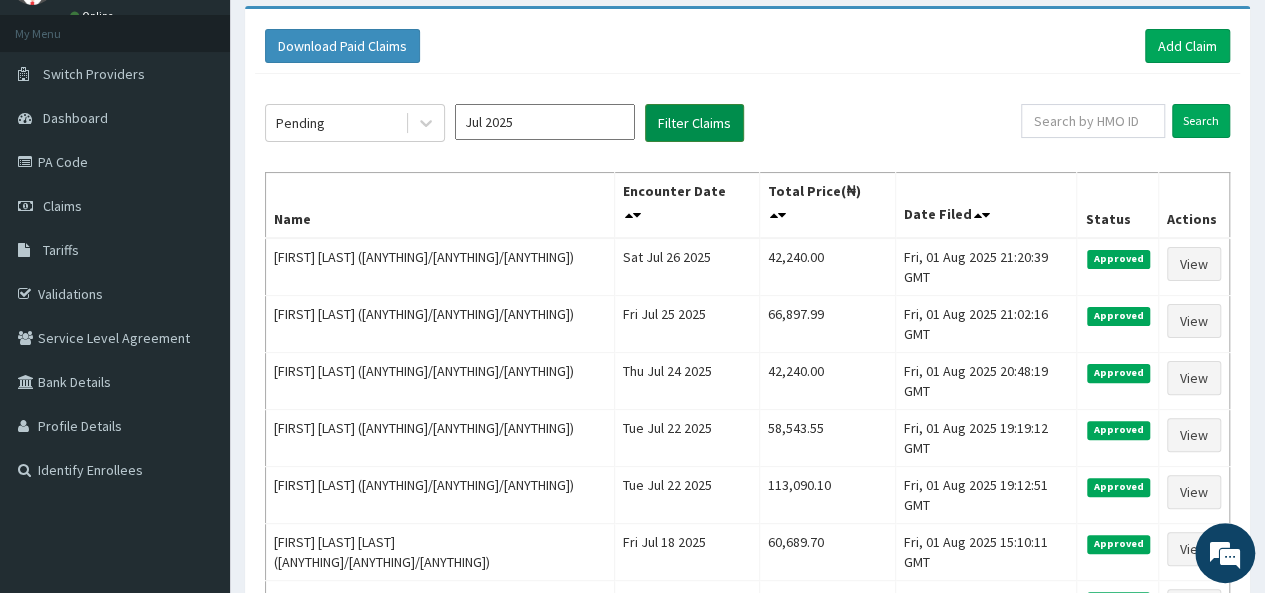 click on "Filter Claims" at bounding box center (694, 123) 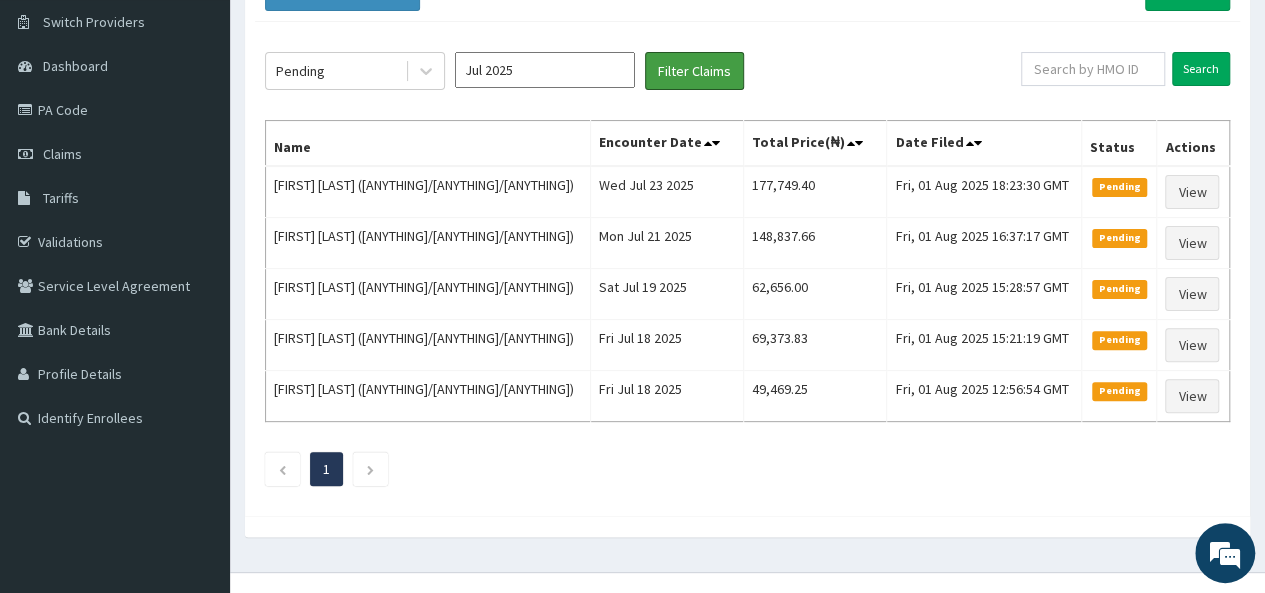 scroll, scrollTop: 175, scrollLeft: 0, axis: vertical 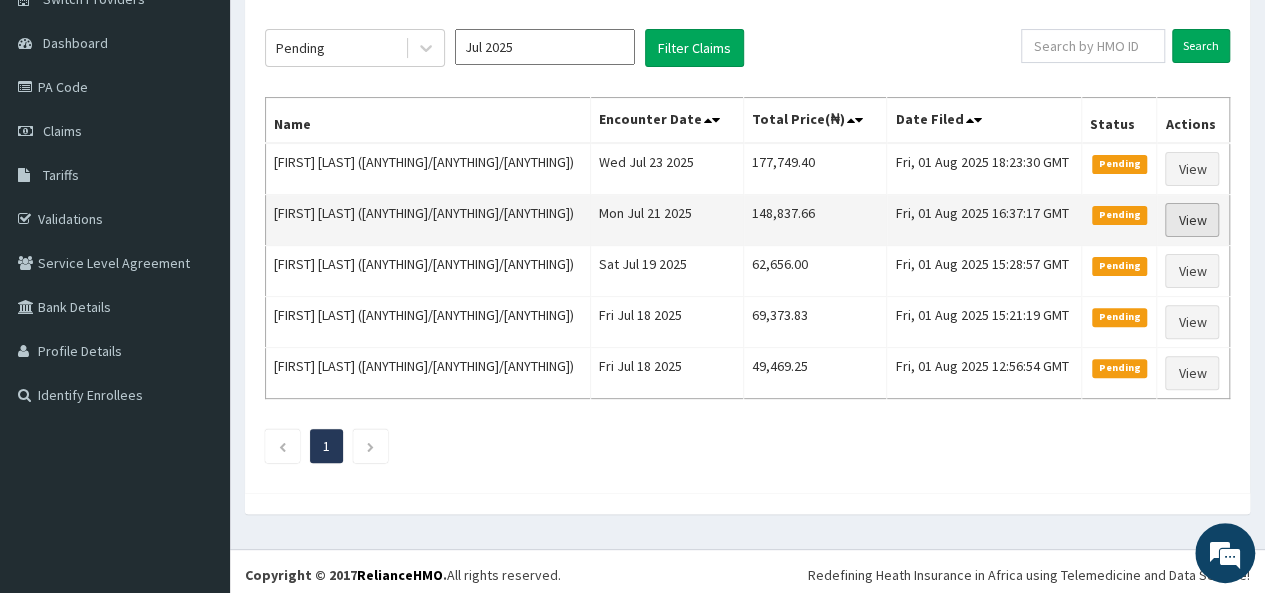 click on "View" at bounding box center (1192, 220) 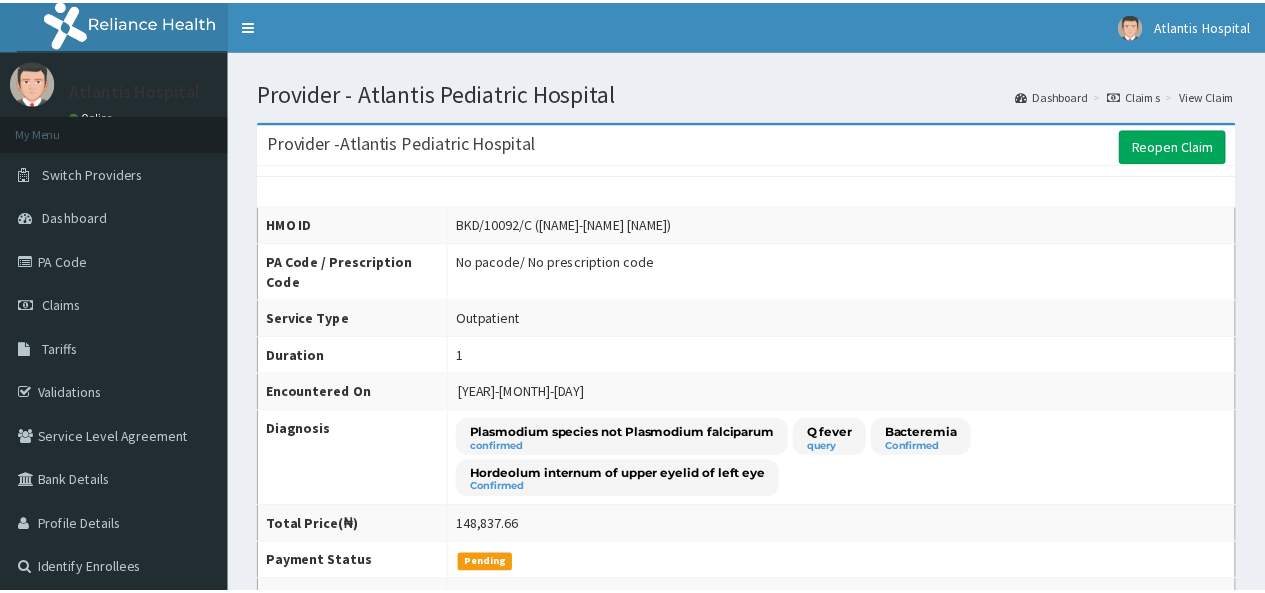 scroll, scrollTop: 0, scrollLeft: 0, axis: both 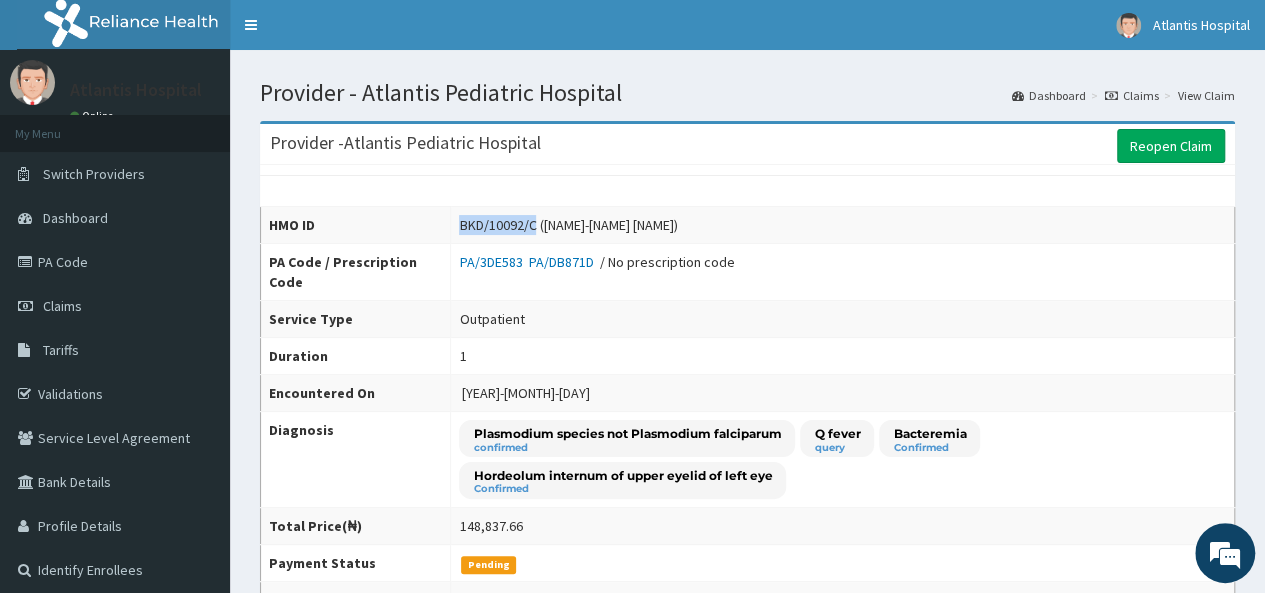 drag, startPoint x: 447, startPoint y: 227, endPoint x: 524, endPoint y: 219, distance: 77.41447 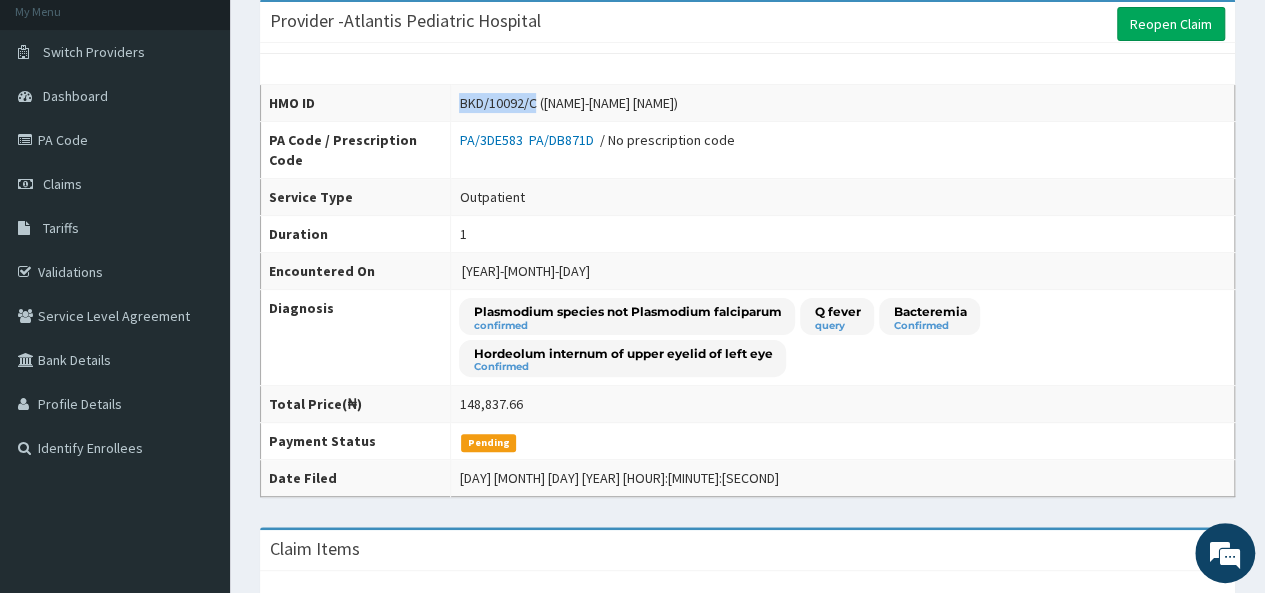 scroll, scrollTop: 0, scrollLeft: 0, axis: both 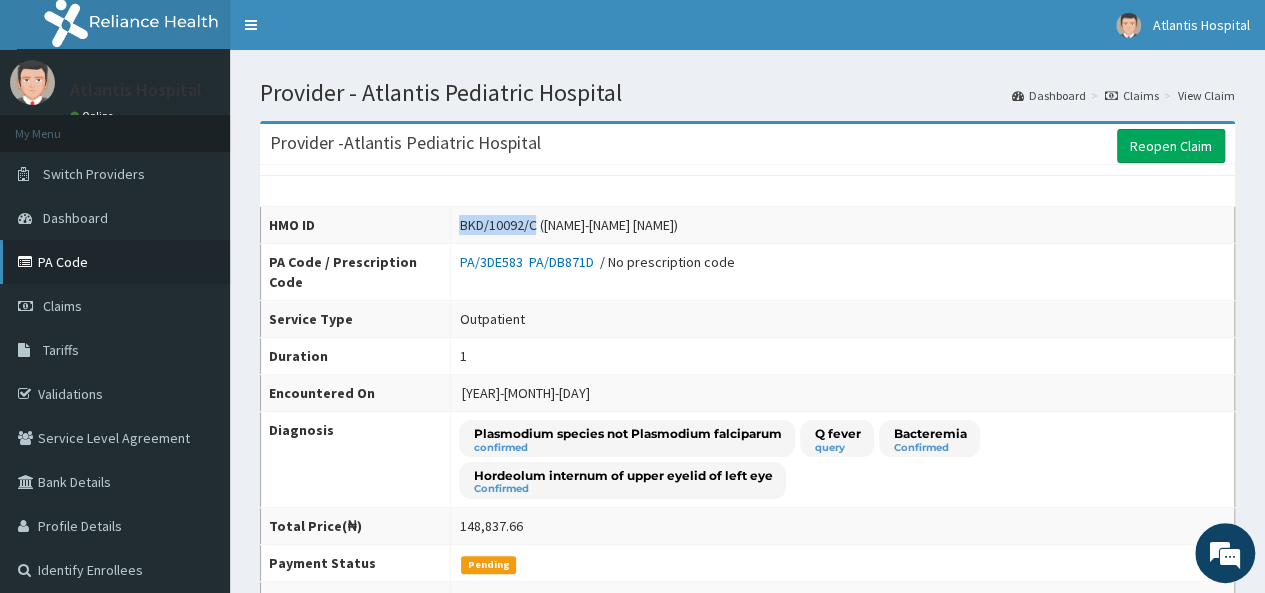 click on "PA Code" at bounding box center [115, 262] 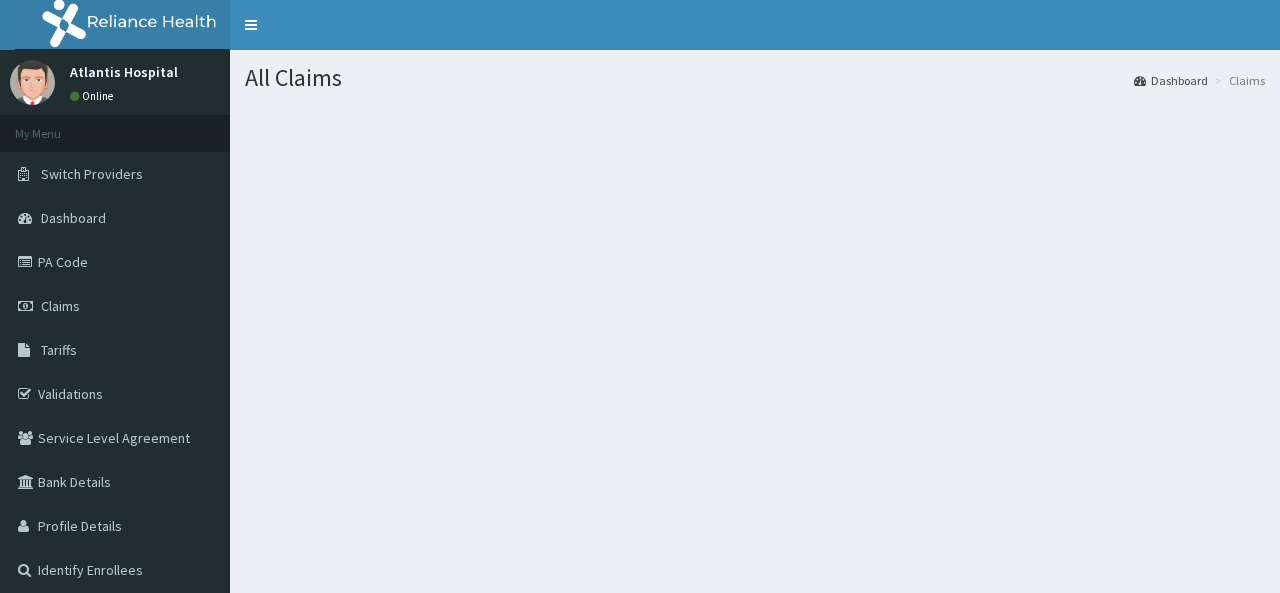scroll, scrollTop: 0, scrollLeft: 0, axis: both 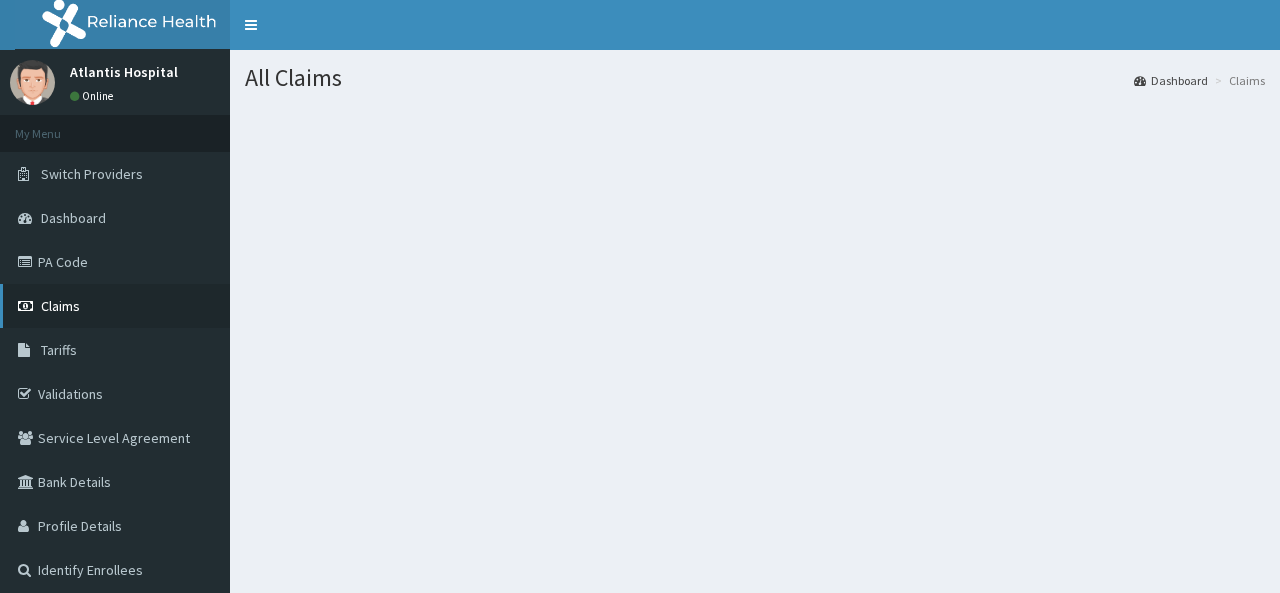 click on "Claims" at bounding box center [60, 306] 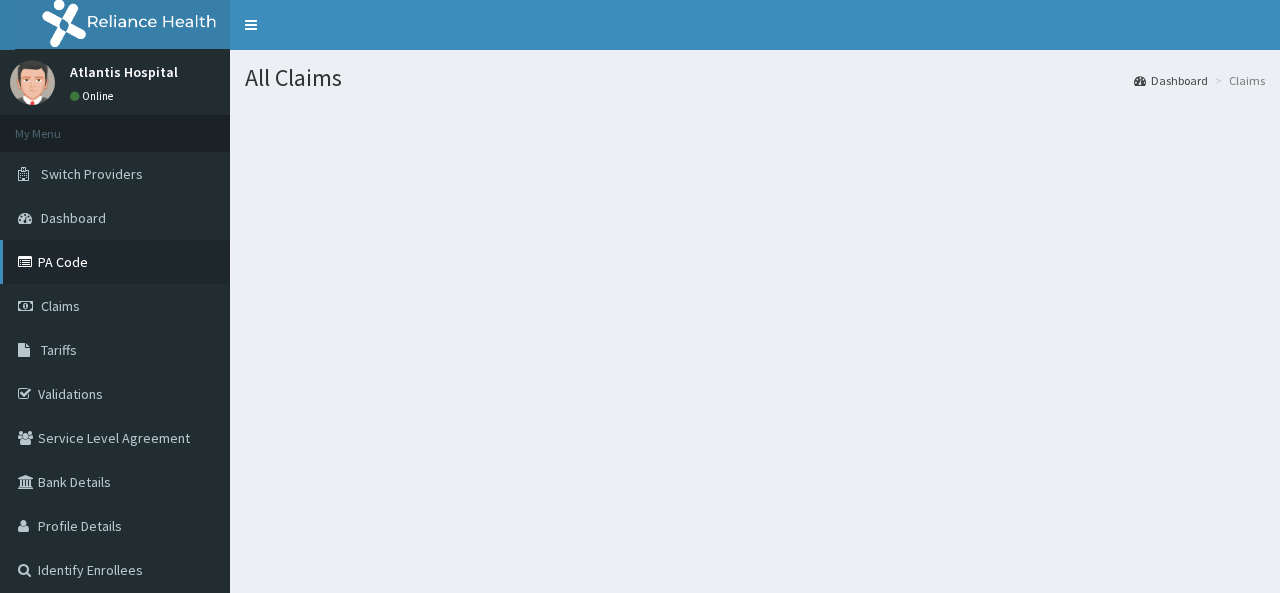 click on "PA Code" at bounding box center (115, 262) 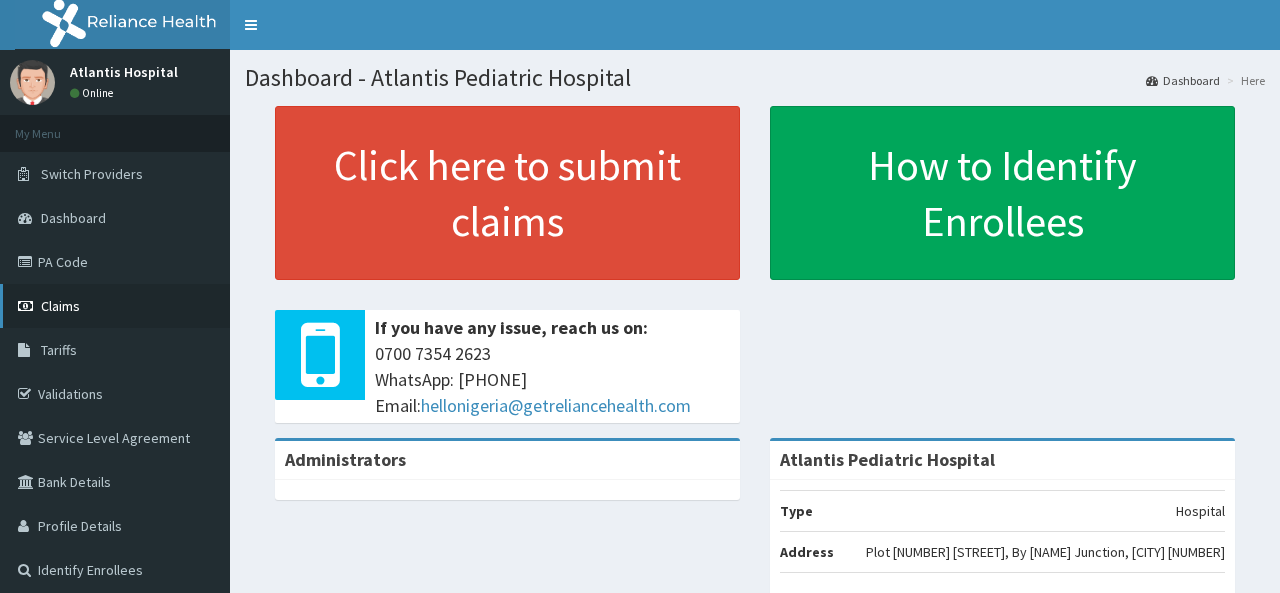 scroll, scrollTop: 0, scrollLeft: 0, axis: both 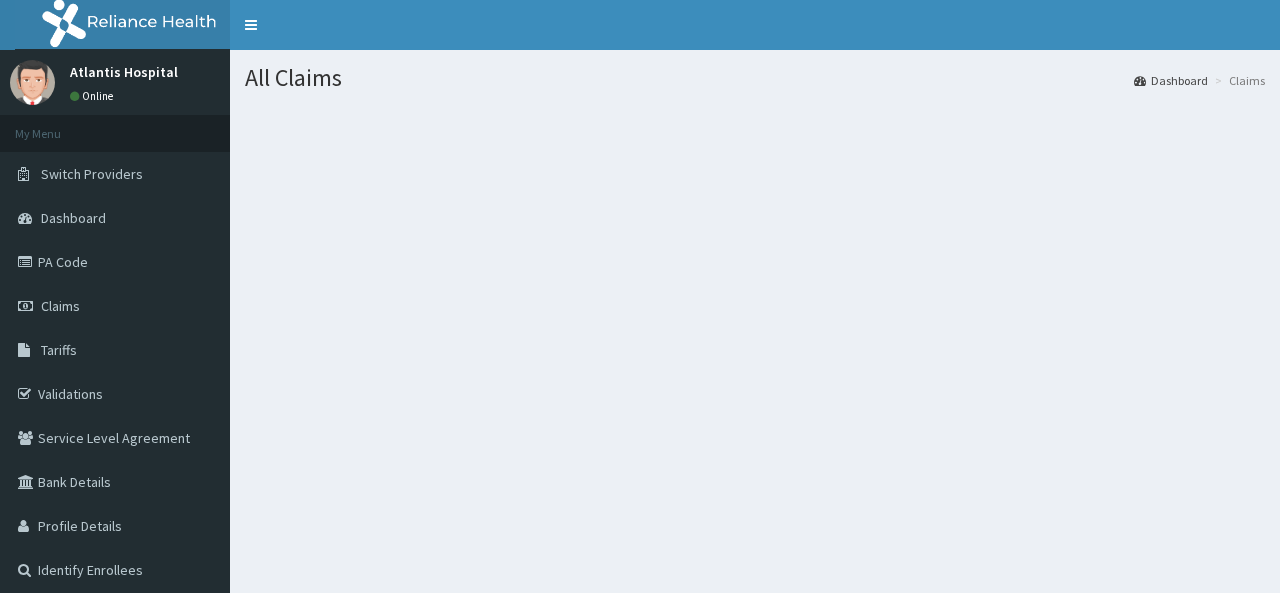 drag, startPoint x: 915, startPoint y: 331, endPoint x: 793, endPoint y: 329, distance: 122.016396 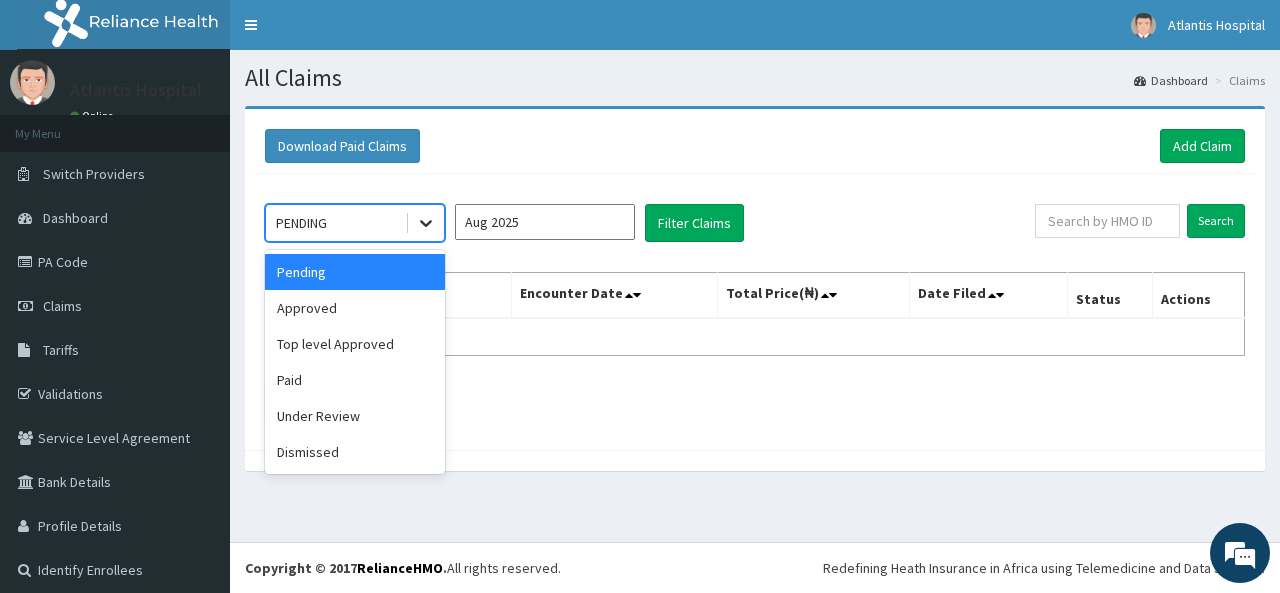 click 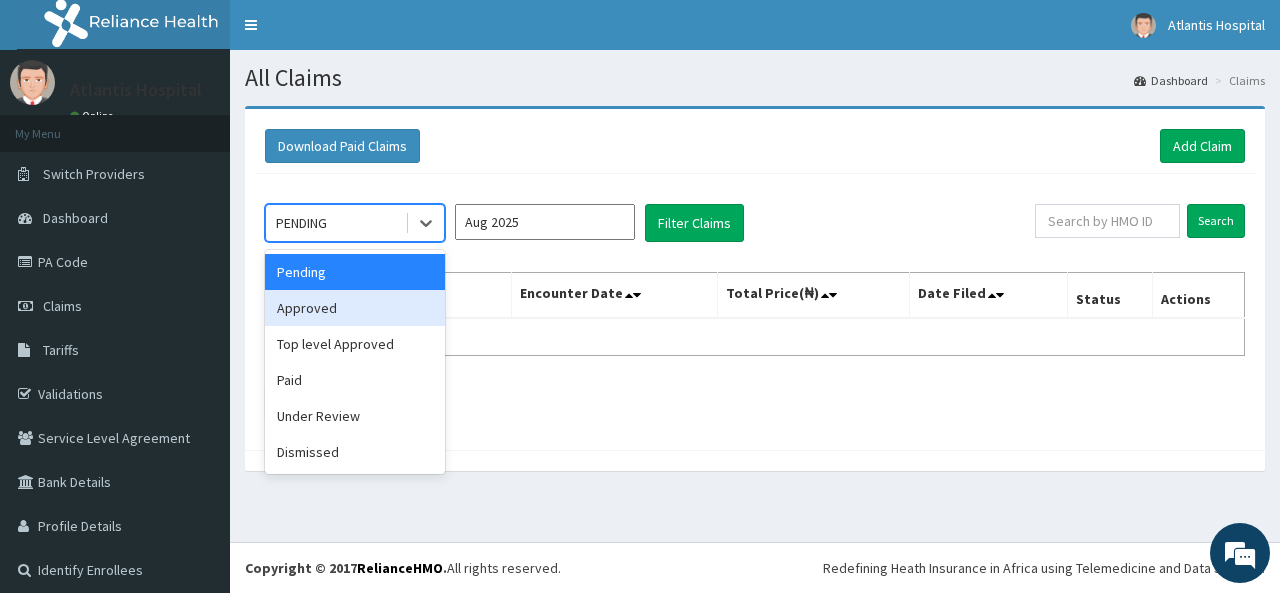 click on "Approved" at bounding box center [355, 308] 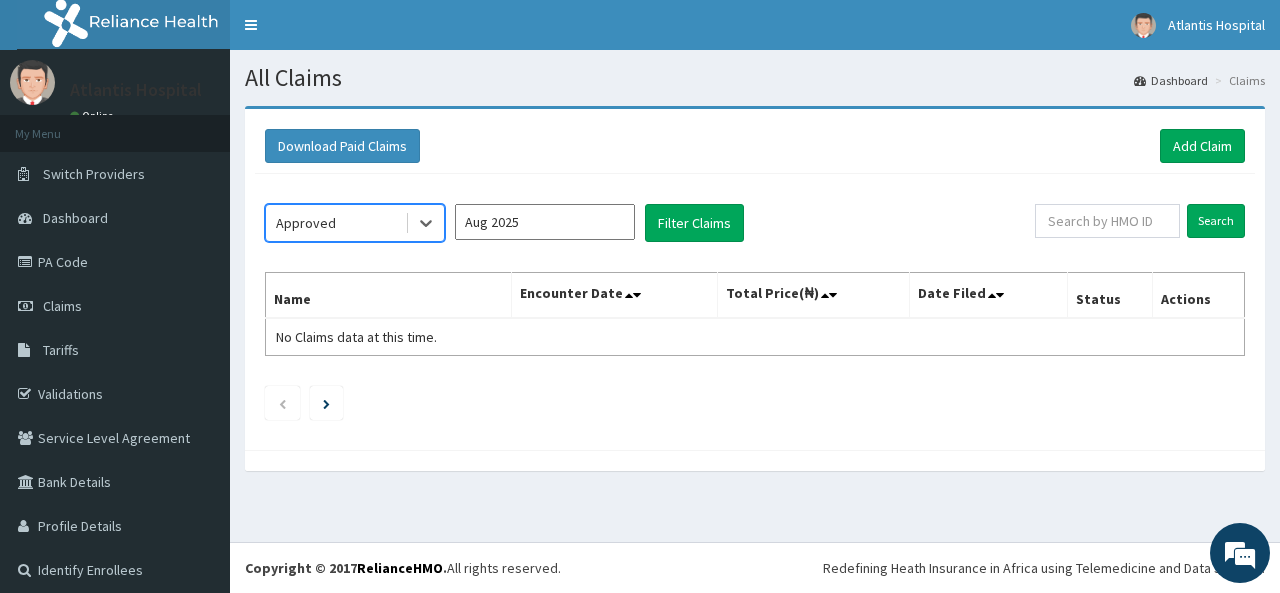 click on "Aug 2025" at bounding box center [545, 222] 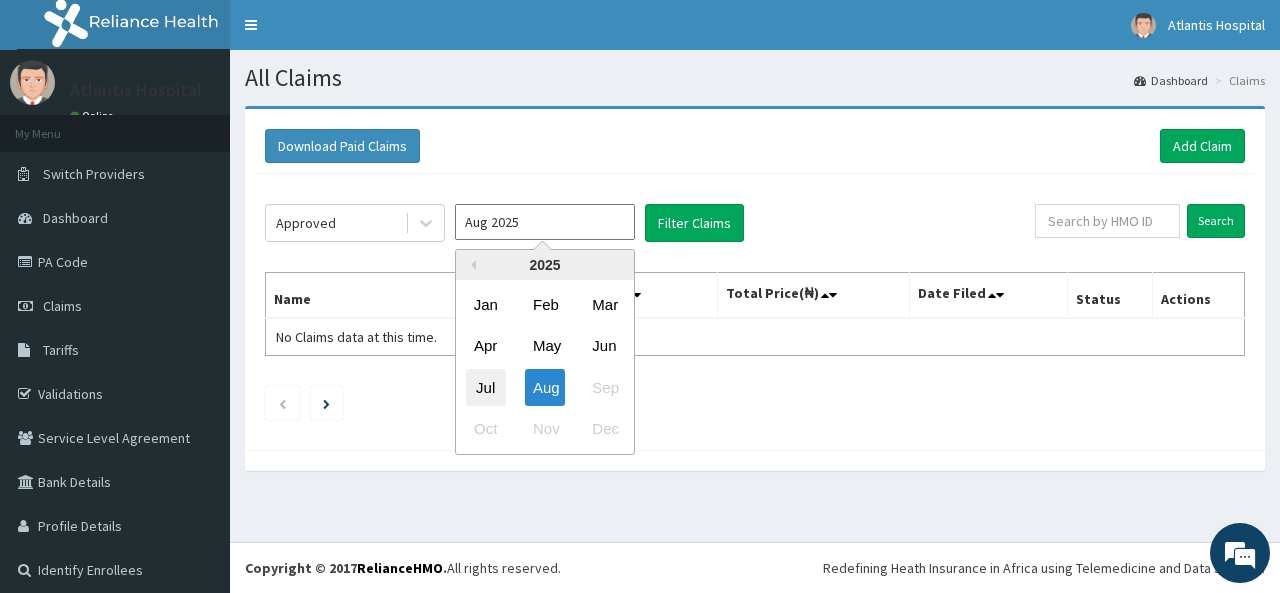 click on "Jul" at bounding box center (486, 387) 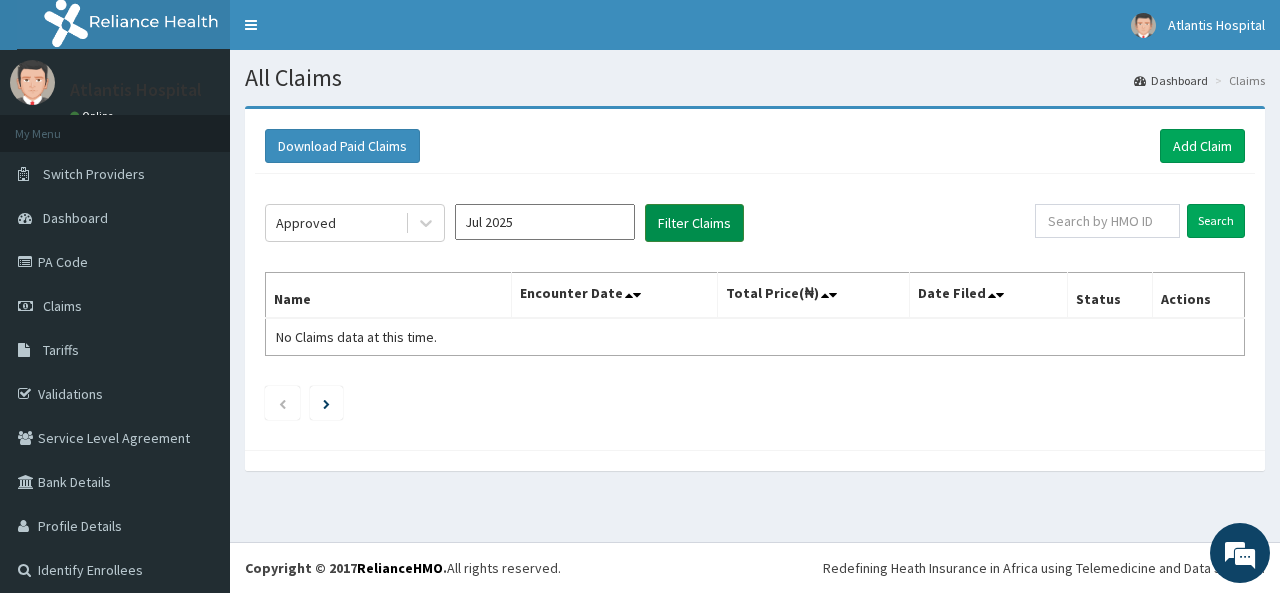 click on "Filter Claims" at bounding box center [694, 223] 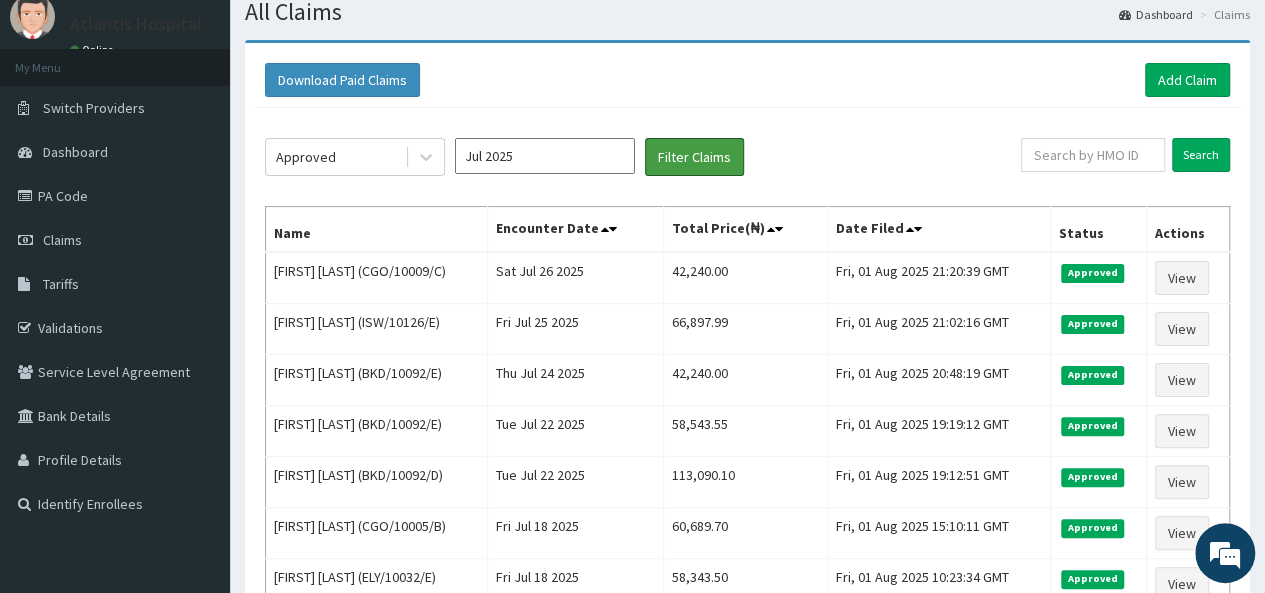 scroll, scrollTop: 0, scrollLeft: 0, axis: both 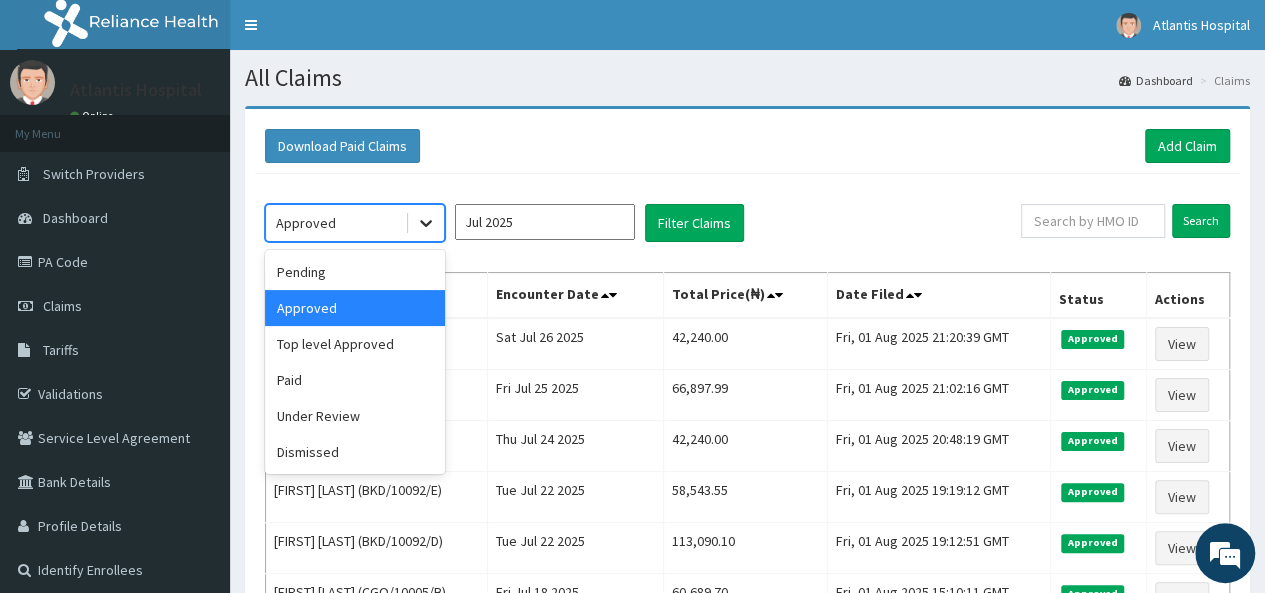 click 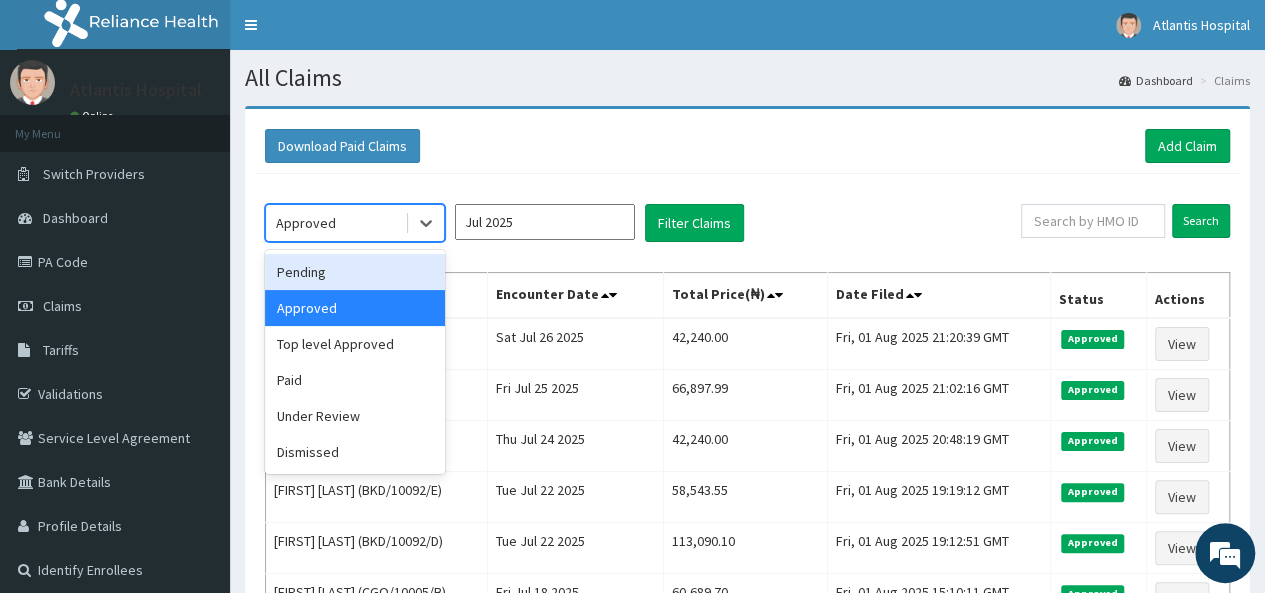 click on "Pending" at bounding box center (355, 272) 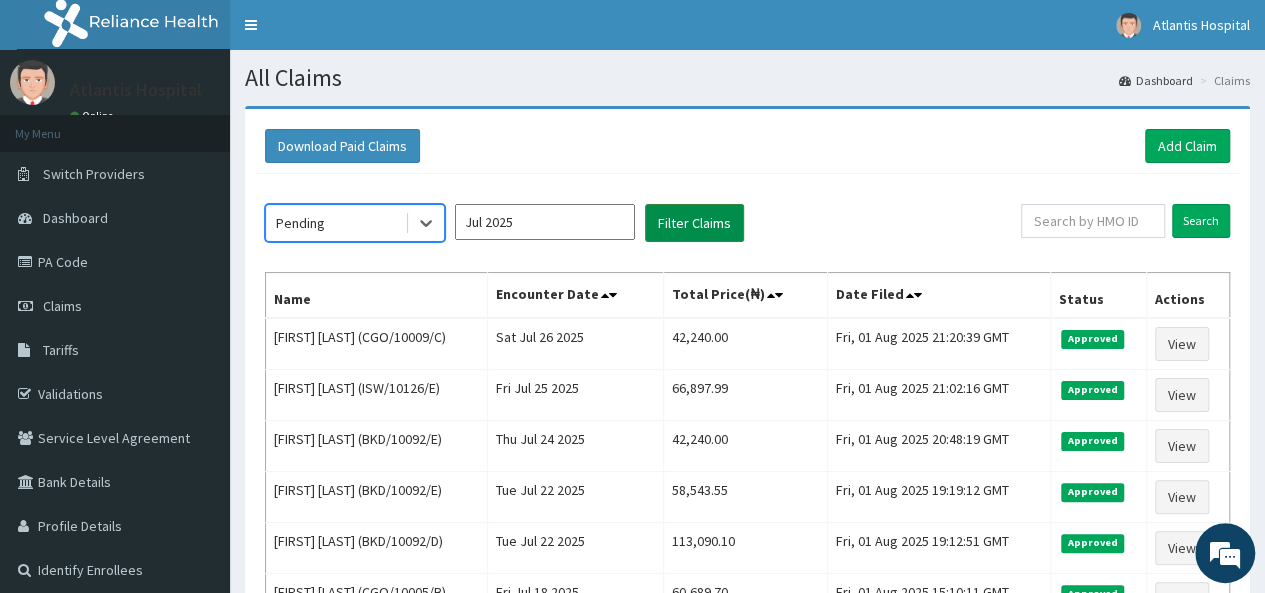 click on "Filter Claims" at bounding box center (694, 223) 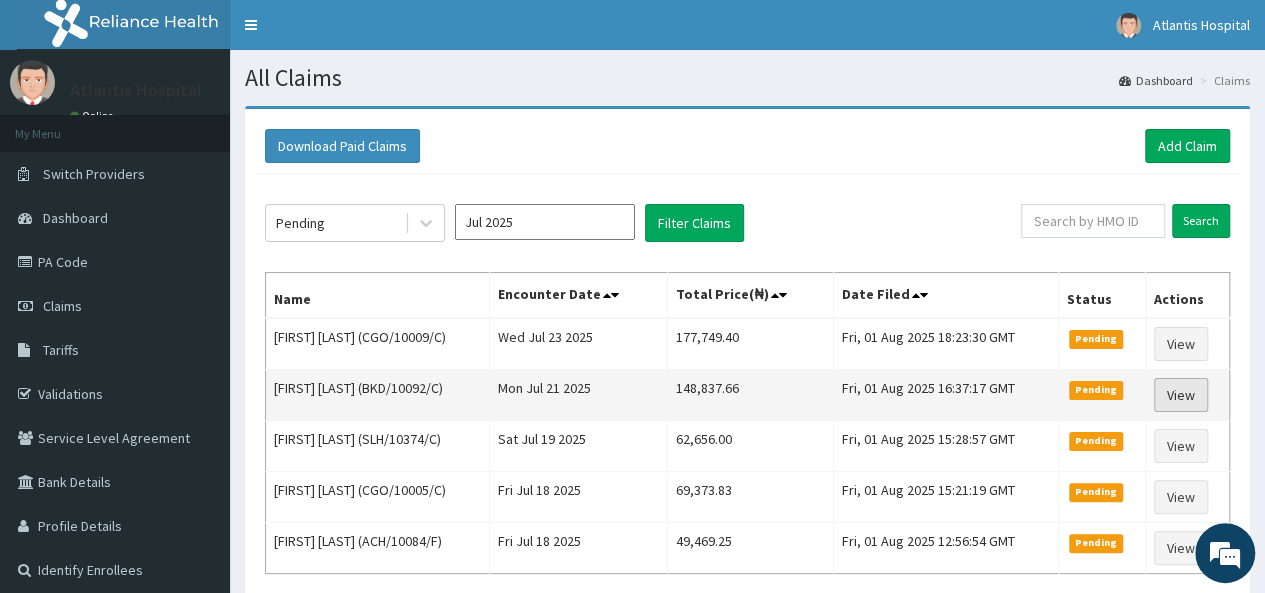 click on "View" at bounding box center (1181, 395) 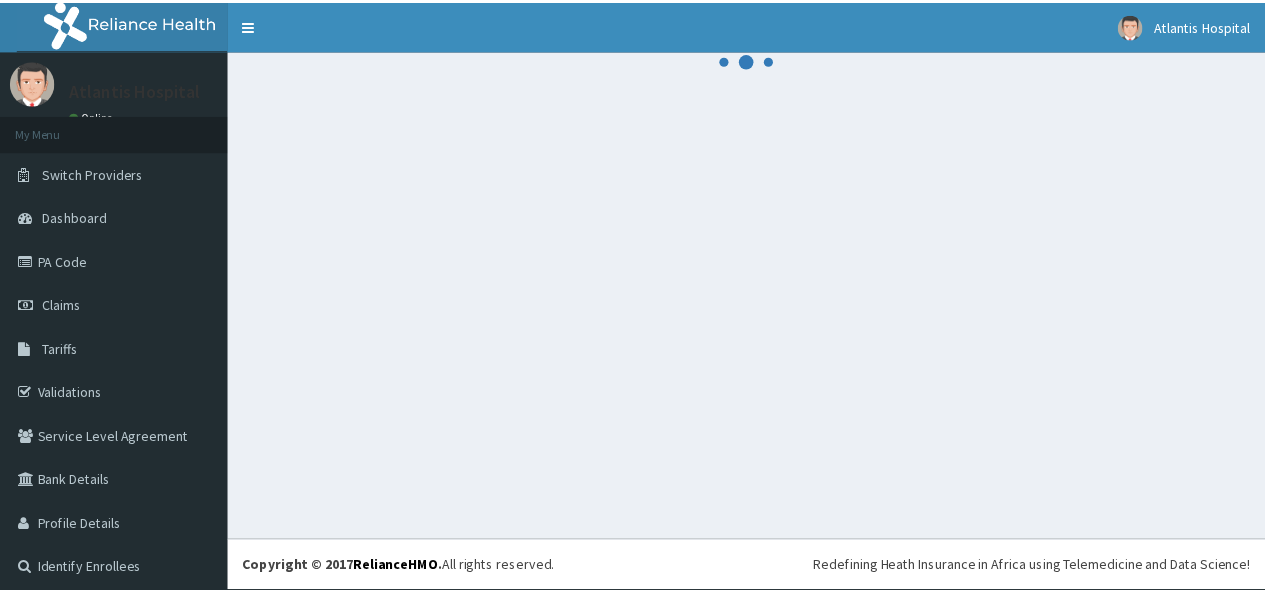 scroll, scrollTop: 0, scrollLeft: 0, axis: both 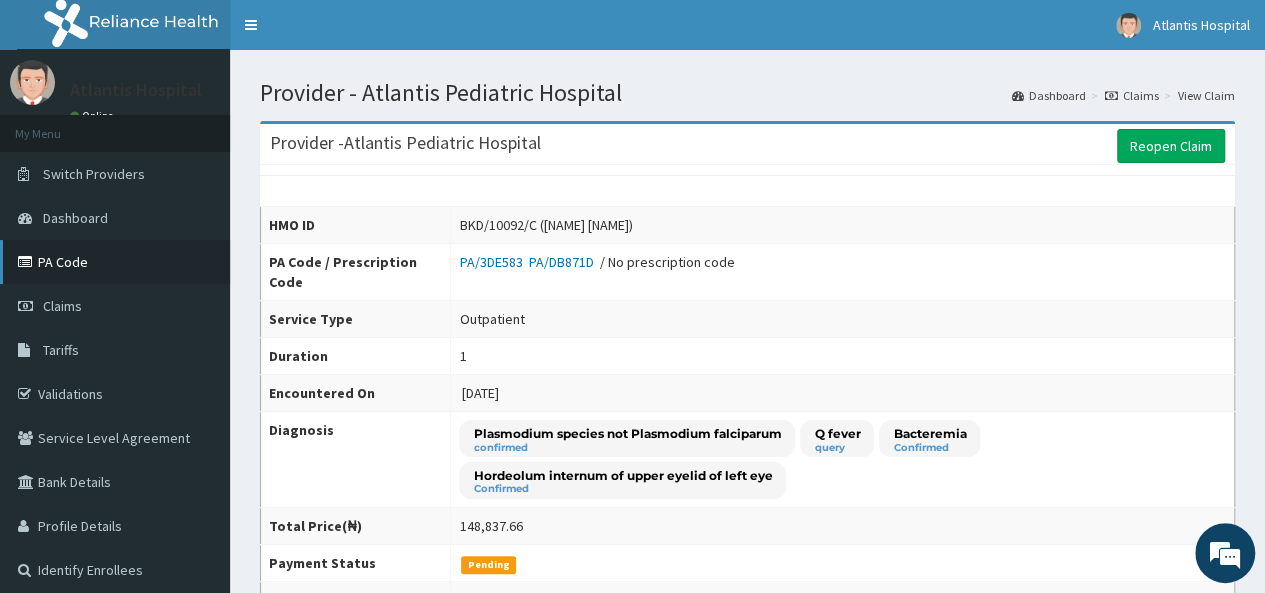 click on "PA Code" at bounding box center [115, 262] 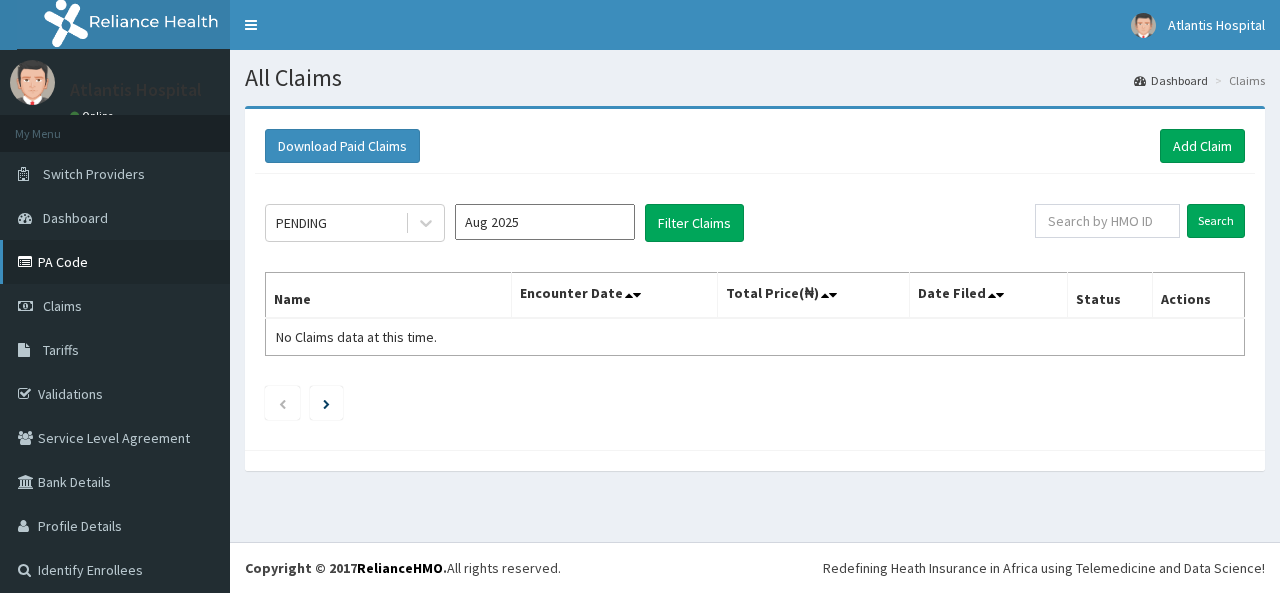 scroll, scrollTop: 0, scrollLeft: 0, axis: both 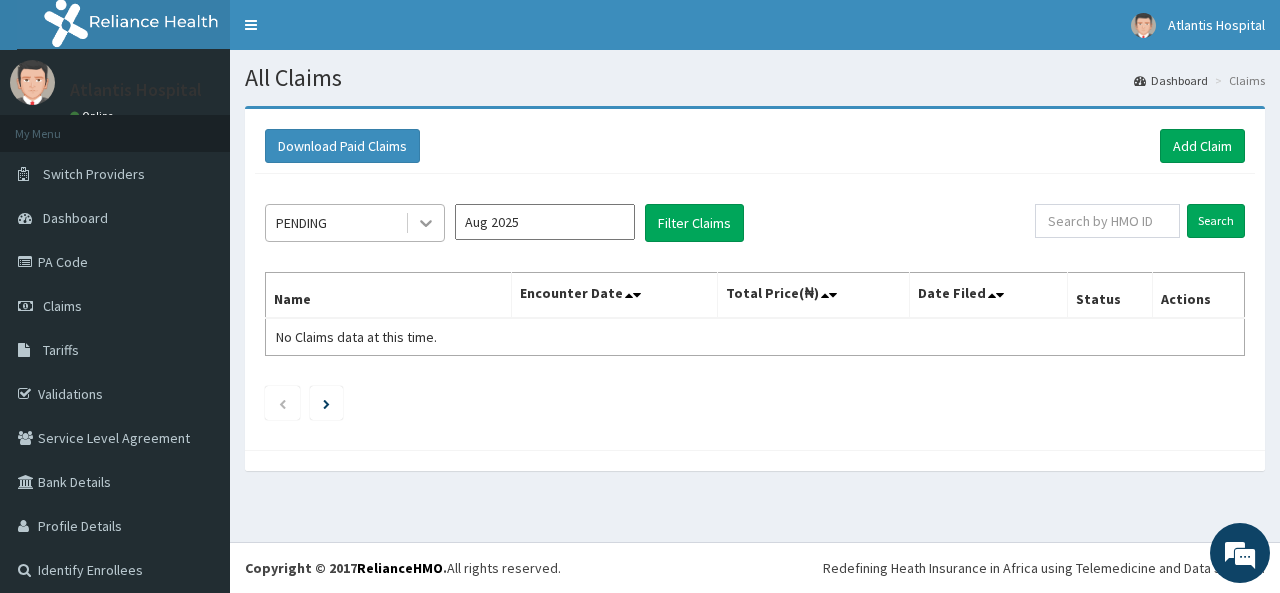 click 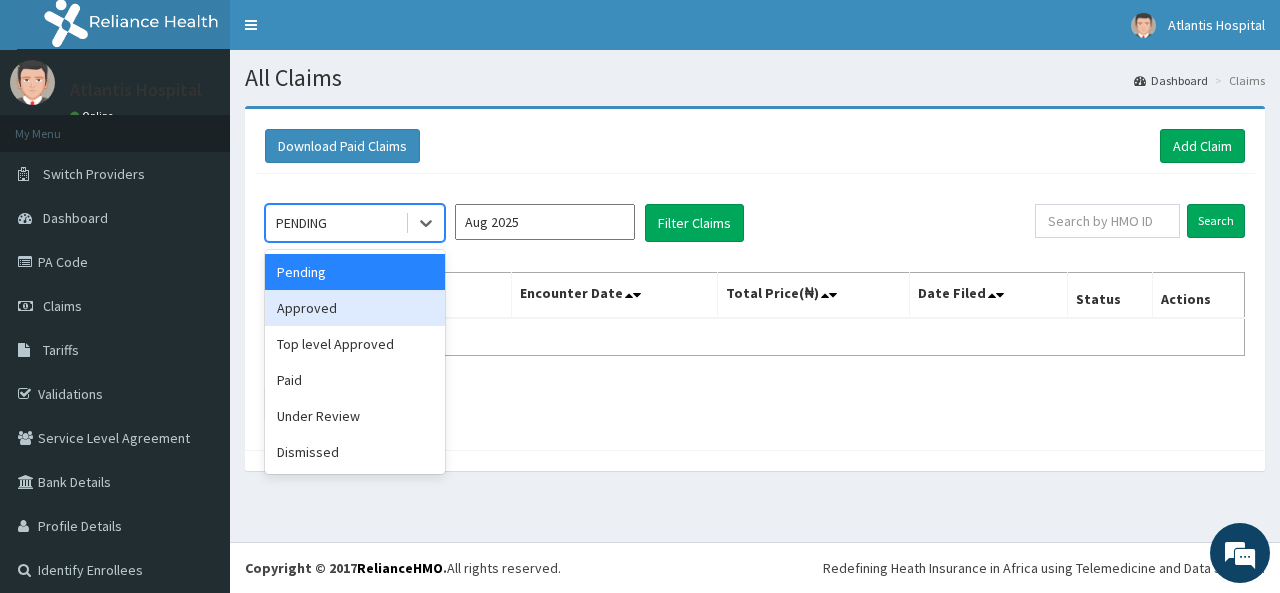 click on "Approved" at bounding box center (355, 308) 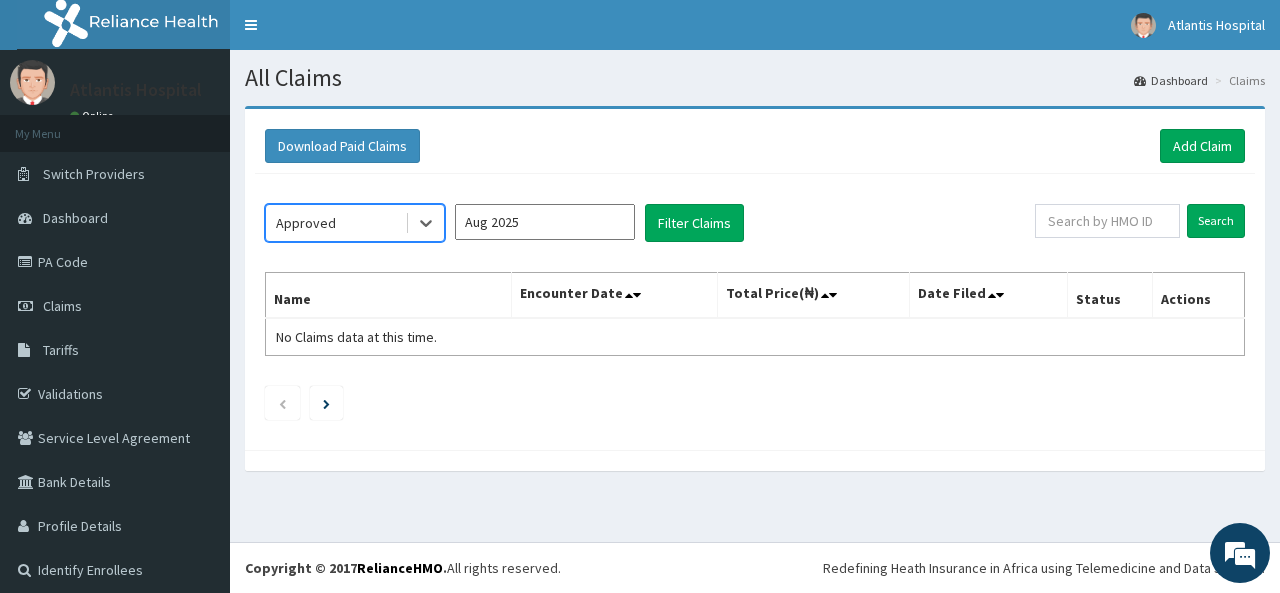 click on "Aug 2025" at bounding box center (545, 222) 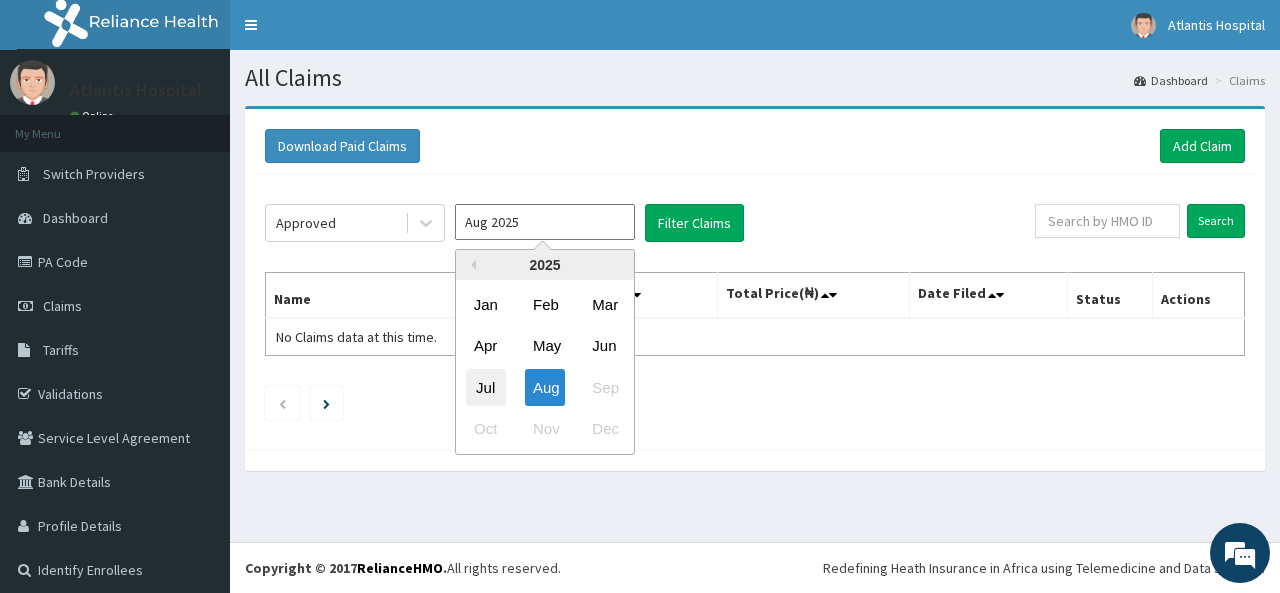 click on "Jul" at bounding box center [486, 387] 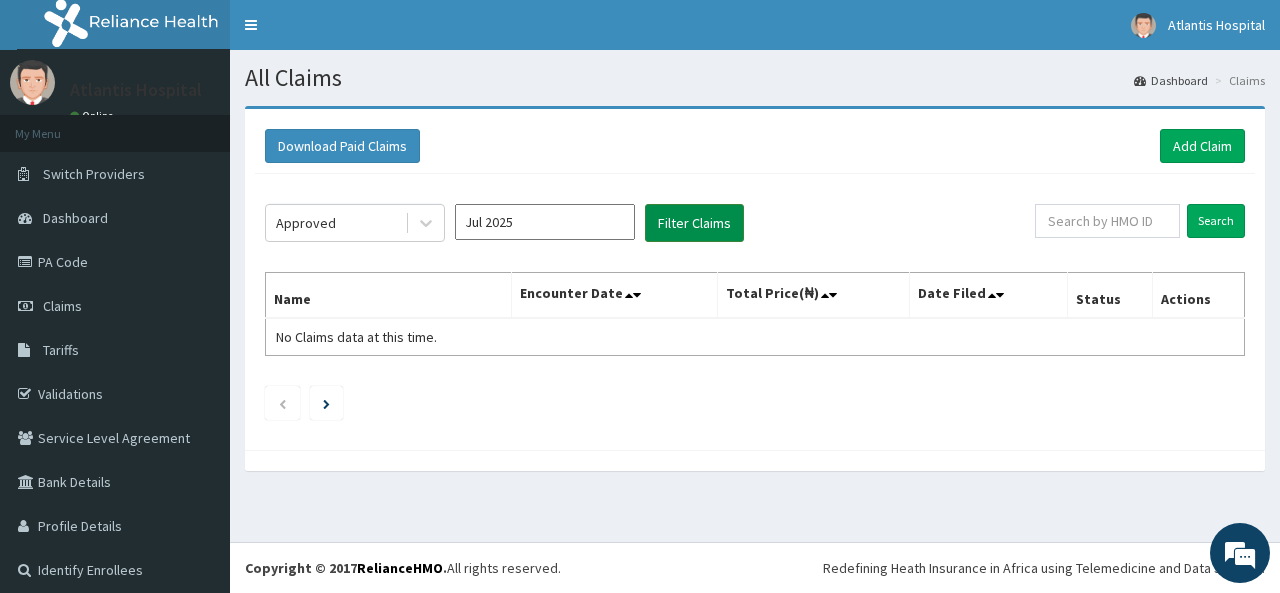 click on "Filter Claims" at bounding box center (694, 223) 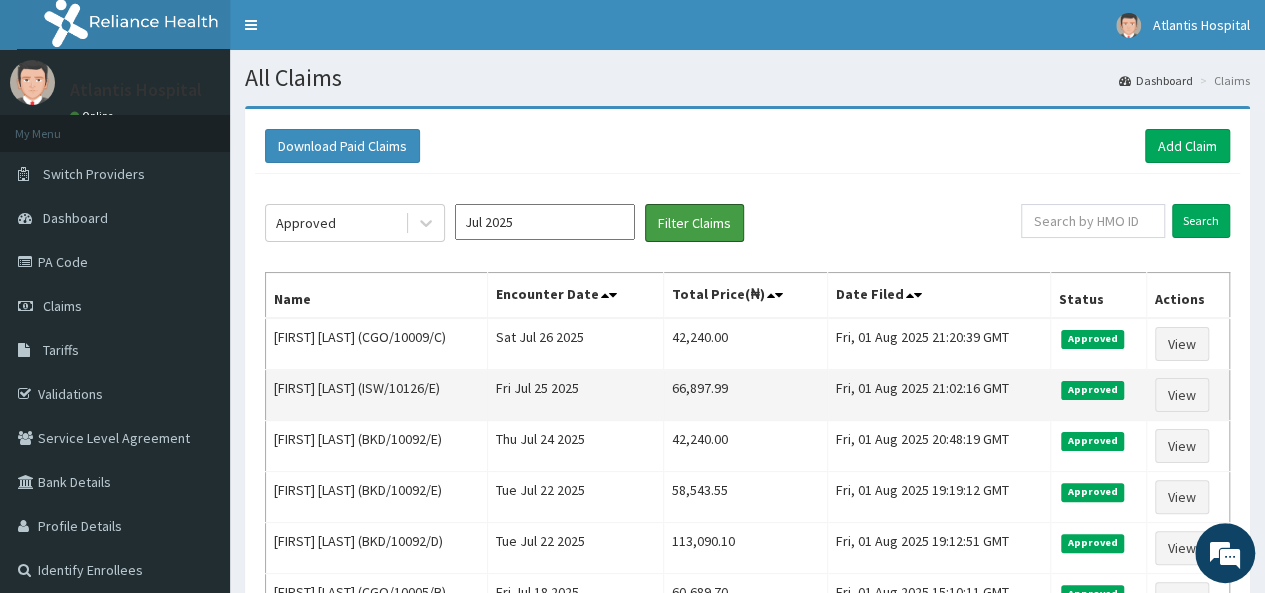 scroll, scrollTop: 0, scrollLeft: 0, axis: both 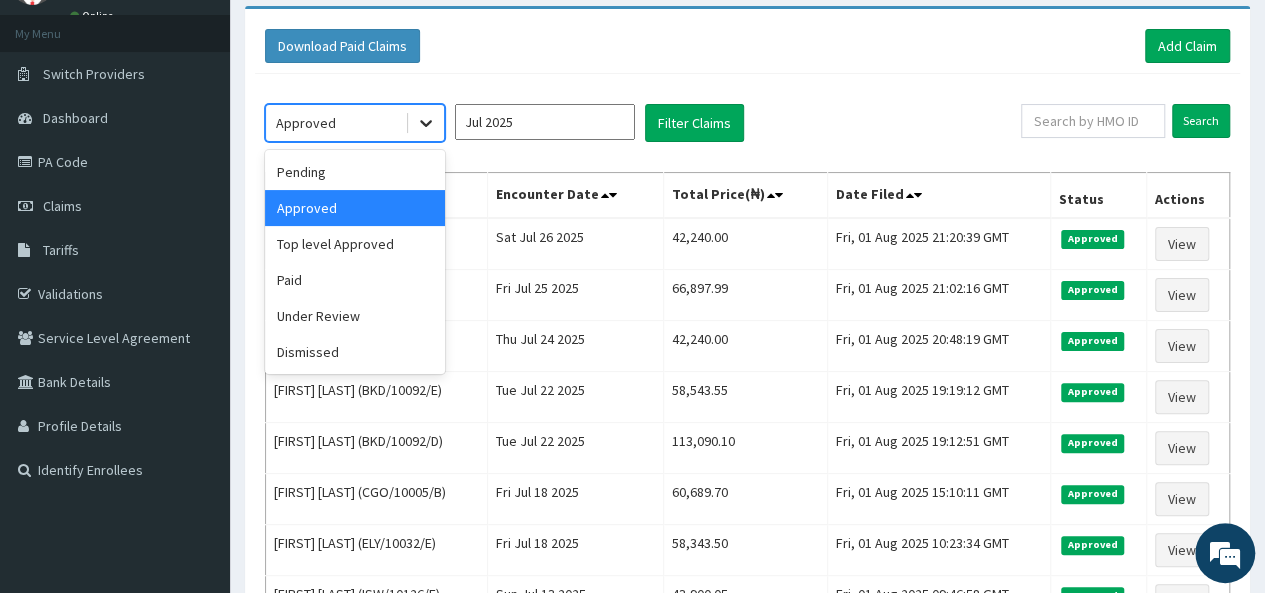 click 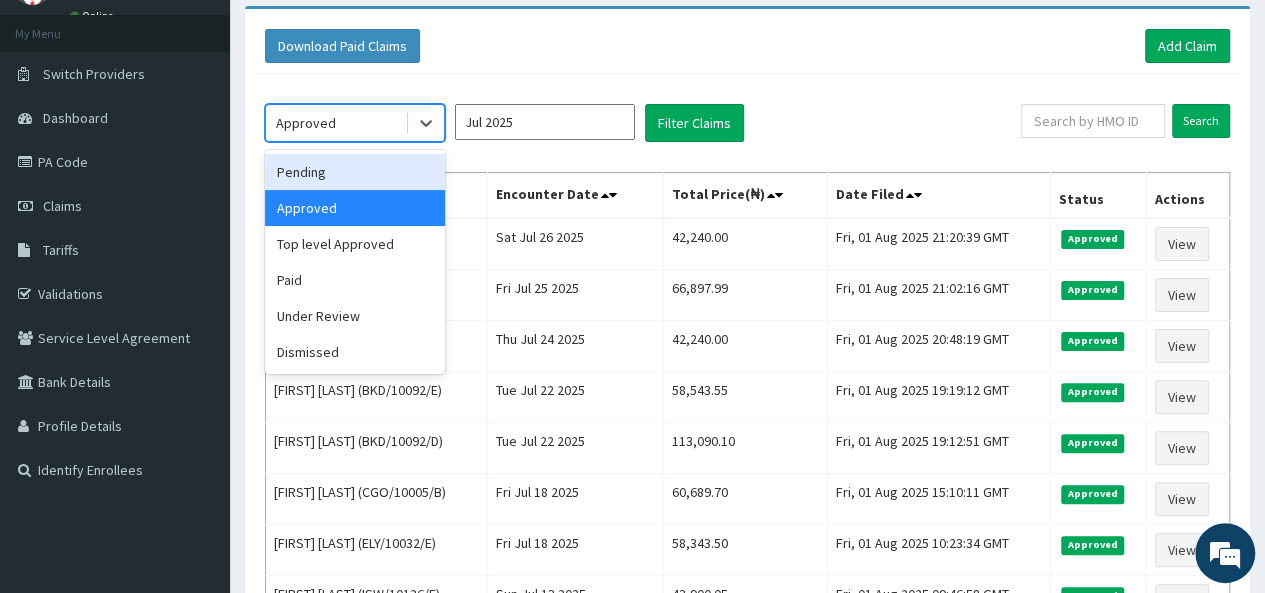 click on "Pending" at bounding box center (355, 172) 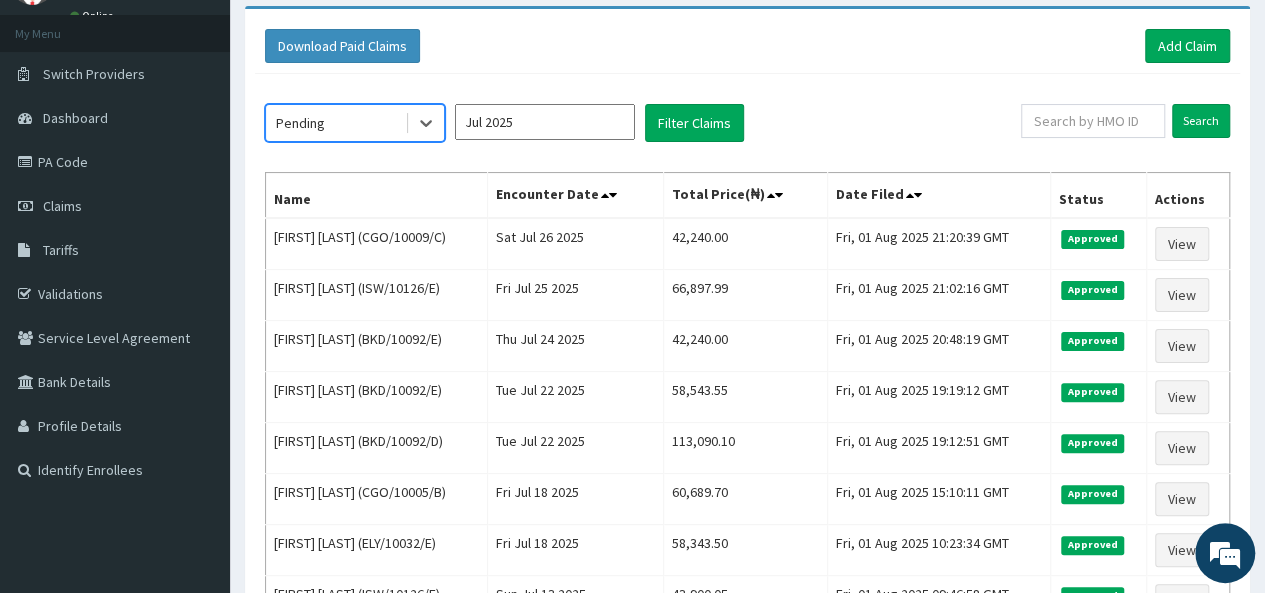 click on "Jul 2025" at bounding box center (545, 122) 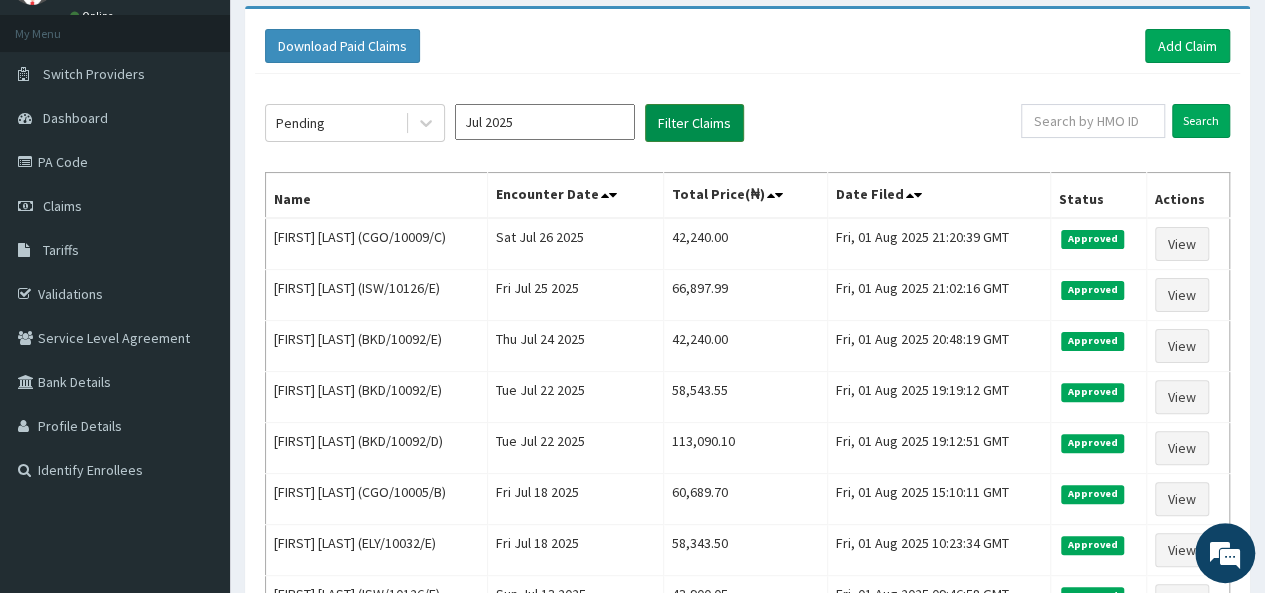 click on "Filter Claims" at bounding box center (694, 123) 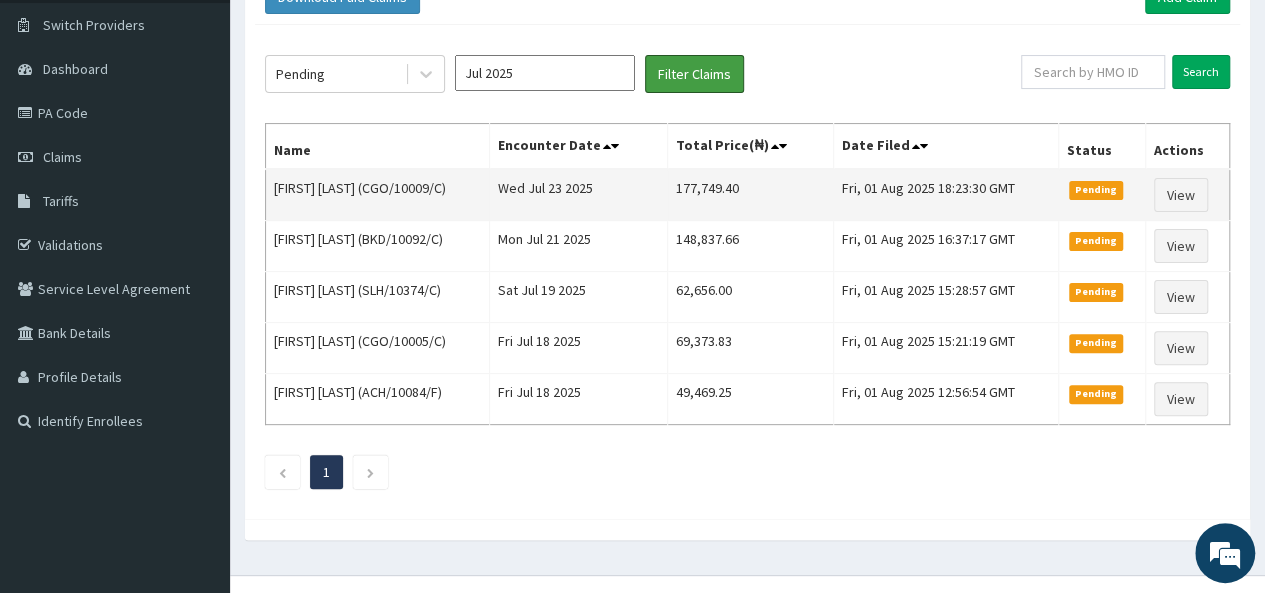 scroll, scrollTop: 175, scrollLeft: 0, axis: vertical 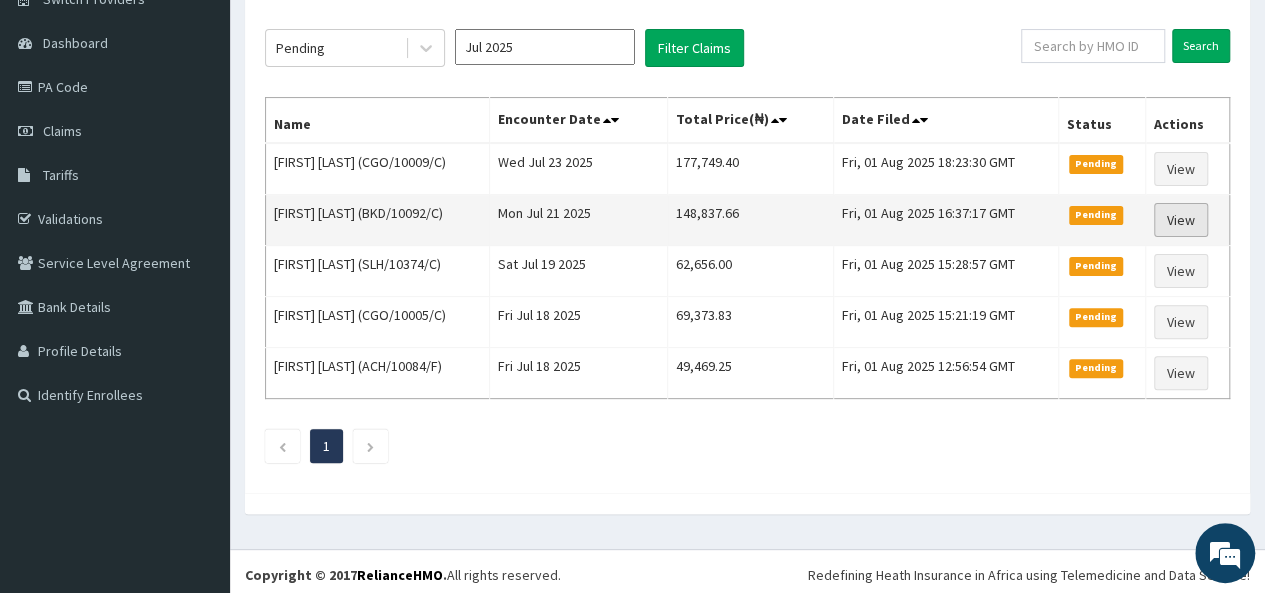click on "View" at bounding box center (1181, 220) 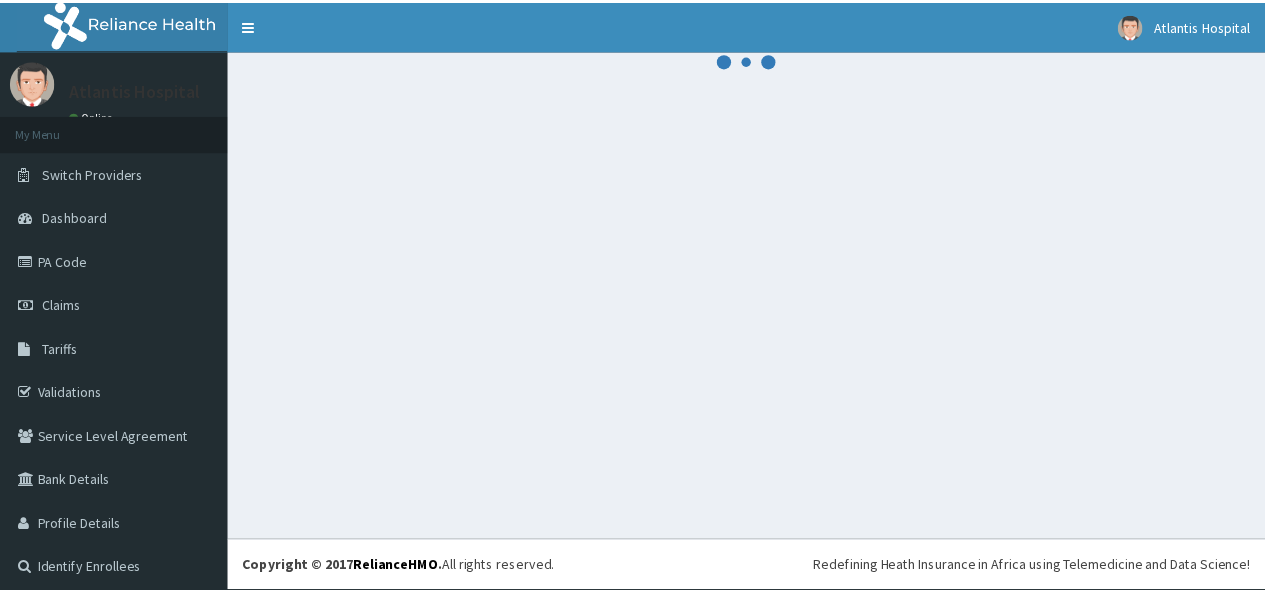 scroll, scrollTop: 0, scrollLeft: 0, axis: both 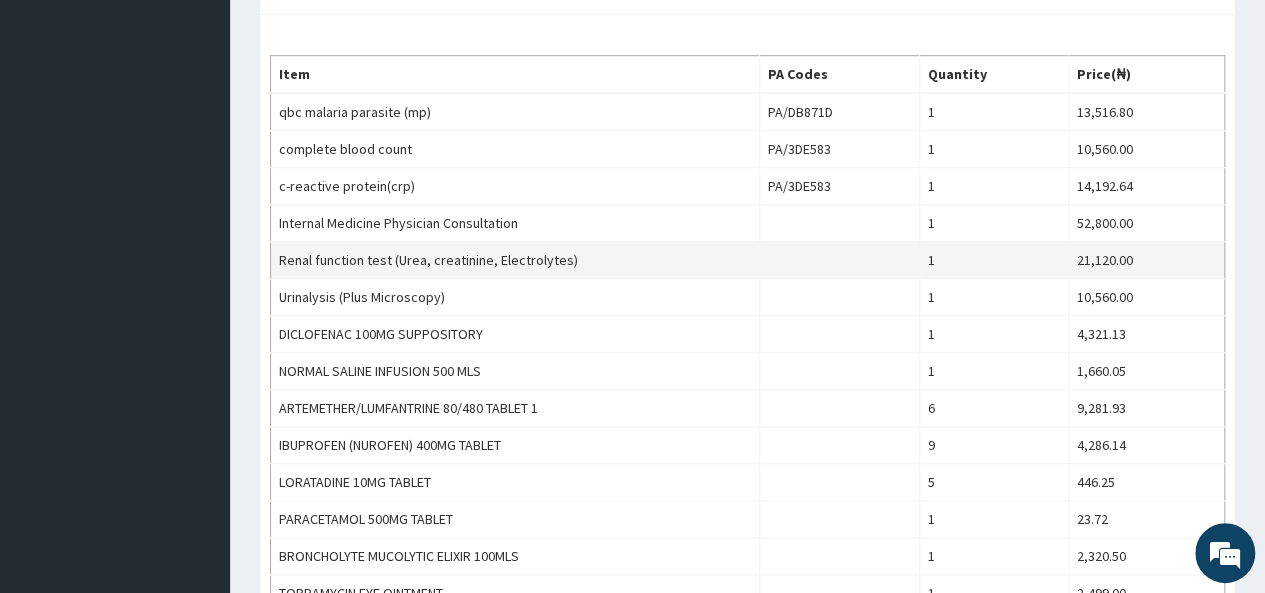 click at bounding box center (839, 260) 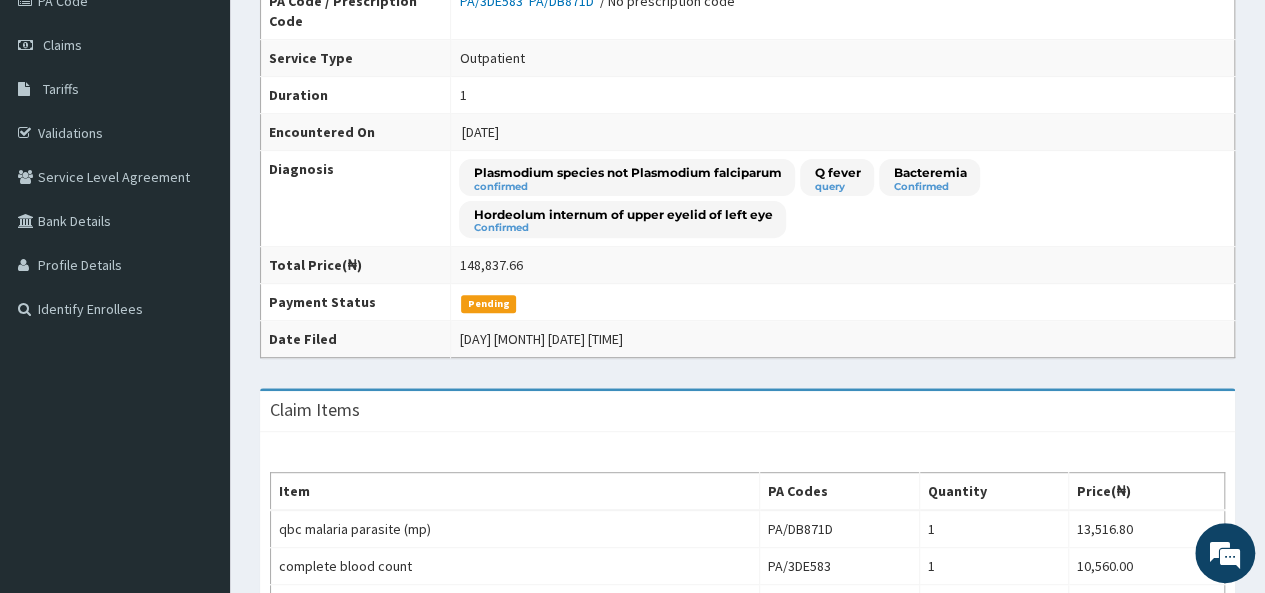 scroll, scrollTop: 0, scrollLeft: 0, axis: both 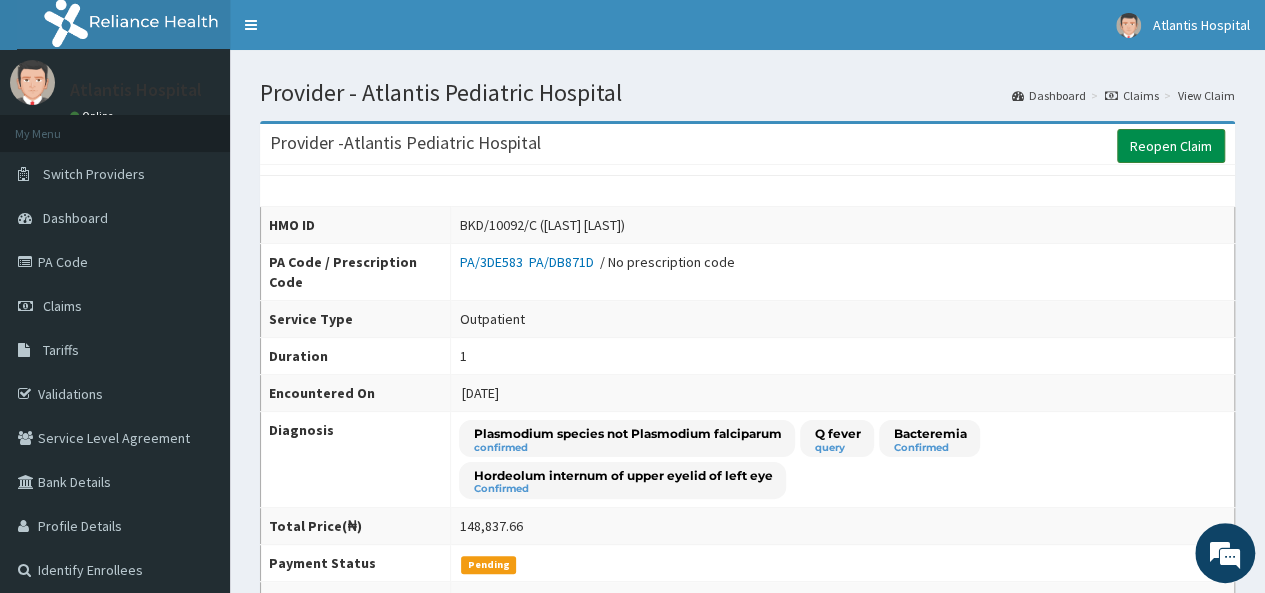 click on "Reopen Claim" at bounding box center [1171, 146] 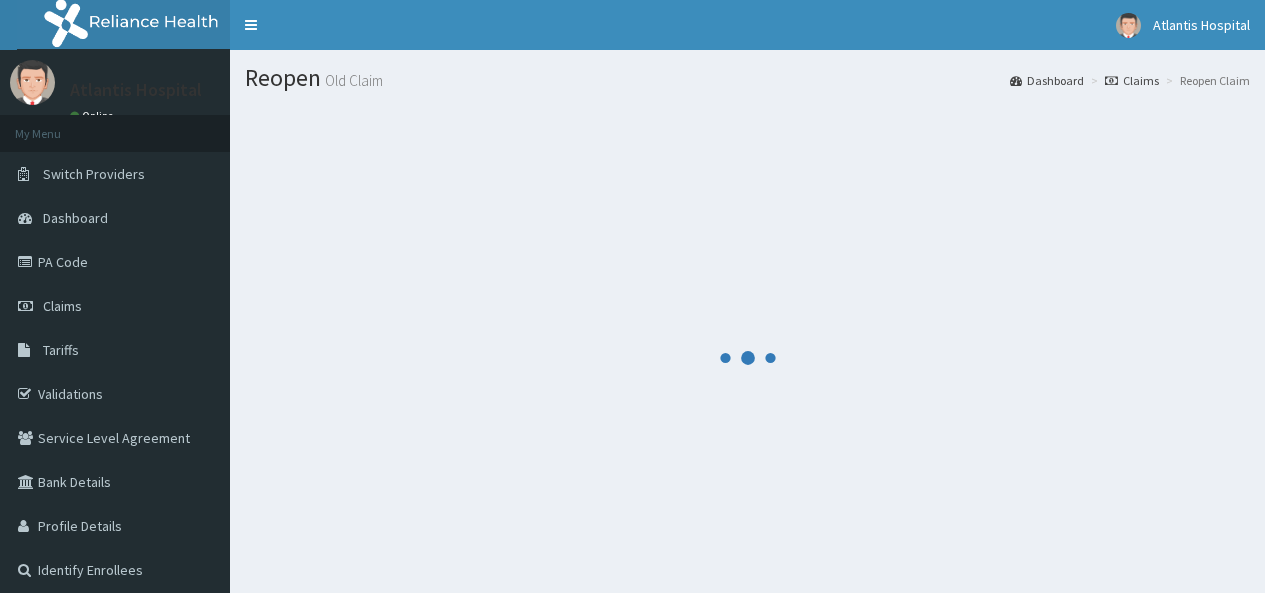 scroll, scrollTop: 0, scrollLeft: 0, axis: both 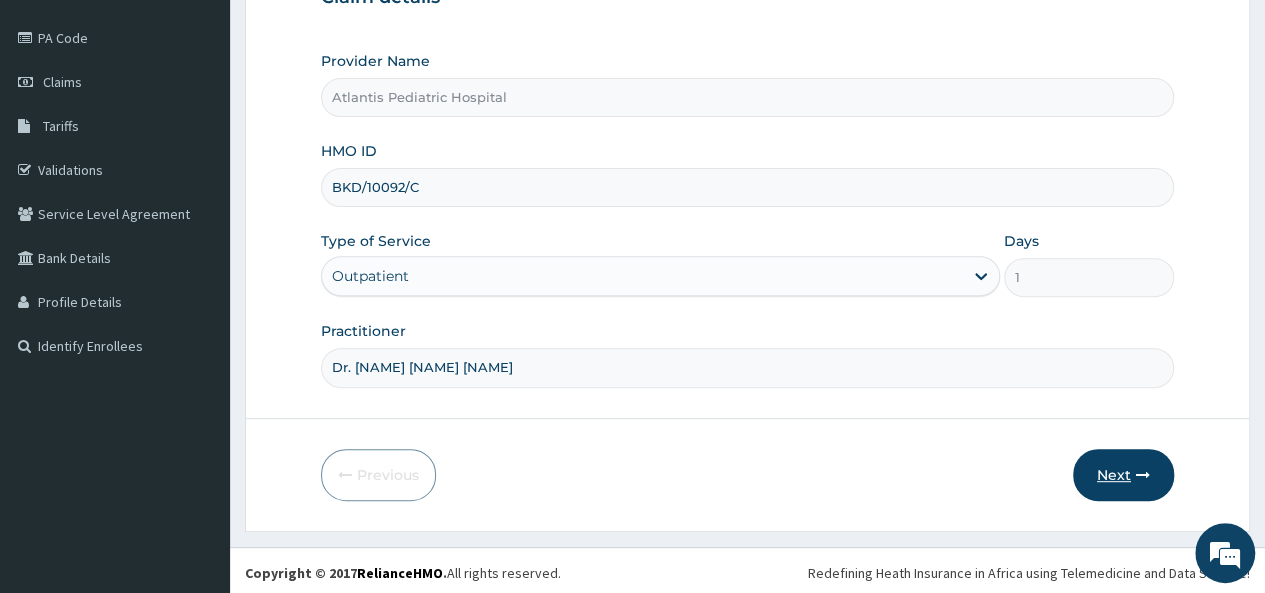 click on "Next" at bounding box center [1123, 475] 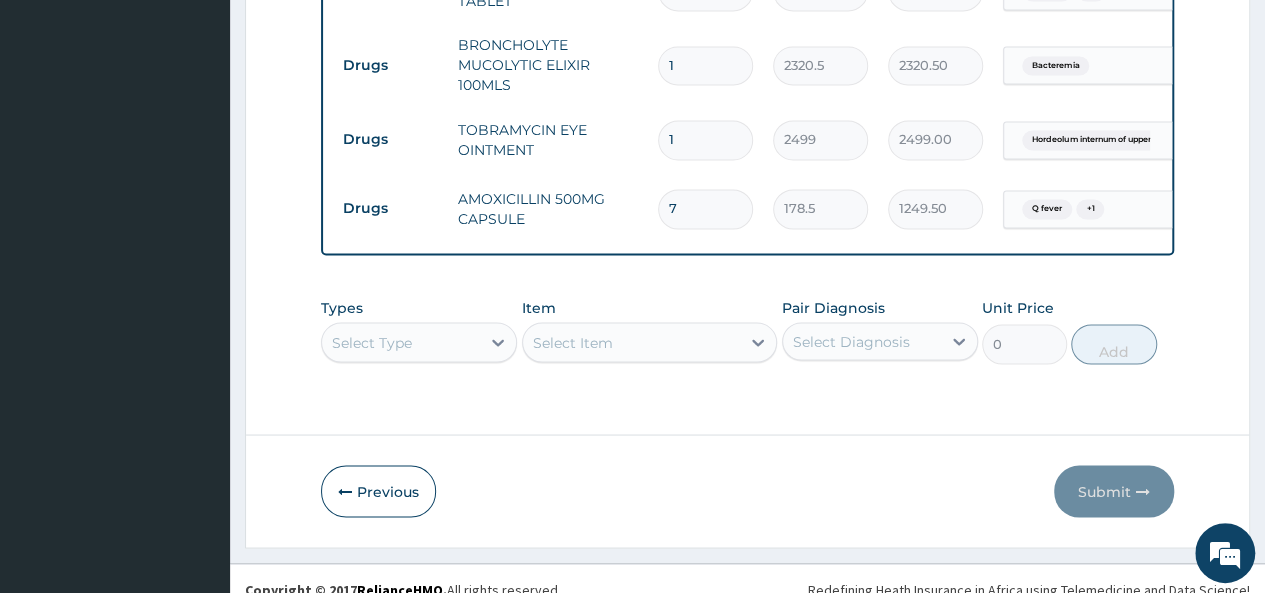 scroll, scrollTop: 1675, scrollLeft: 0, axis: vertical 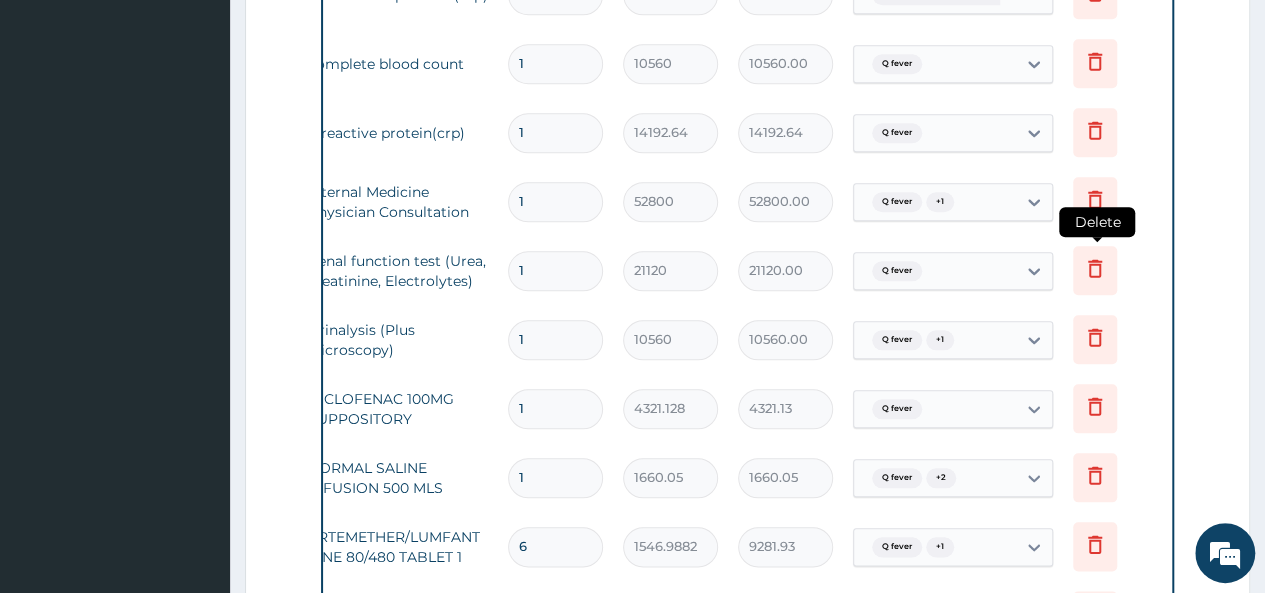 click 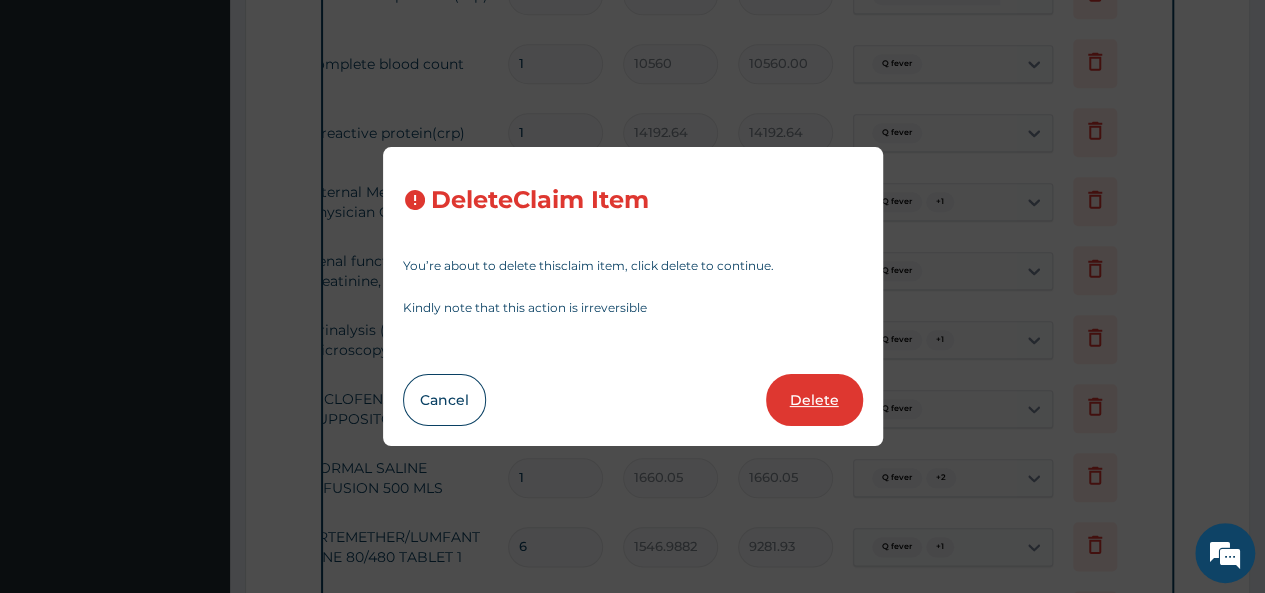 click on "Delete" at bounding box center [814, 400] 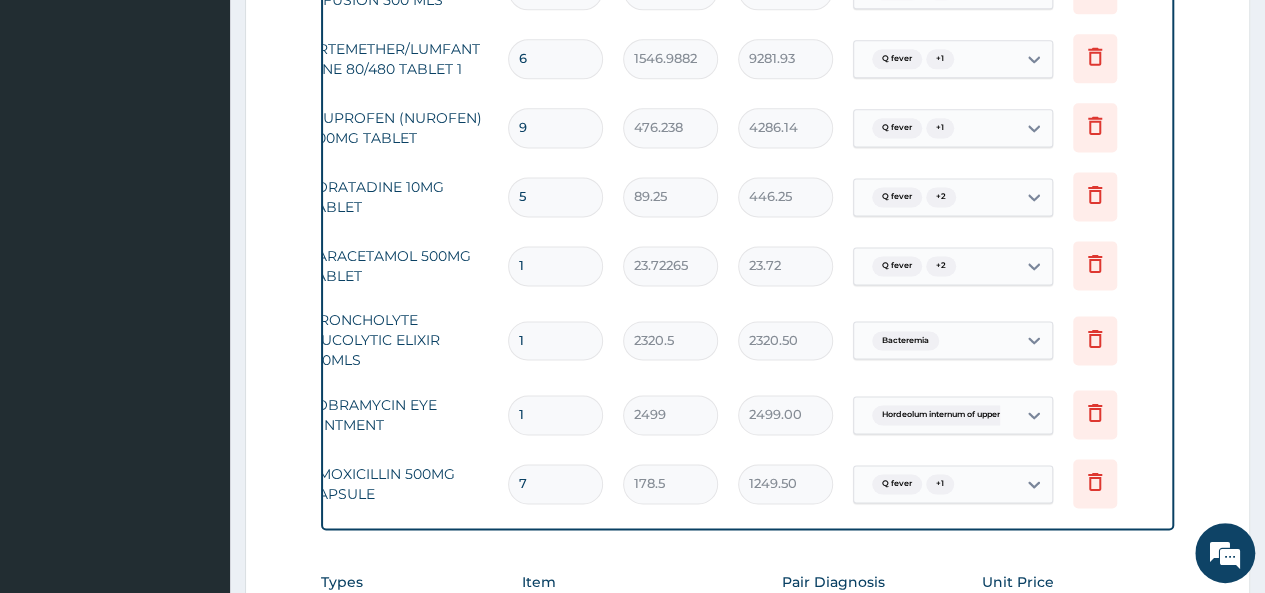 scroll, scrollTop: 1606, scrollLeft: 0, axis: vertical 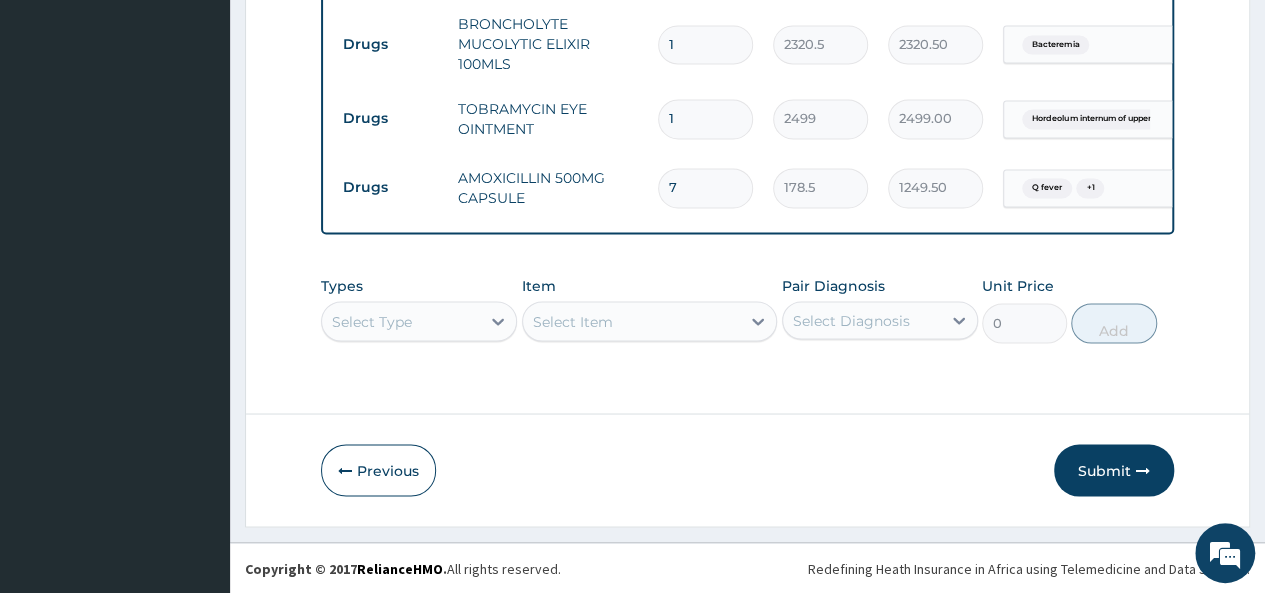 click on "Select Type" at bounding box center [419, 321] 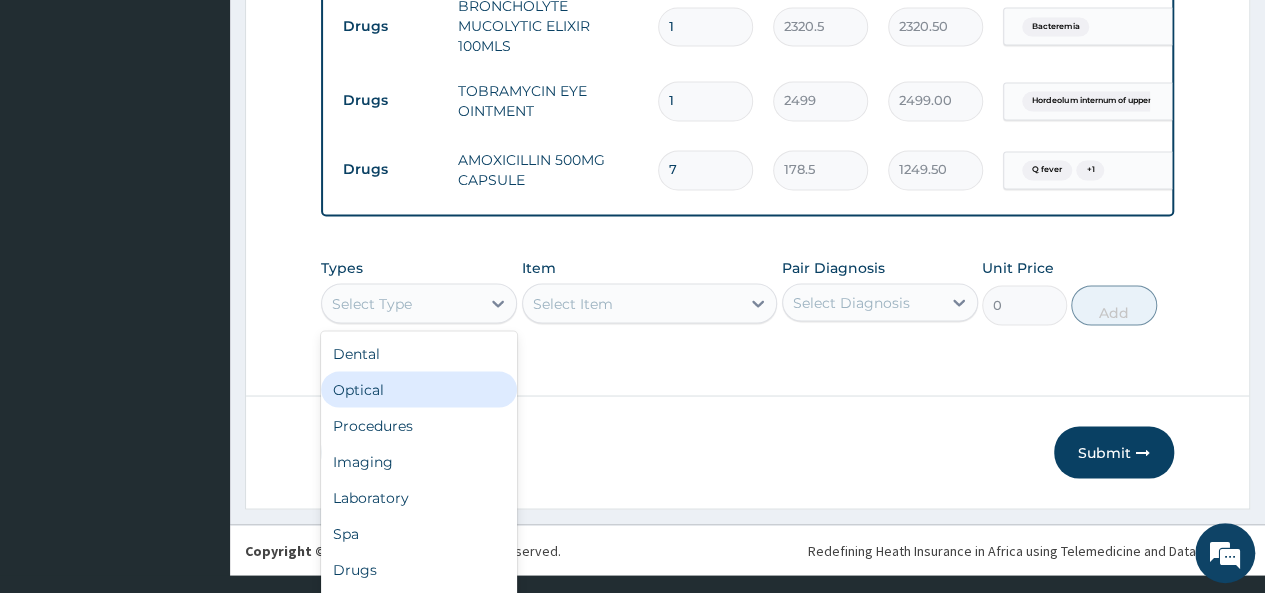 scroll, scrollTop: 0, scrollLeft: 0, axis: both 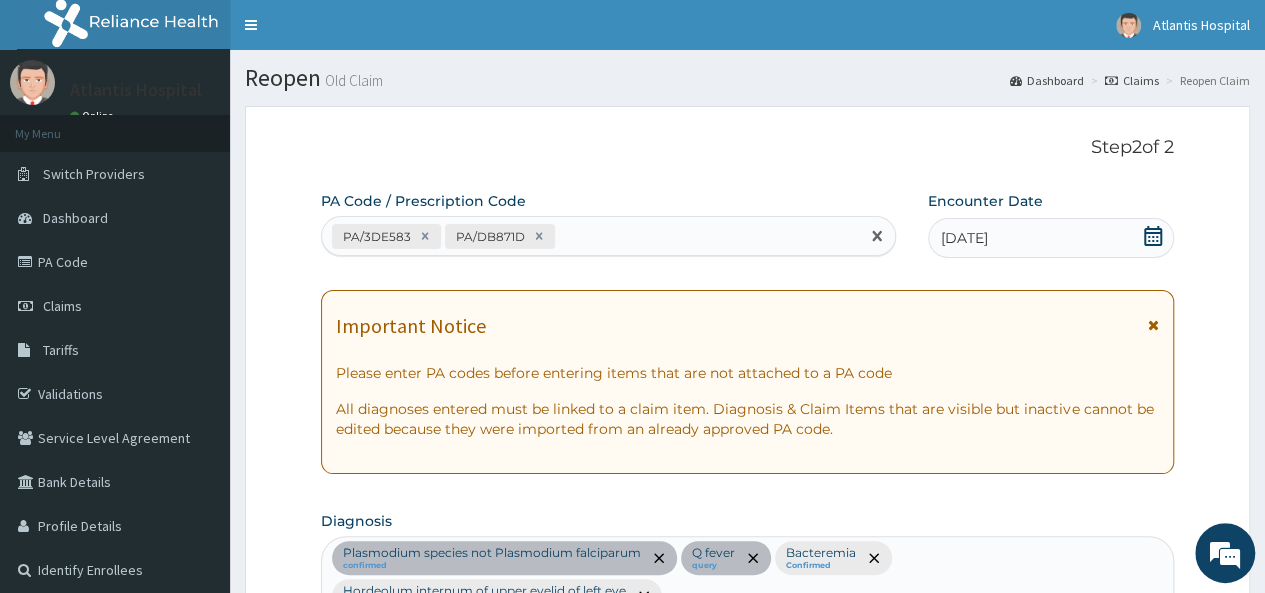 drag, startPoint x: 573, startPoint y: 229, endPoint x: 571, endPoint y: 243, distance: 14.142136 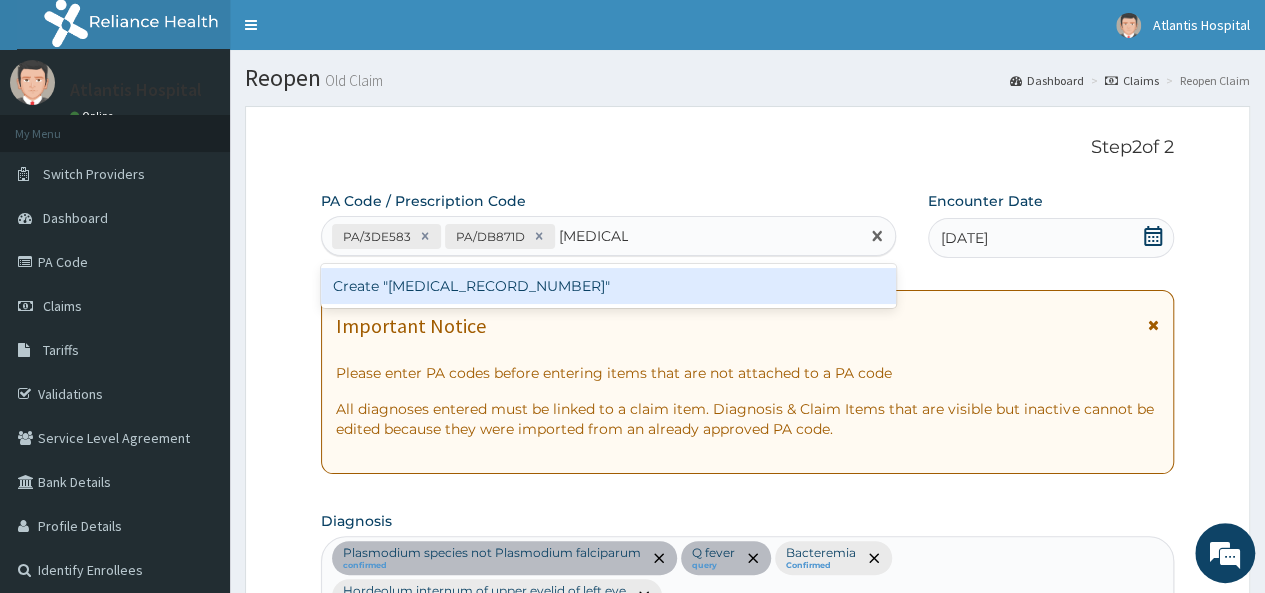 click on "Create "PA/317175"" at bounding box center (608, 286) 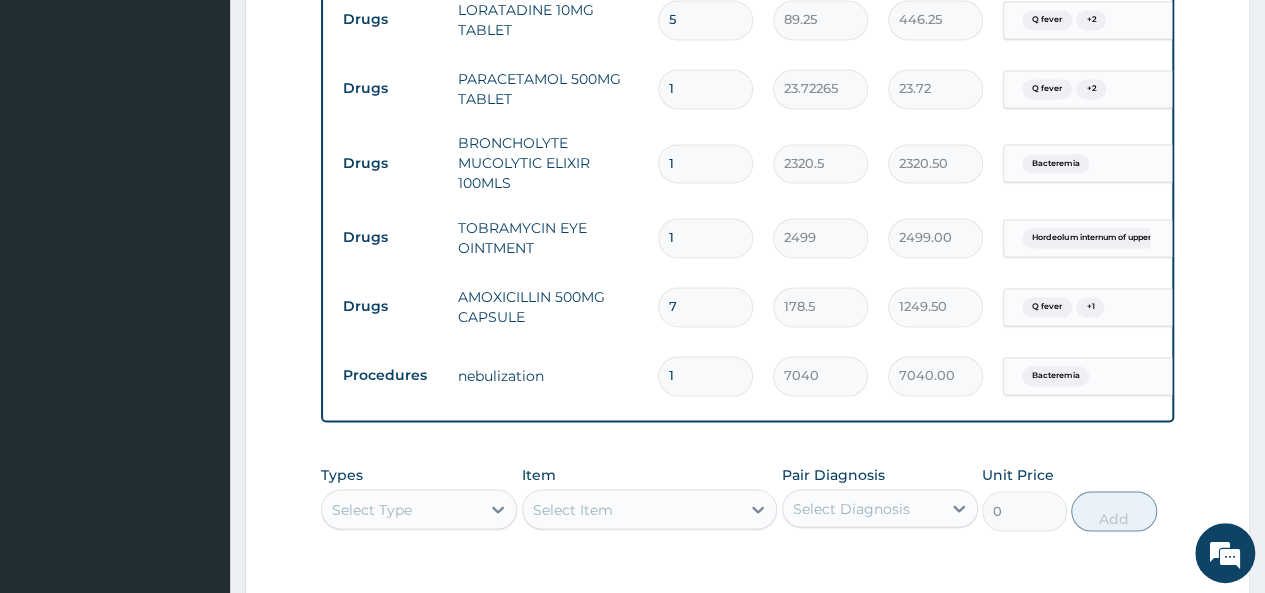 scroll, scrollTop: 1653, scrollLeft: 0, axis: vertical 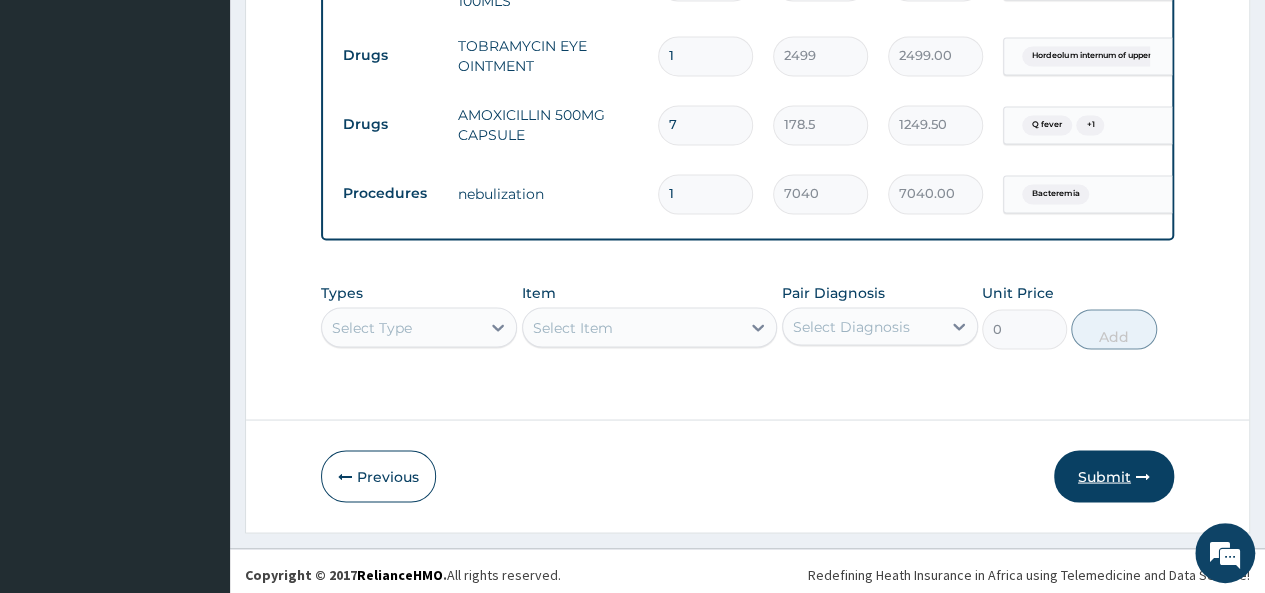 click on "Submit" at bounding box center (1114, 476) 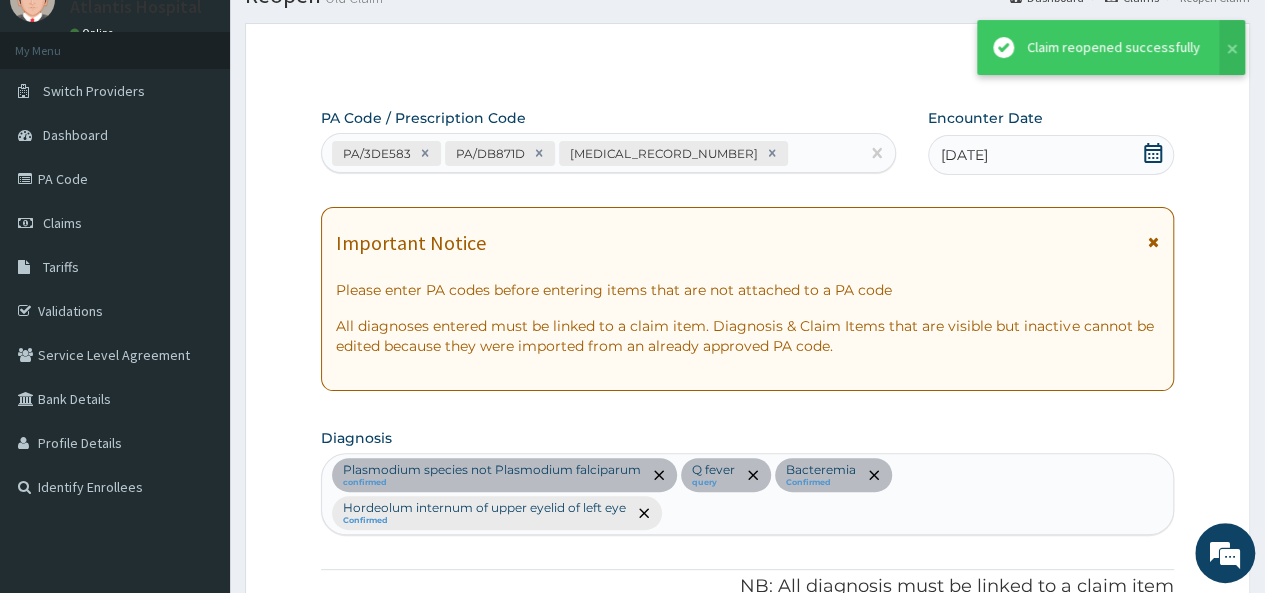 scroll, scrollTop: 1653, scrollLeft: 0, axis: vertical 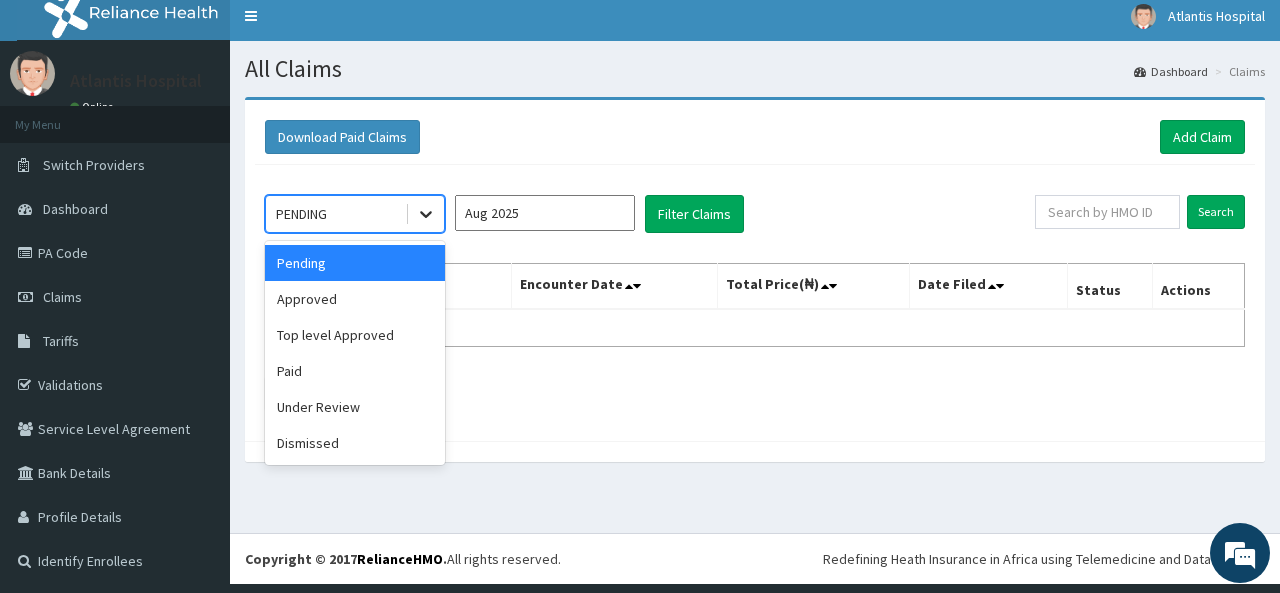 click at bounding box center [426, 214] 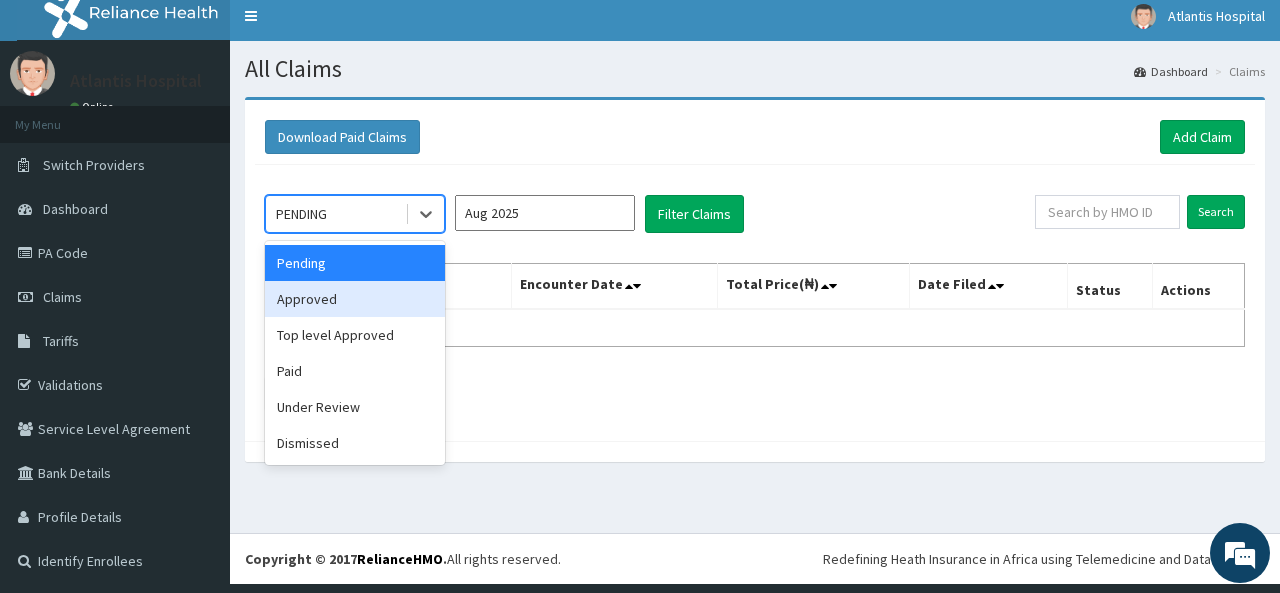 click on "Approved" at bounding box center (355, 299) 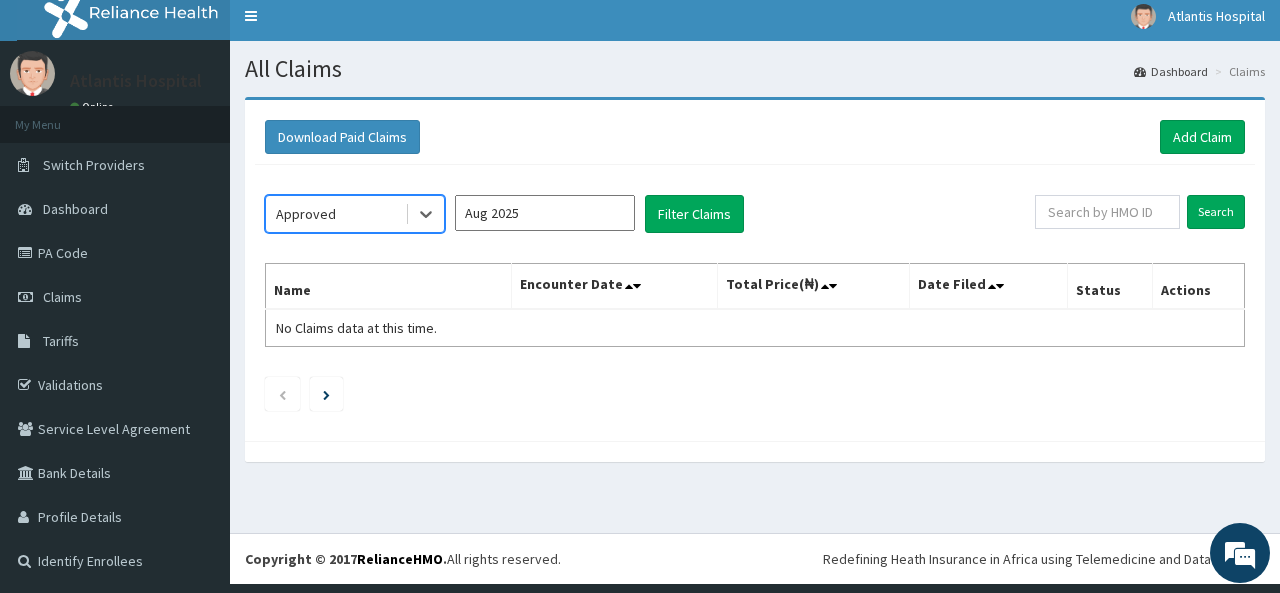 click on "option Approved, selected.   Select is focused ,type to refine list, press Down to open the menu,  Approved Aug 2025 Filter Claims Search Name Encounter Date Total Price(₦) Date Filed Status Actions No Claims data at this time." 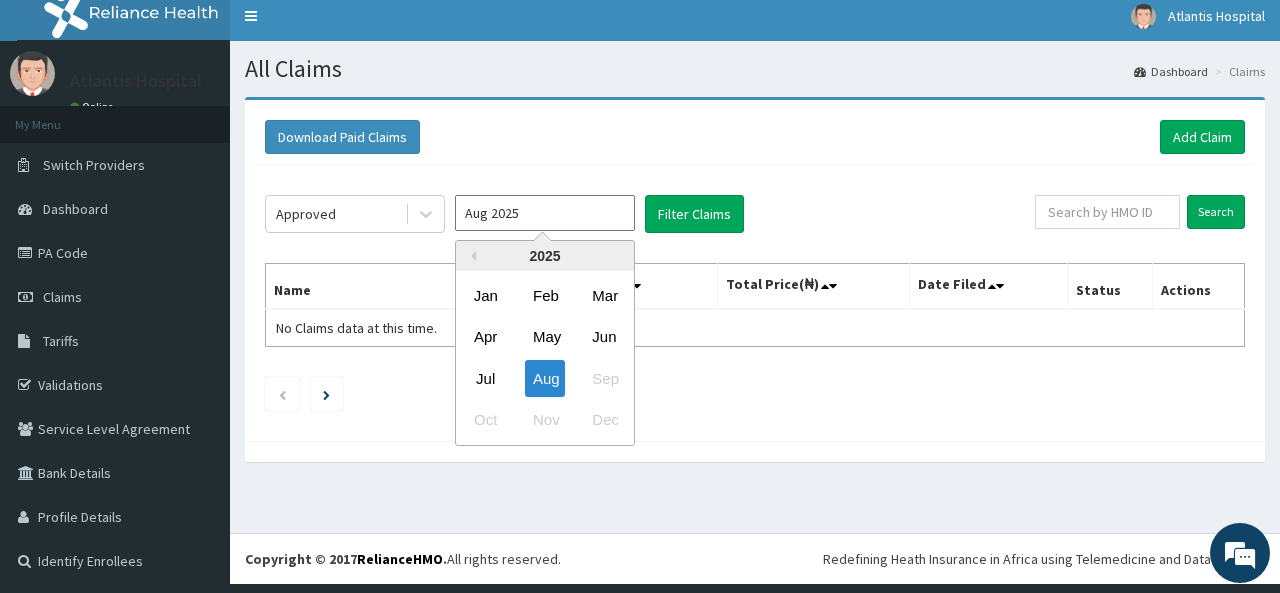 click on "Aug 2025" at bounding box center [545, 213] 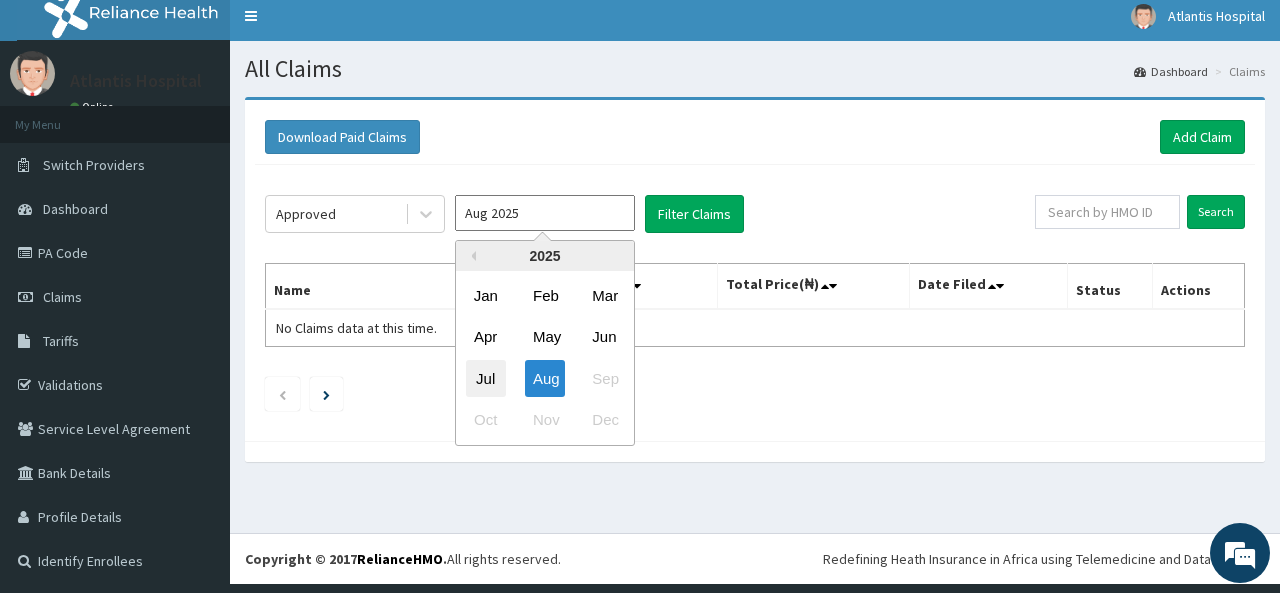 click on "Jul" at bounding box center [486, 378] 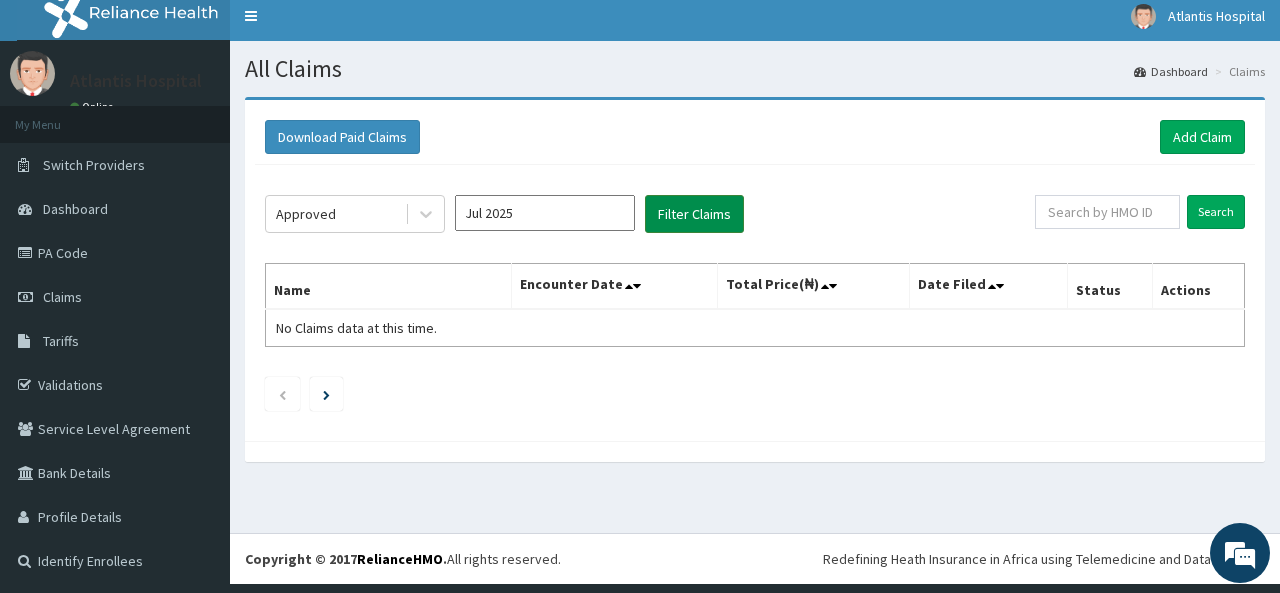 click on "Filter Claims" at bounding box center (694, 214) 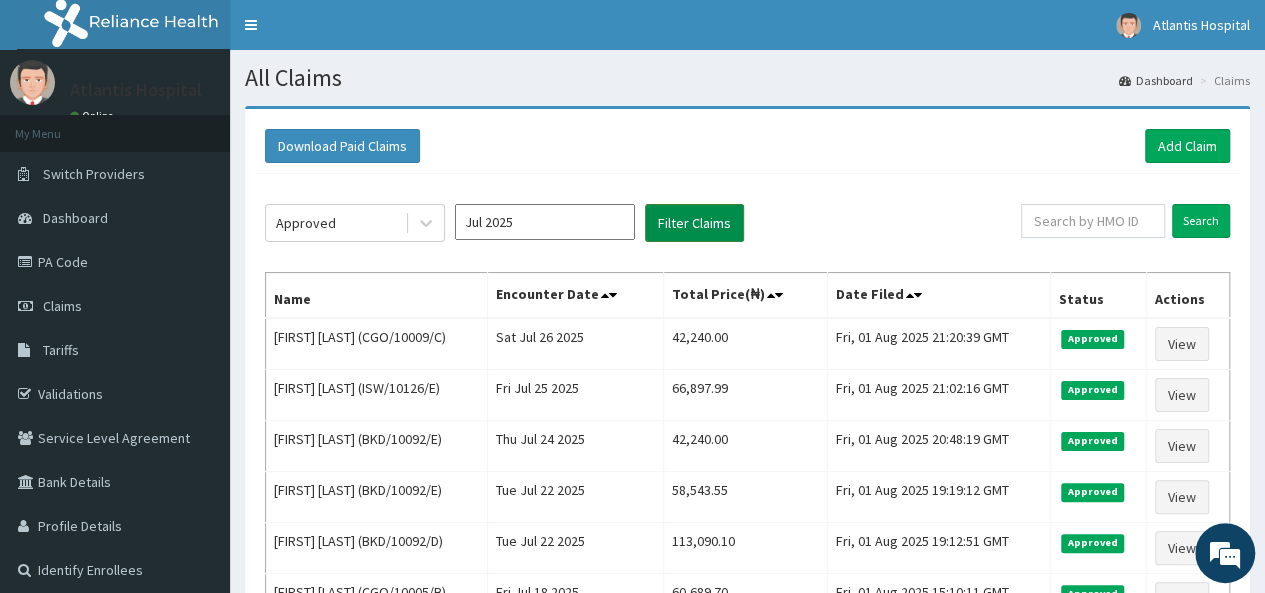 scroll, scrollTop: 0, scrollLeft: 0, axis: both 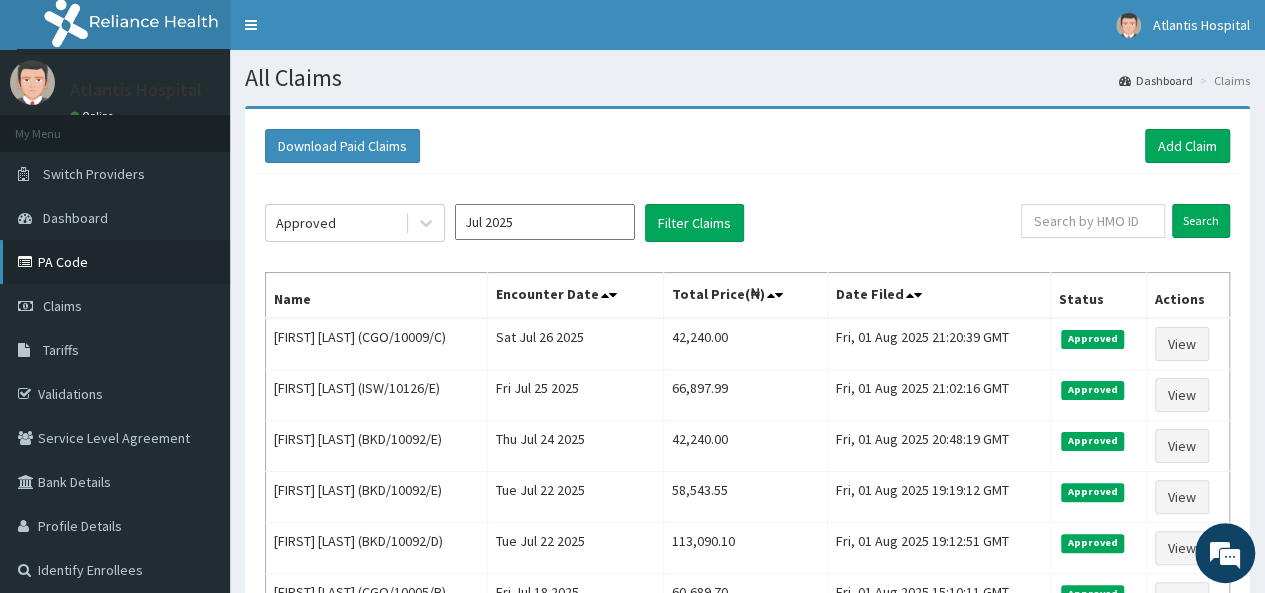 click on "PA Code" at bounding box center [115, 262] 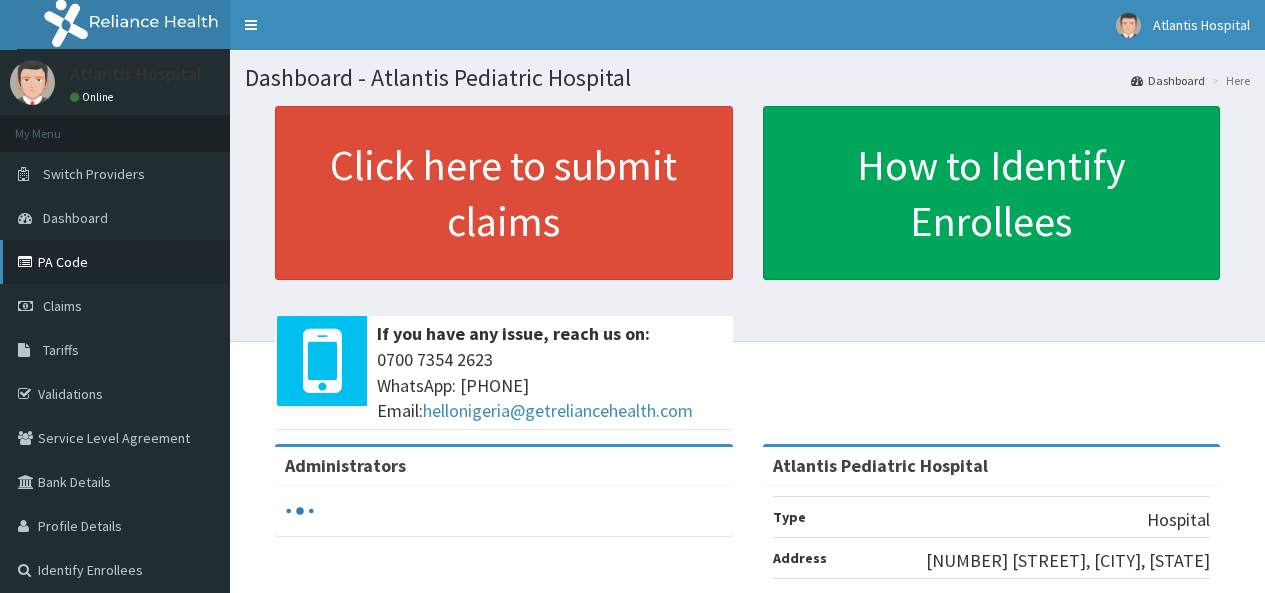 scroll, scrollTop: 0, scrollLeft: 0, axis: both 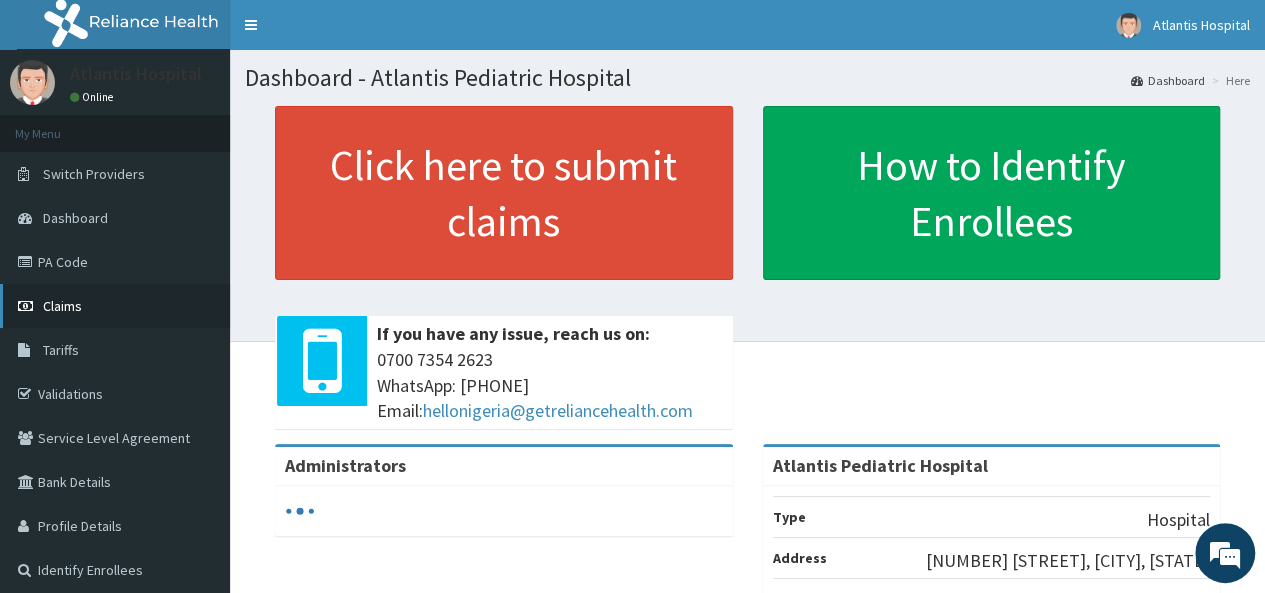 click on "Claims" at bounding box center [115, 306] 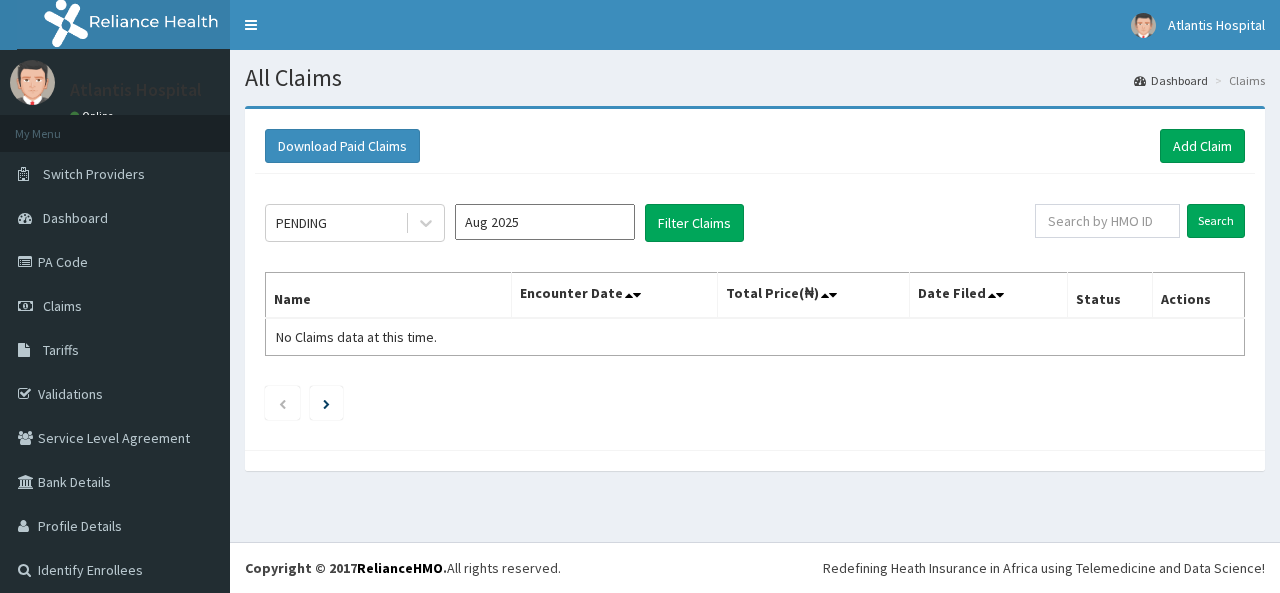 scroll, scrollTop: 0, scrollLeft: 0, axis: both 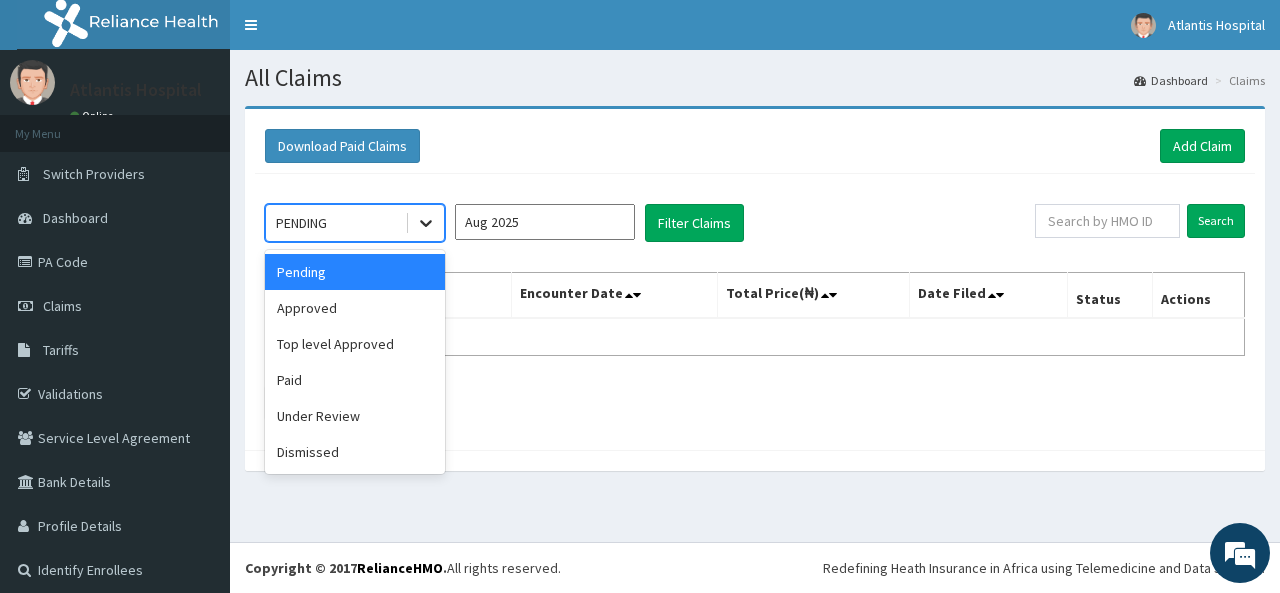 click at bounding box center [426, 223] 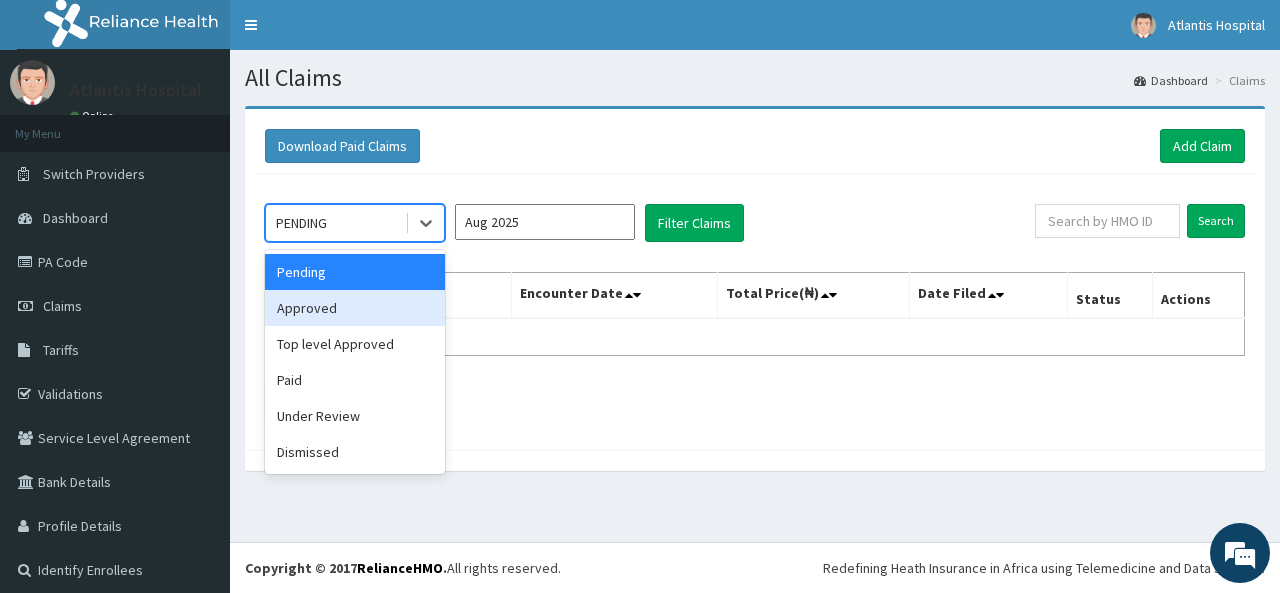 click on "Approved" at bounding box center [355, 308] 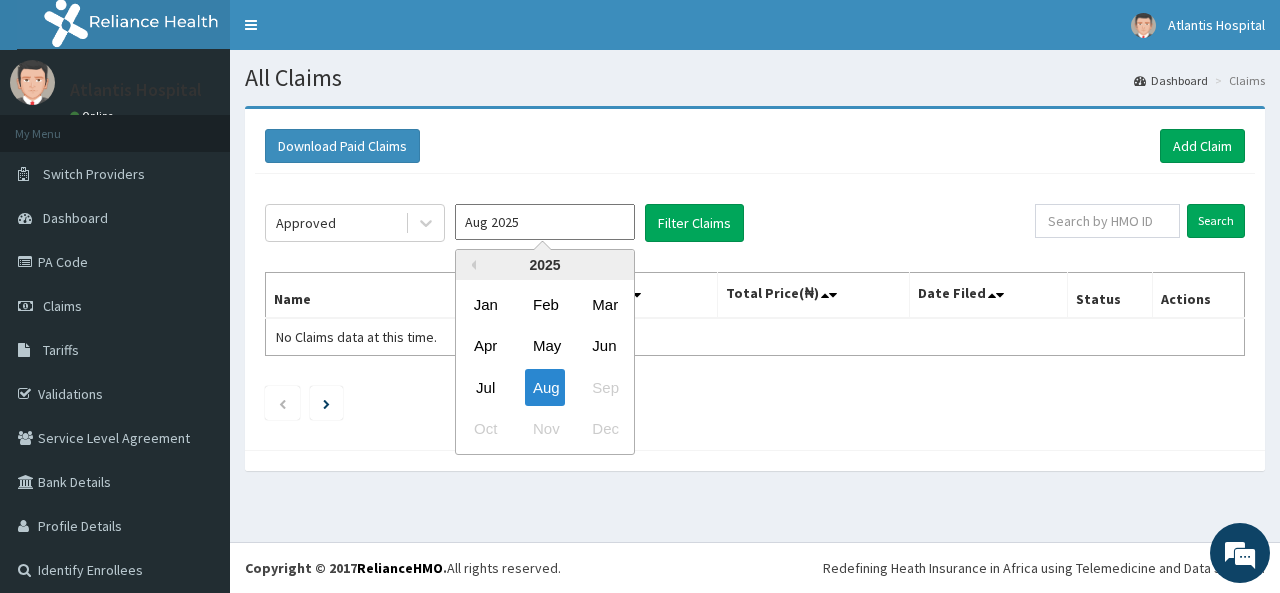 click on "Aug 2025" at bounding box center (545, 222) 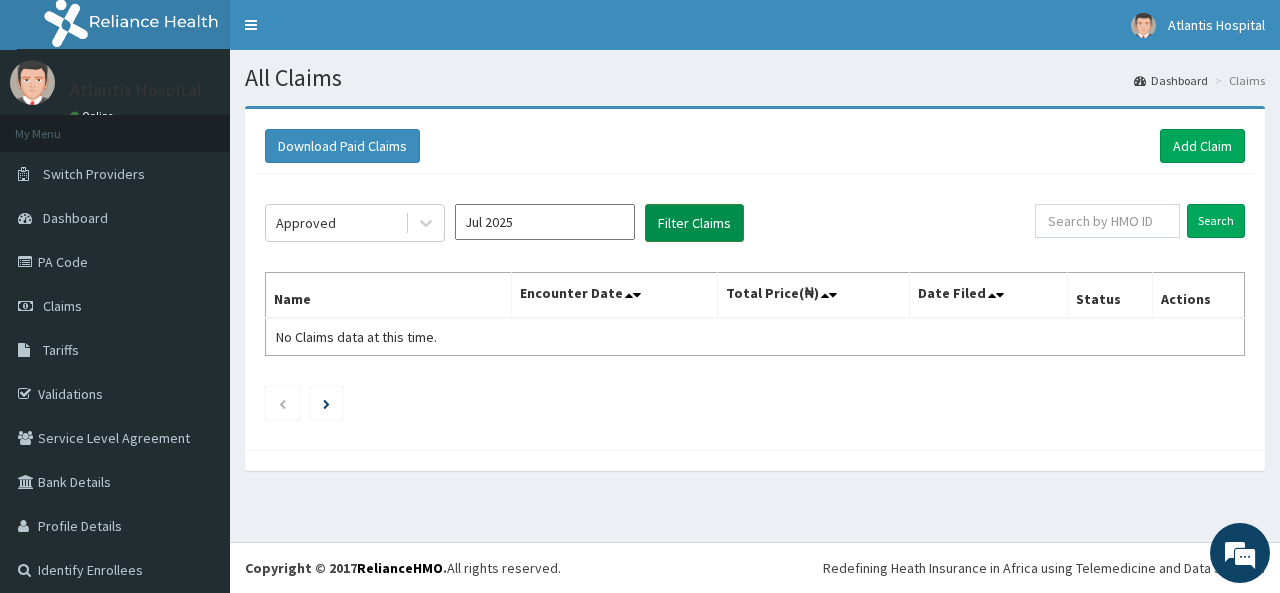 click on "Filter Claims" at bounding box center [694, 223] 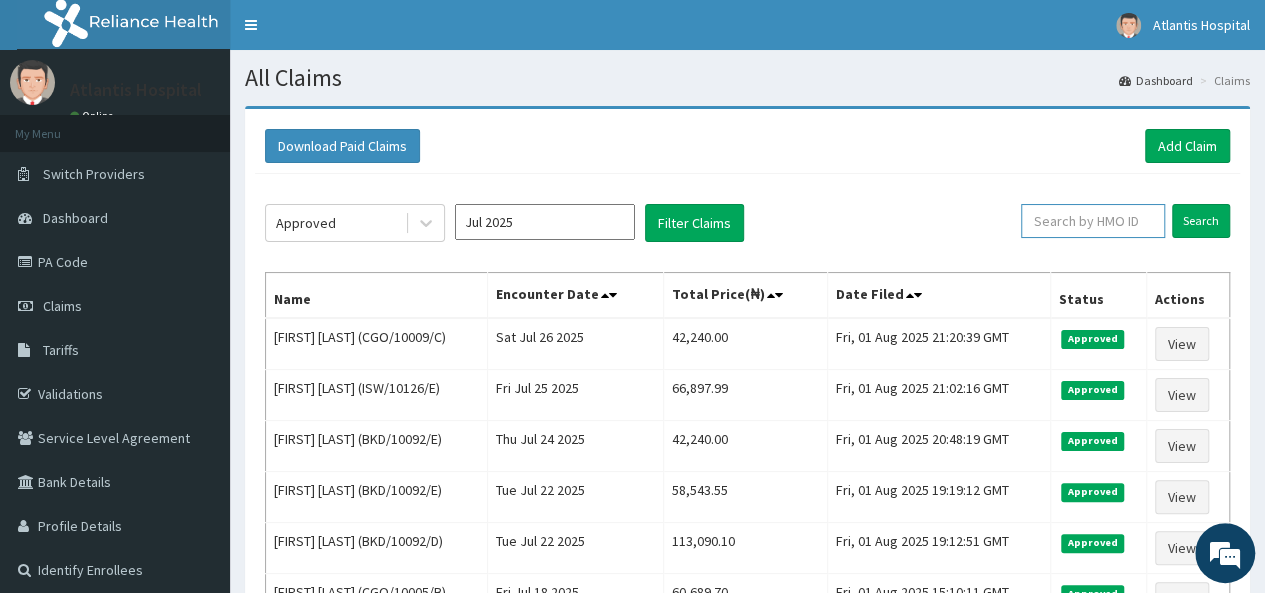 paste on "BKD/10092/C" 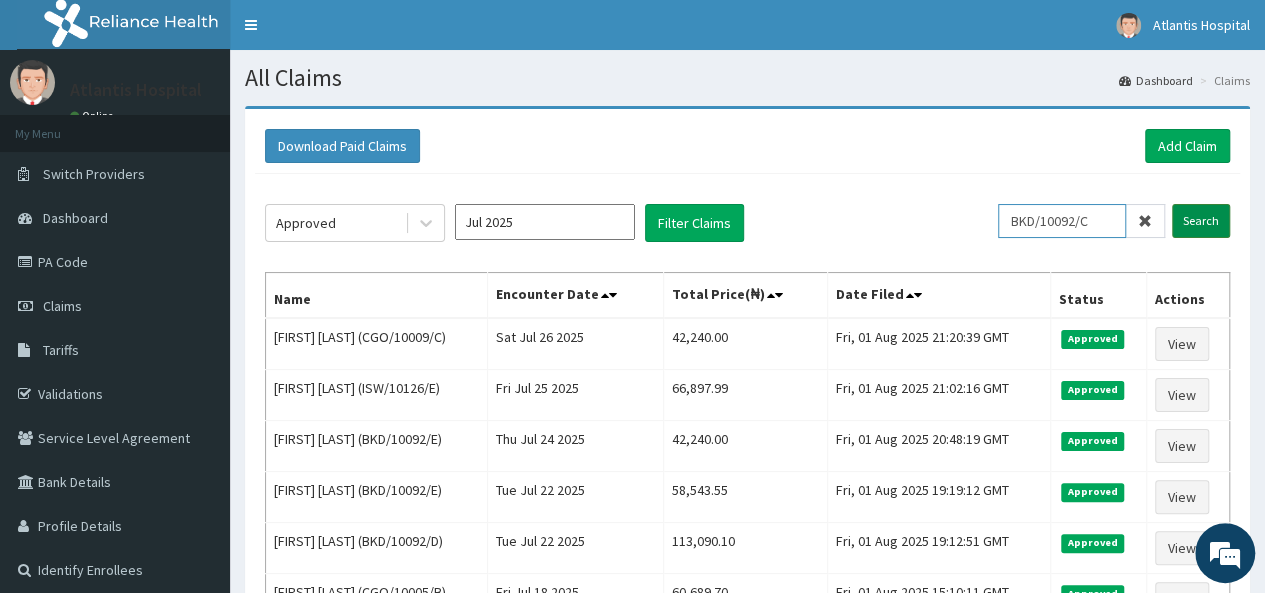 scroll, scrollTop: 0, scrollLeft: 0, axis: both 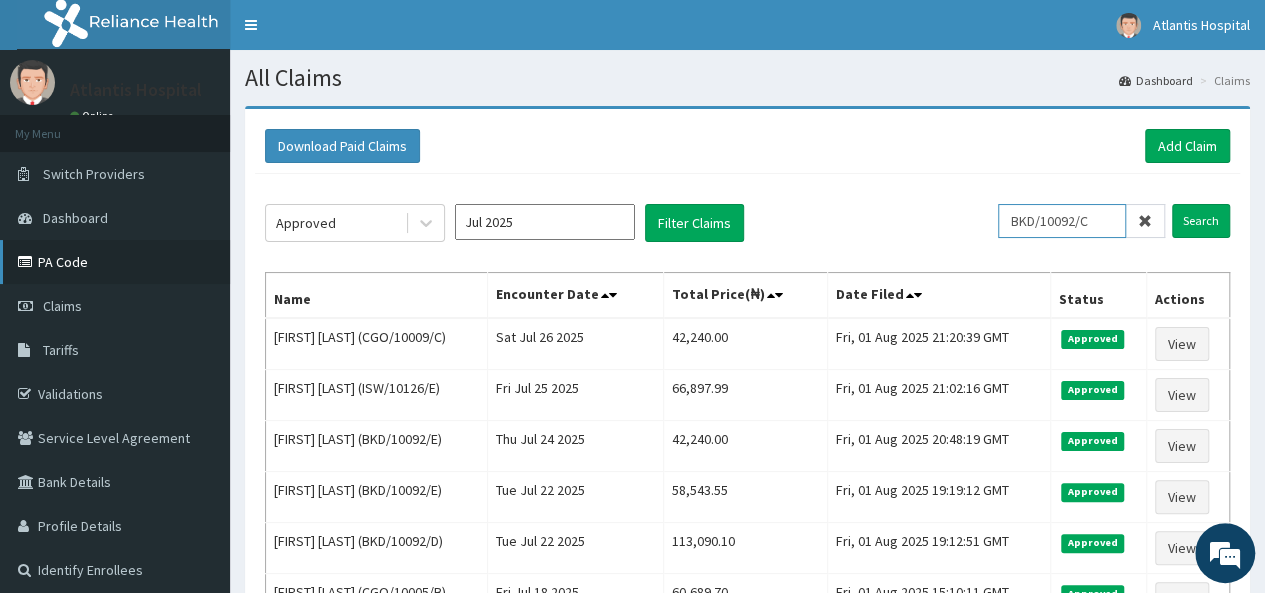 type on "BKD/10092/C" 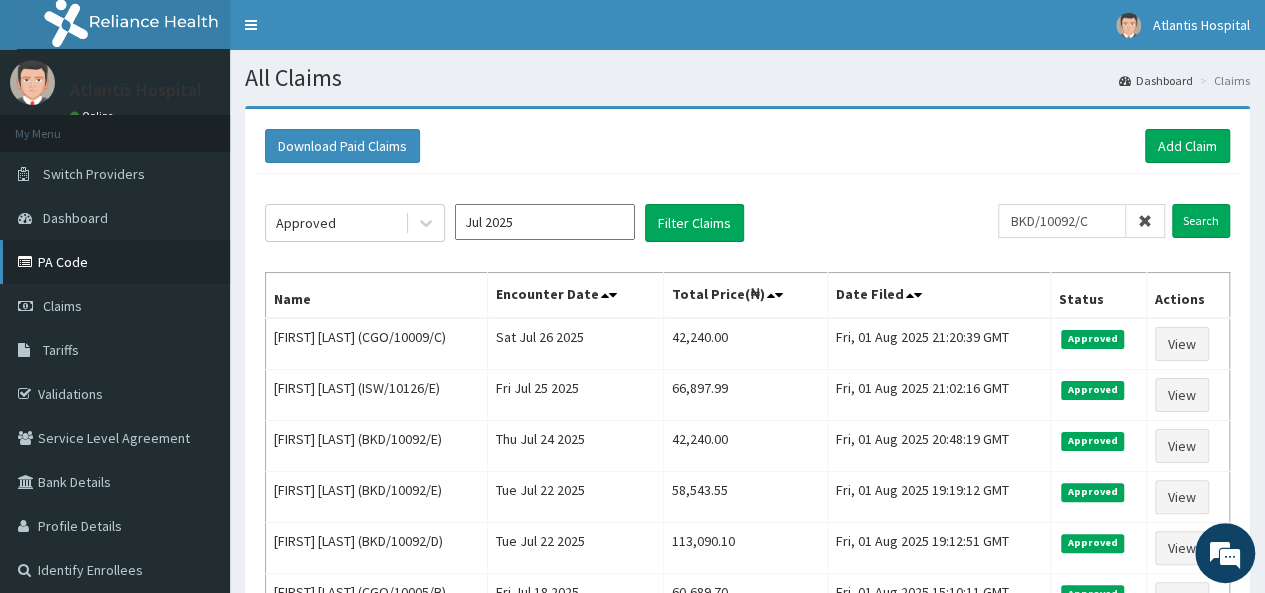 click on "PA Code" at bounding box center (115, 262) 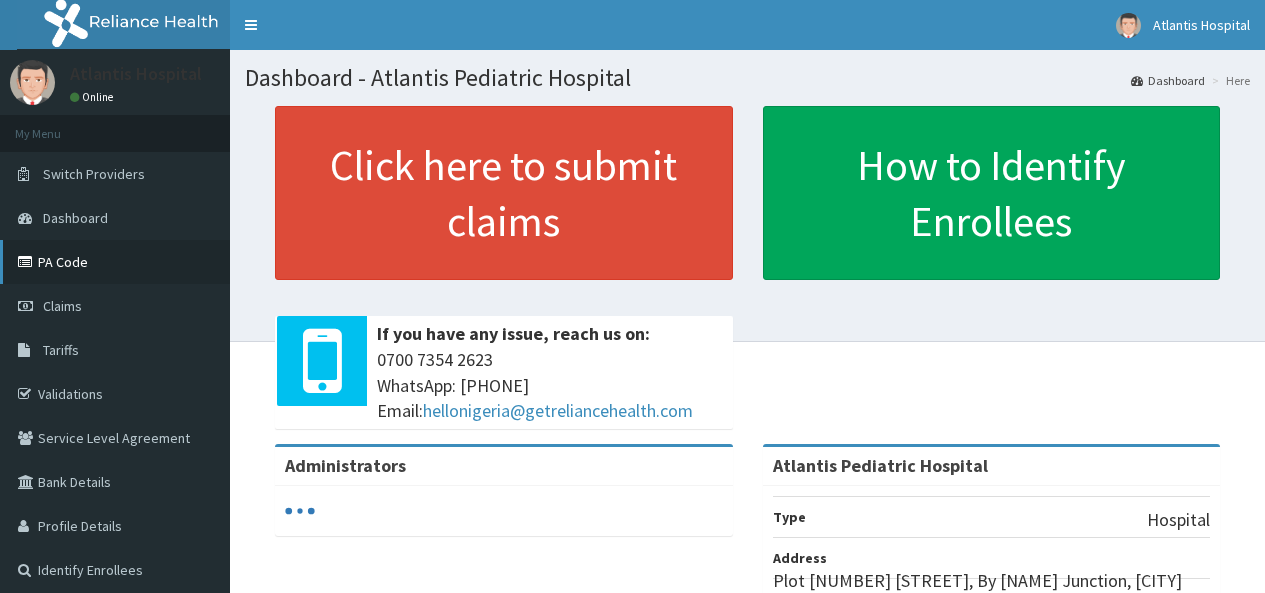 scroll, scrollTop: 0, scrollLeft: 0, axis: both 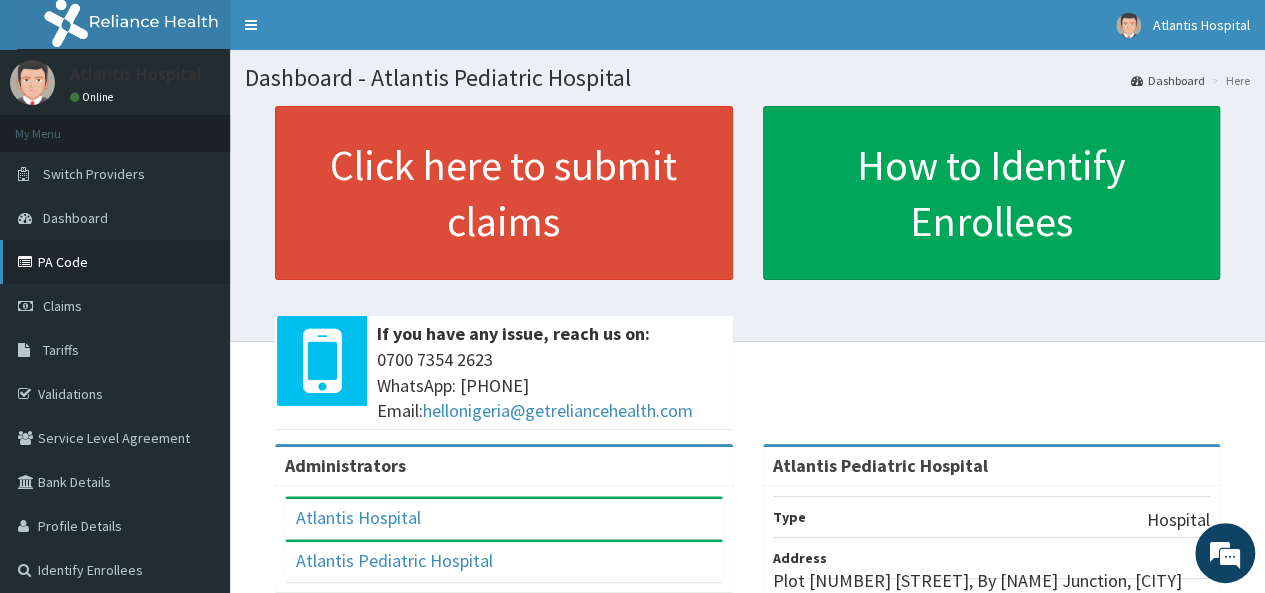click on "PA Code" at bounding box center [115, 262] 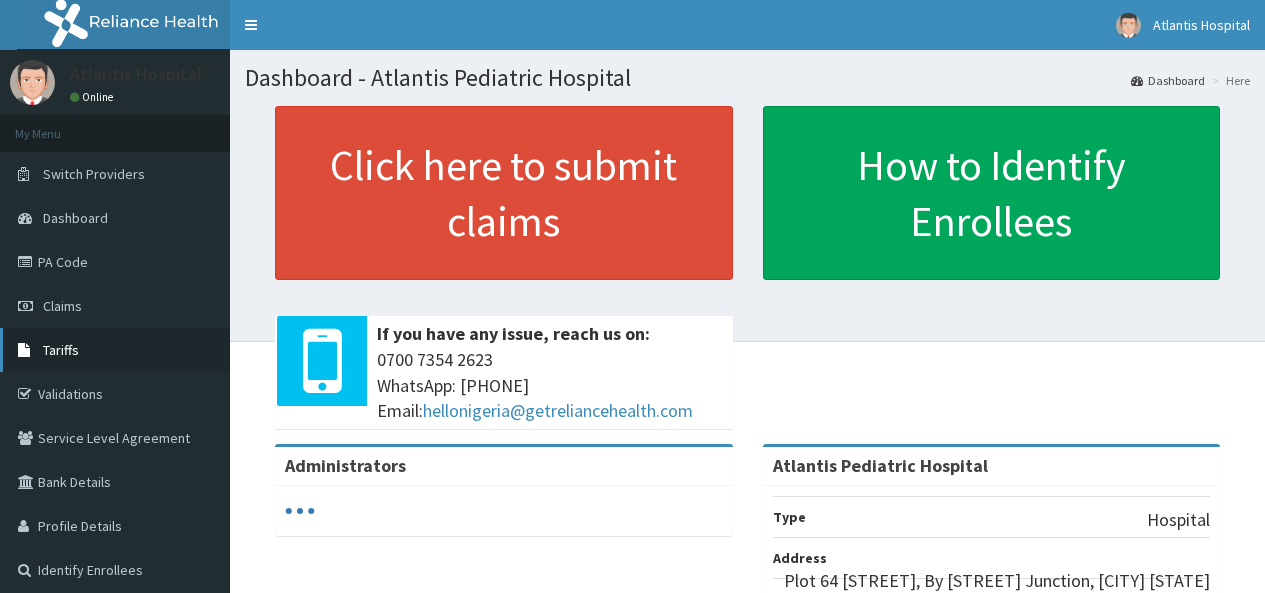 scroll, scrollTop: 0, scrollLeft: 0, axis: both 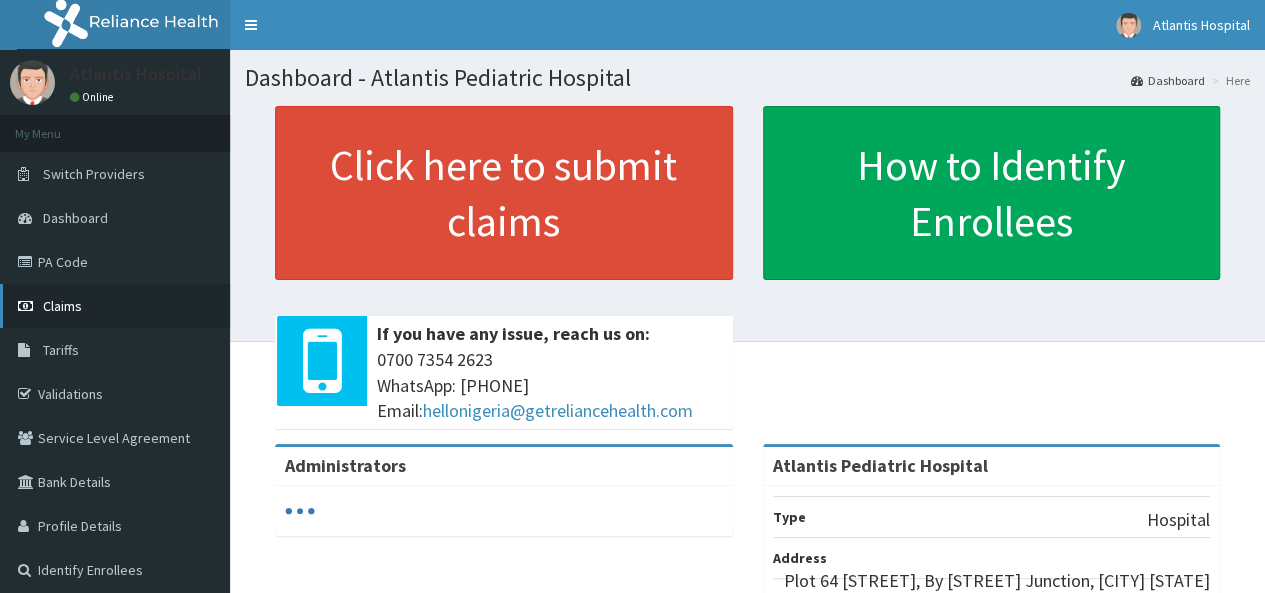 click on "Claims" at bounding box center [115, 306] 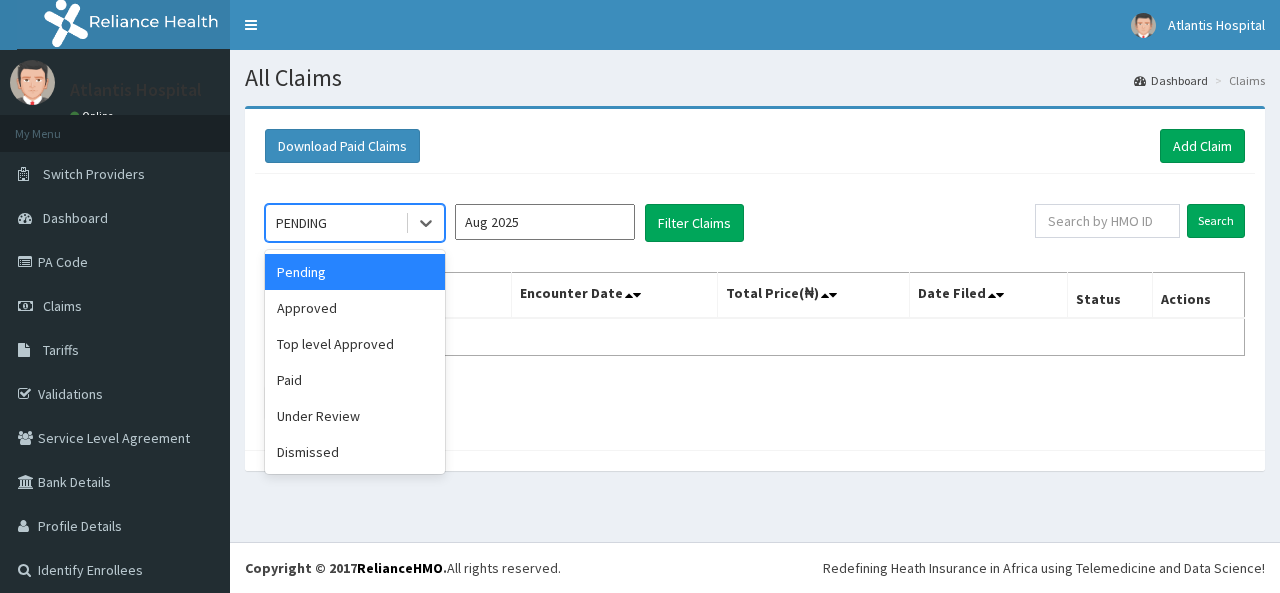 click 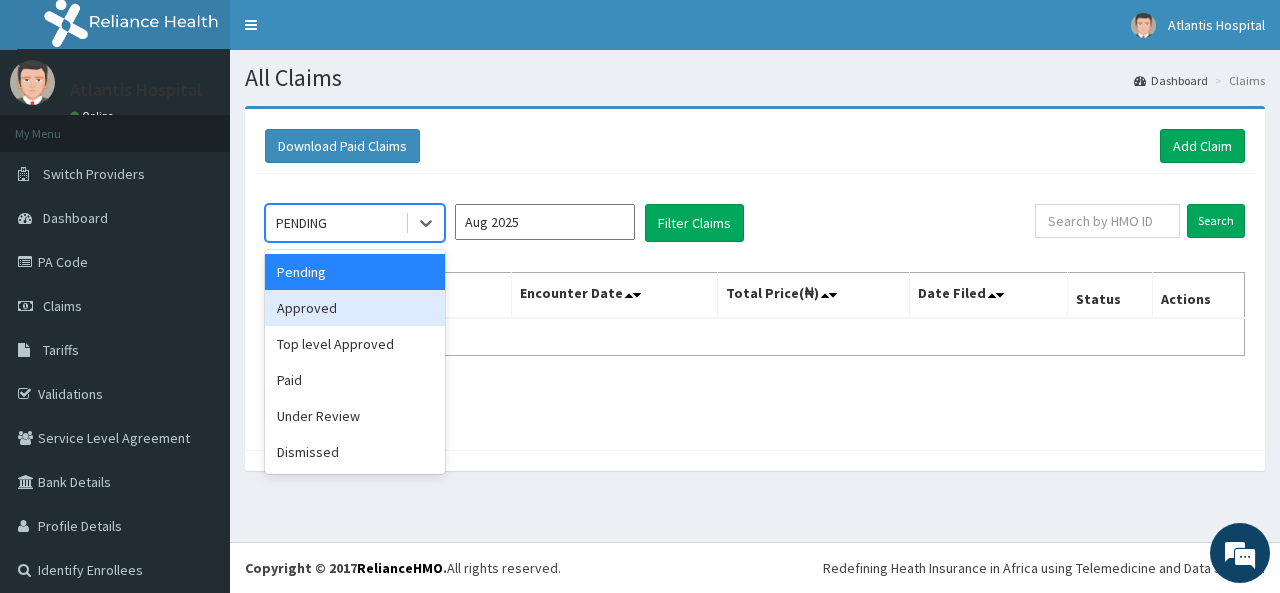 click on "Approved" at bounding box center [355, 308] 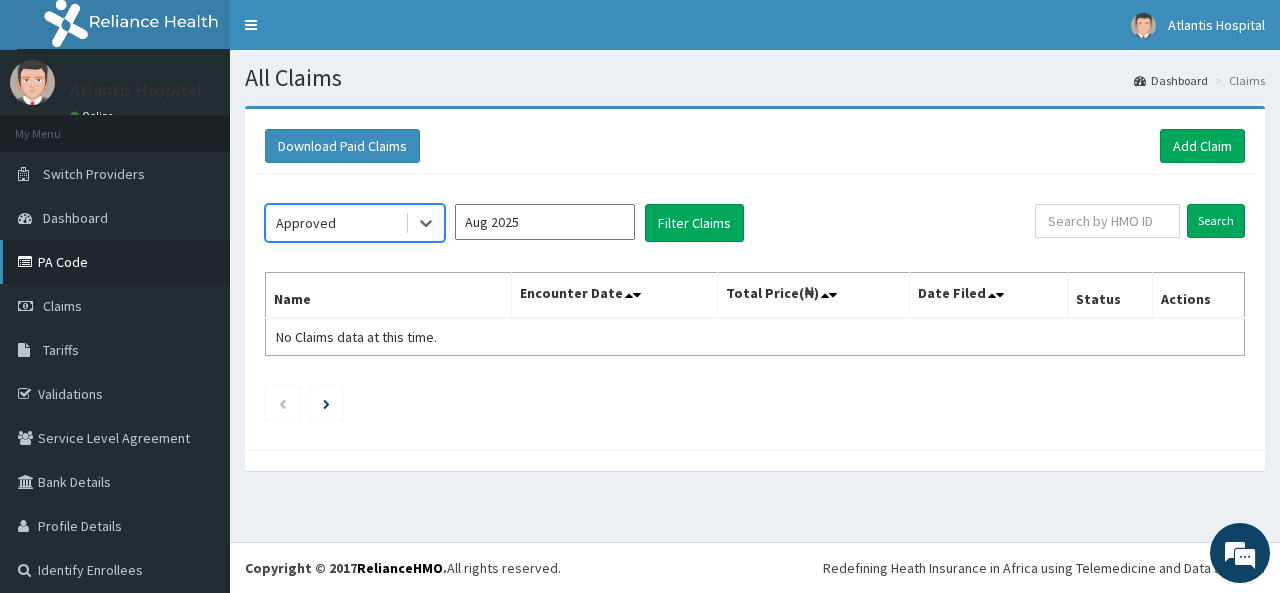 scroll, scrollTop: 0, scrollLeft: 0, axis: both 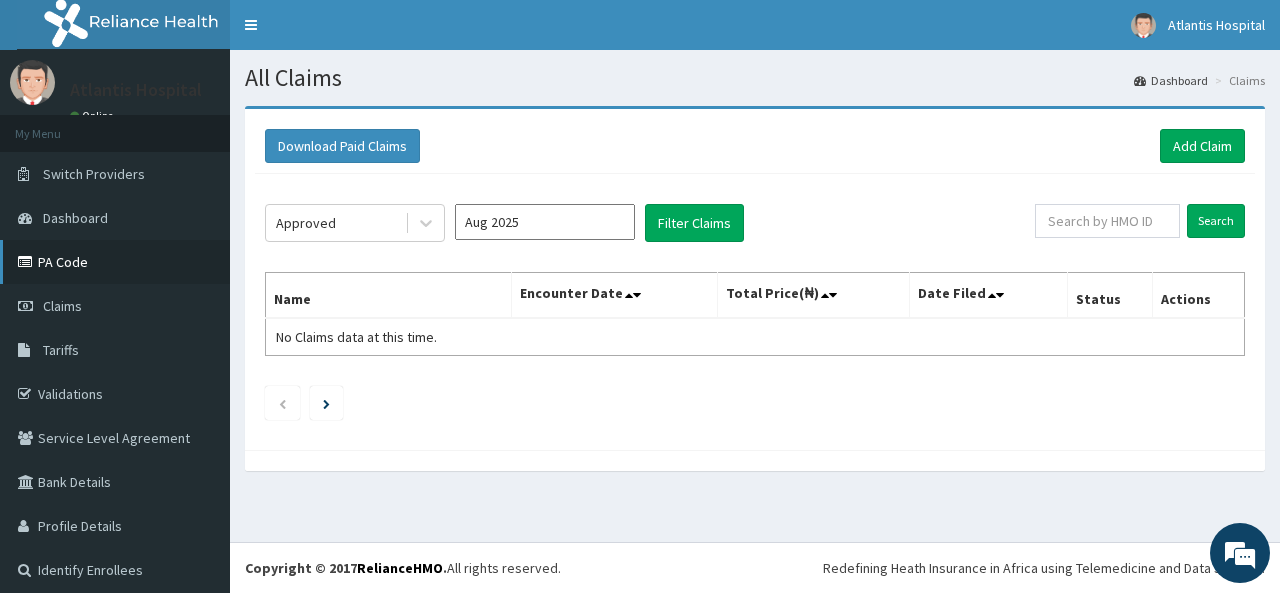 click on "PA Code" at bounding box center [115, 262] 